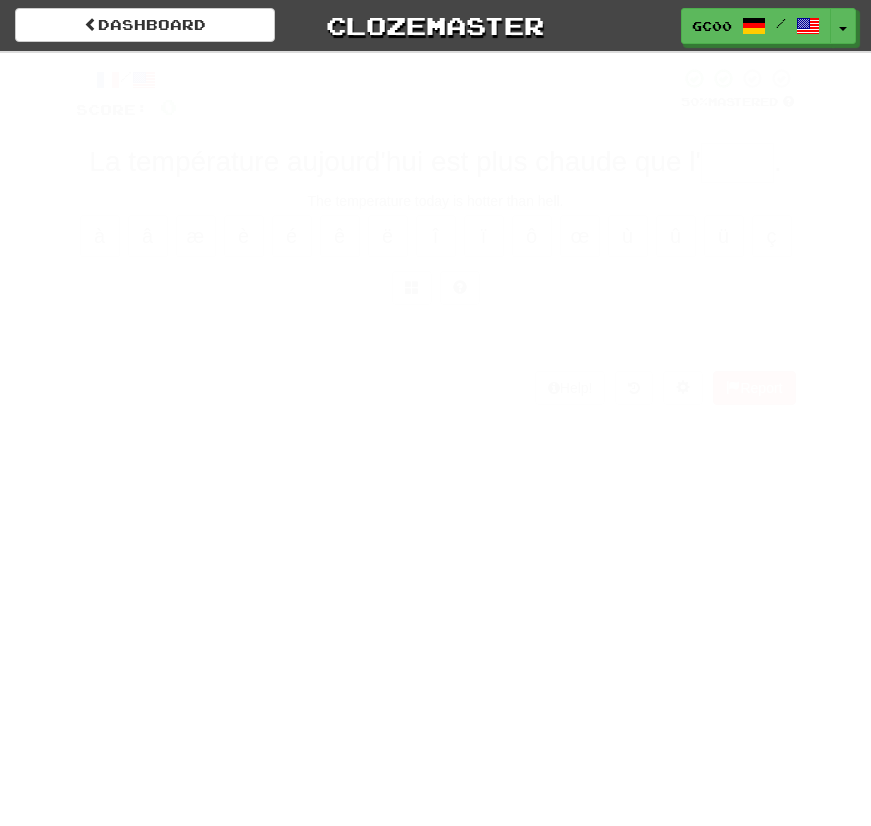 scroll, scrollTop: 41, scrollLeft: 0, axis: vertical 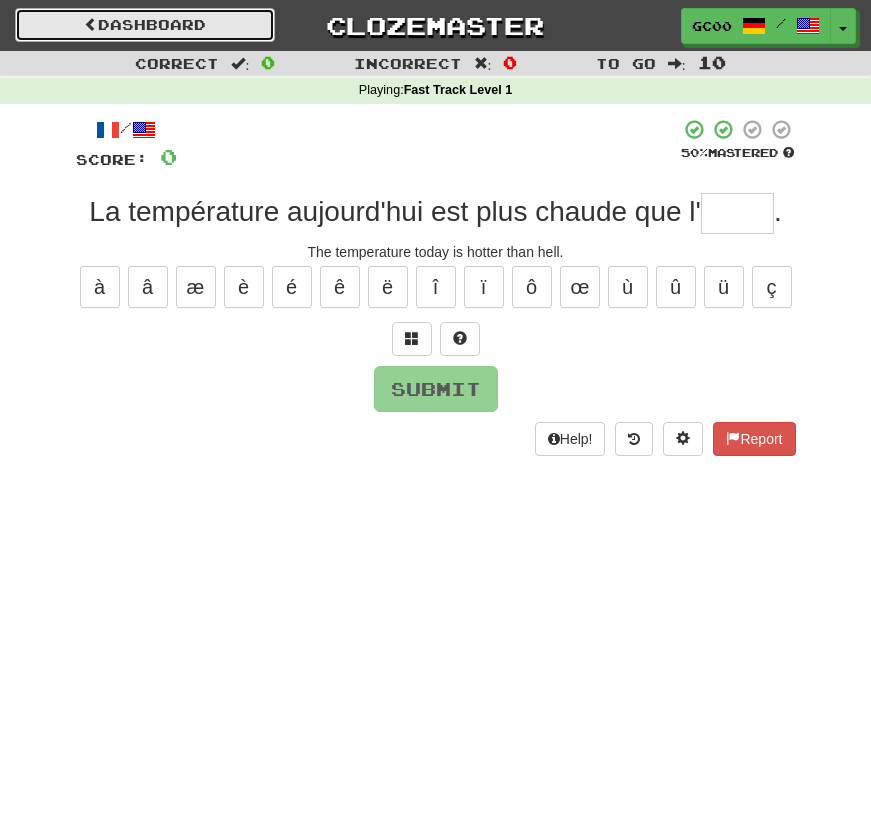 click on "Dashboard" at bounding box center (145, 25) 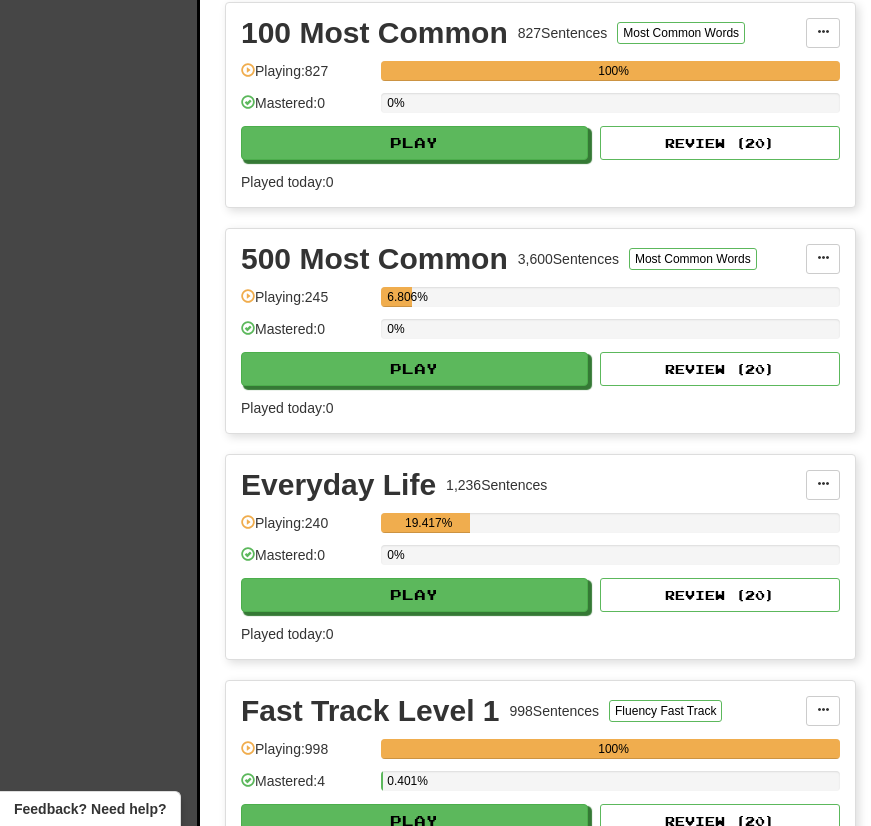scroll, scrollTop: 475, scrollLeft: 0, axis: vertical 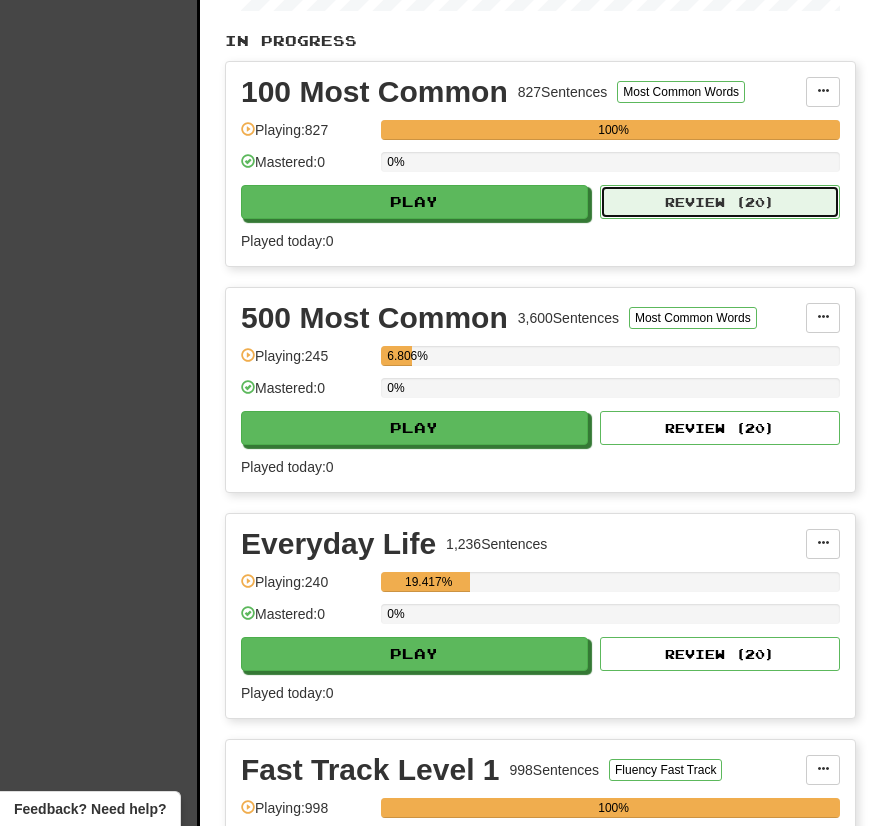 click on "Review ( 20 )" at bounding box center [720, 202] 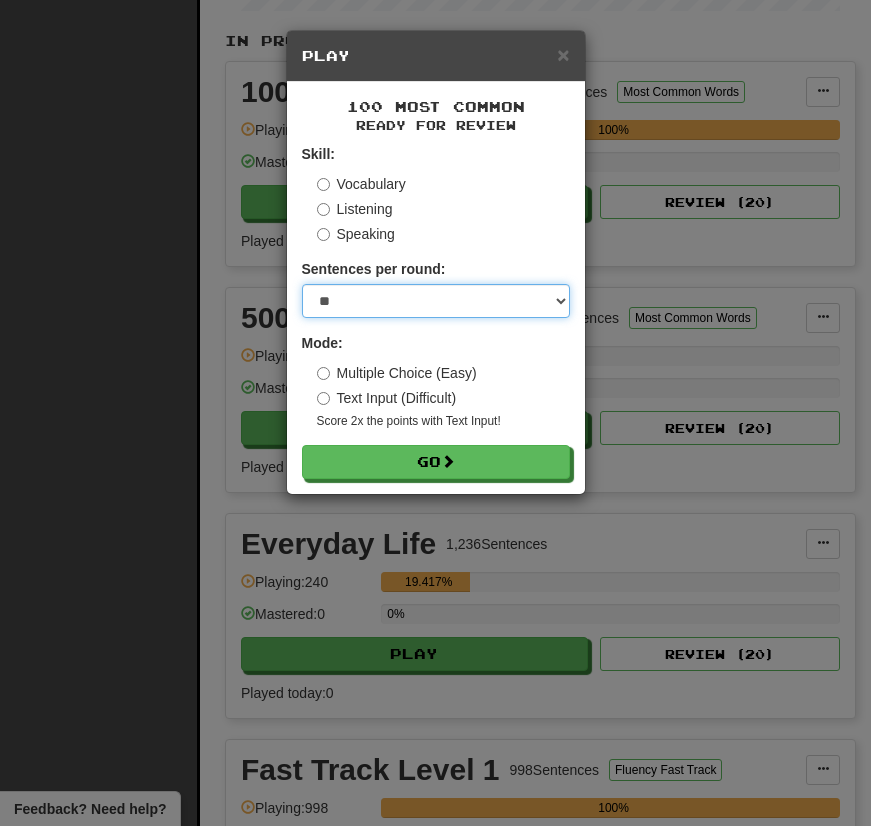 click on "* ** ** ** ** ** *** ********" at bounding box center (436, 301) 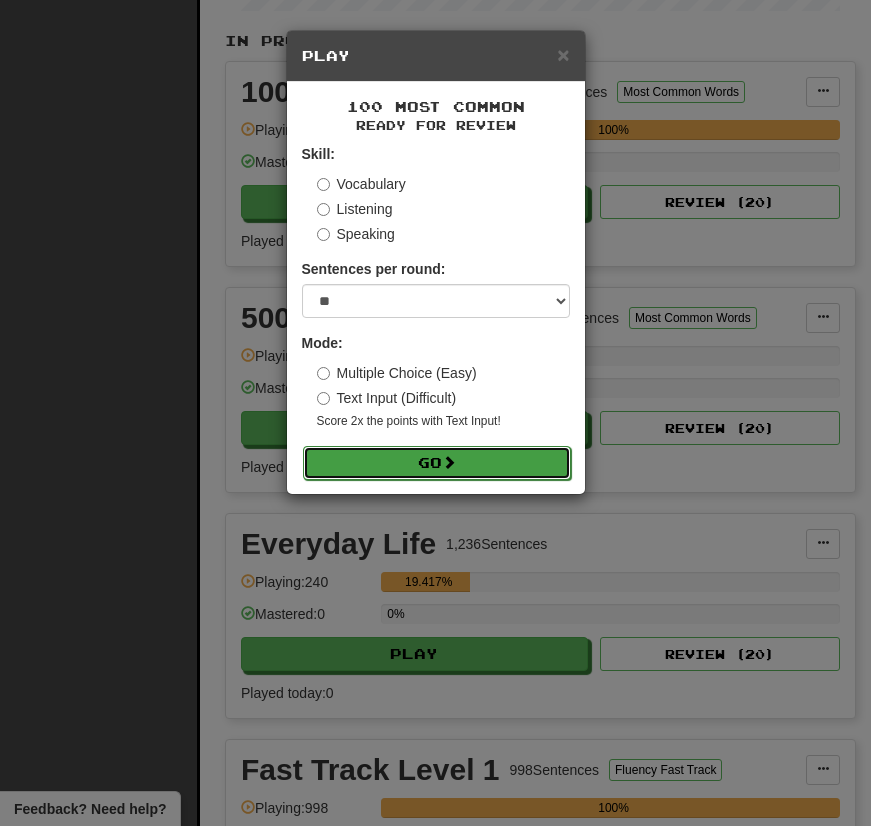 click on "Go" at bounding box center [437, 463] 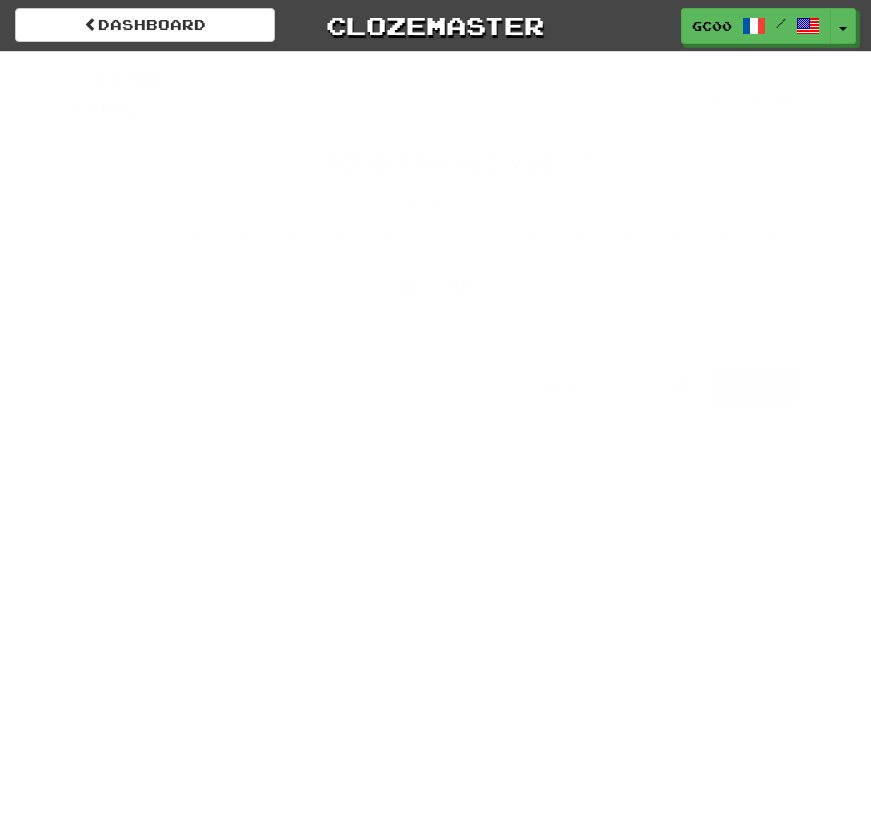scroll, scrollTop: 0, scrollLeft: 0, axis: both 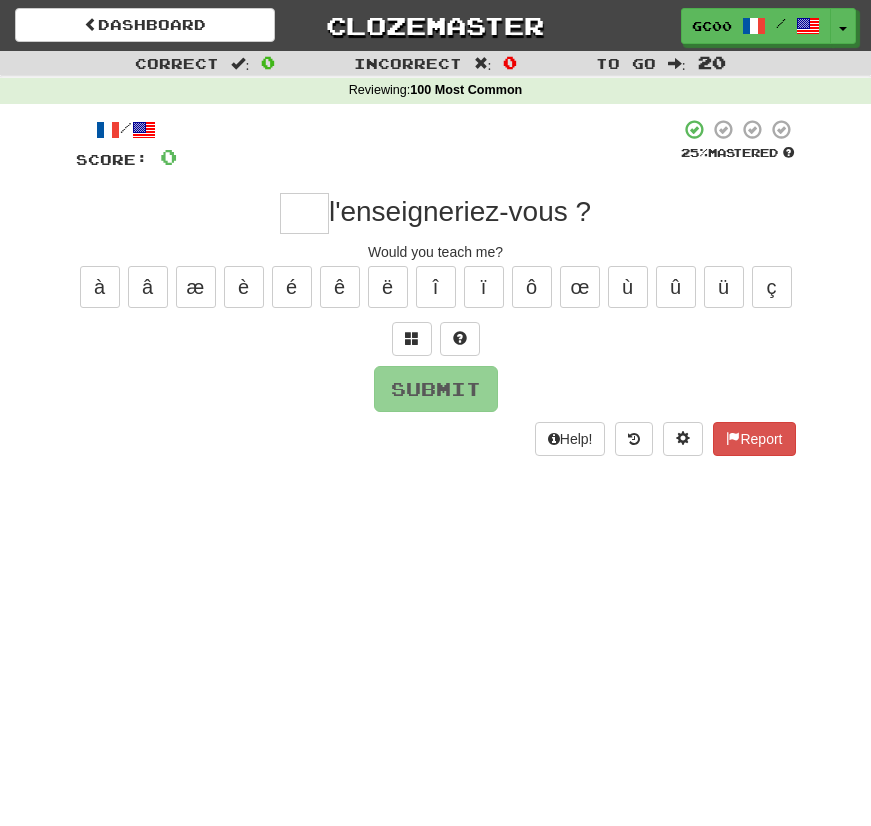 click at bounding box center (304, 213) 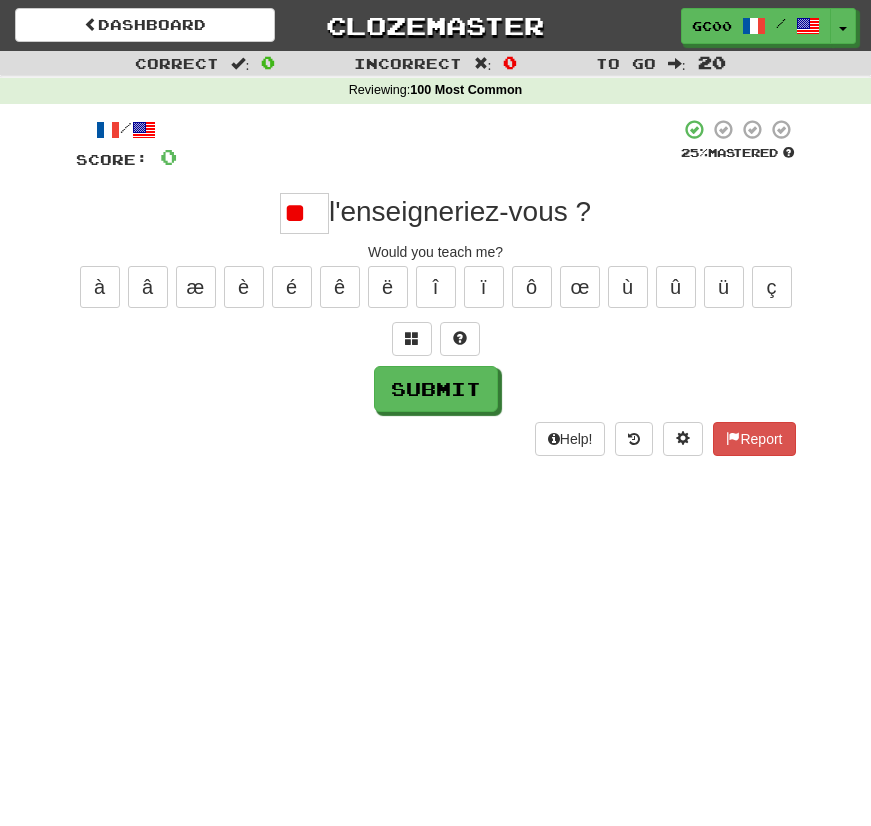 scroll, scrollTop: 0, scrollLeft: 0, axis: both 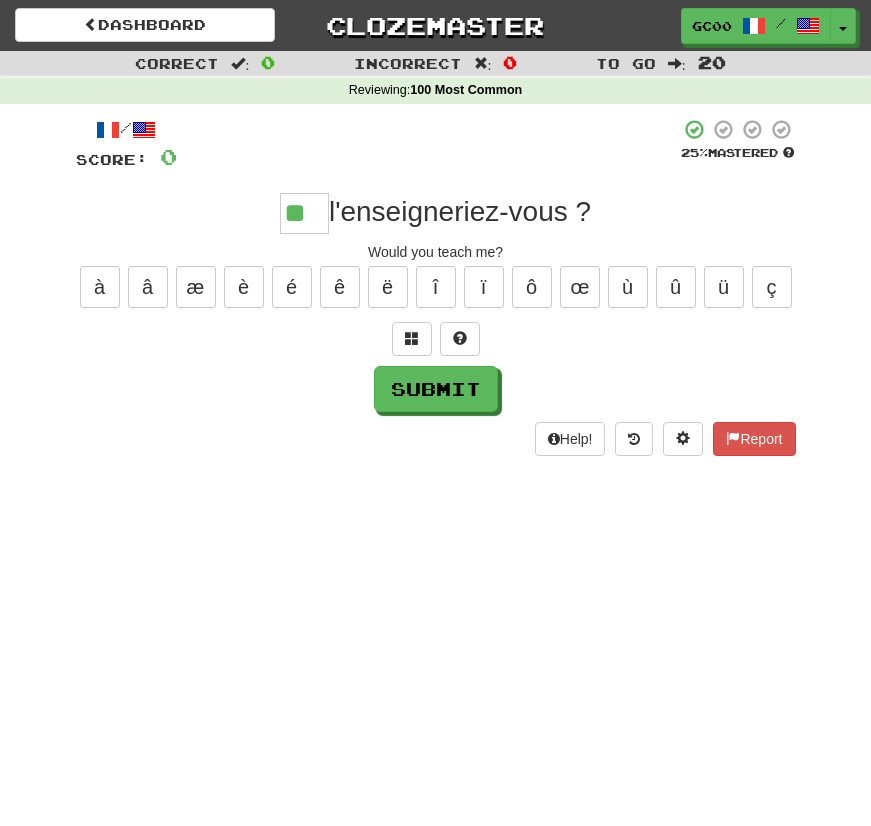 type on "**" 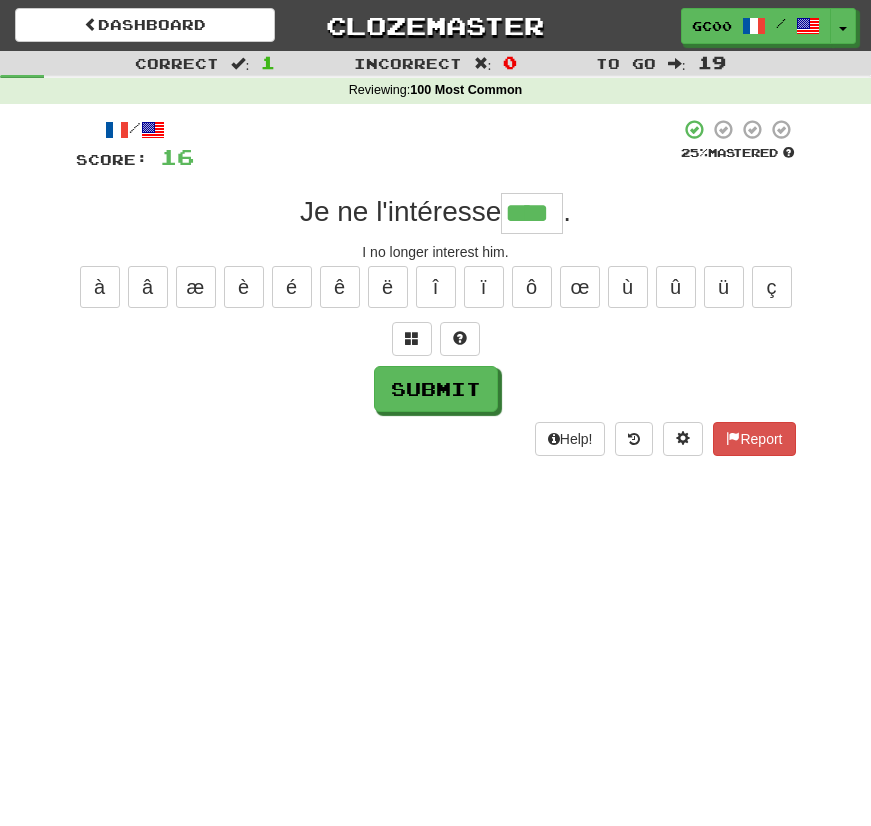 type on "****" 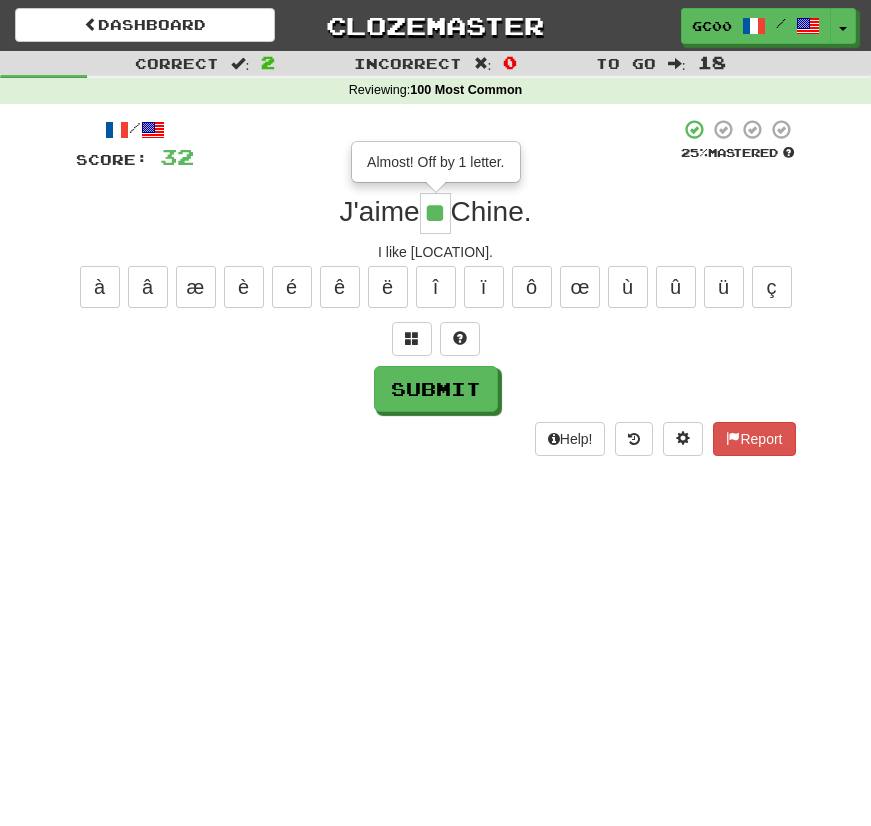 type on "**" 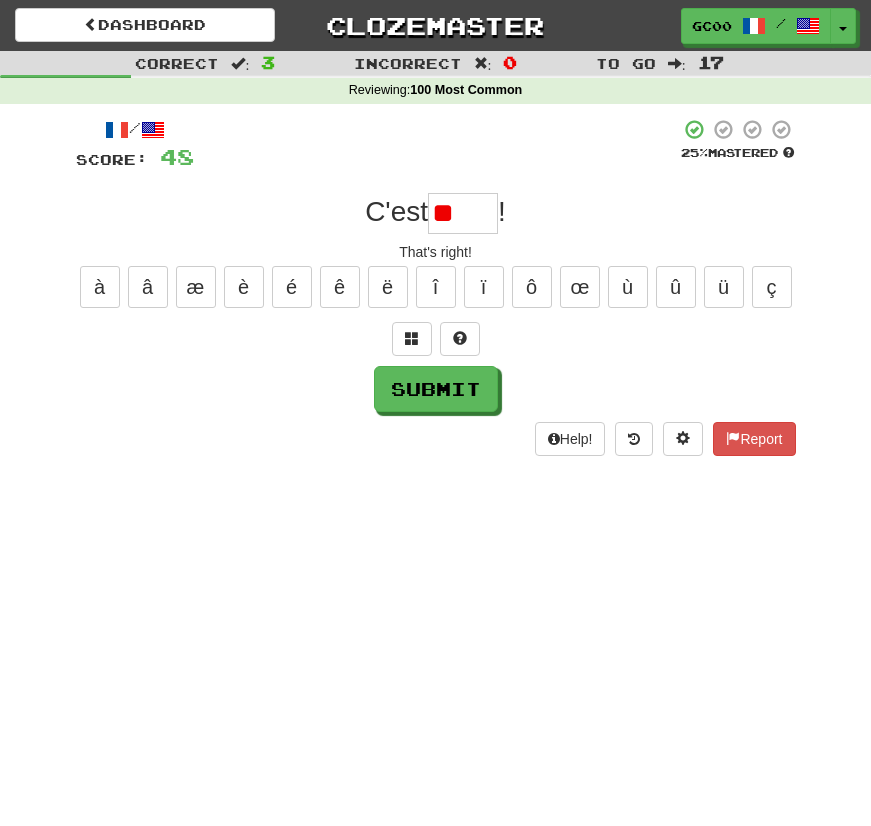 type on "*" 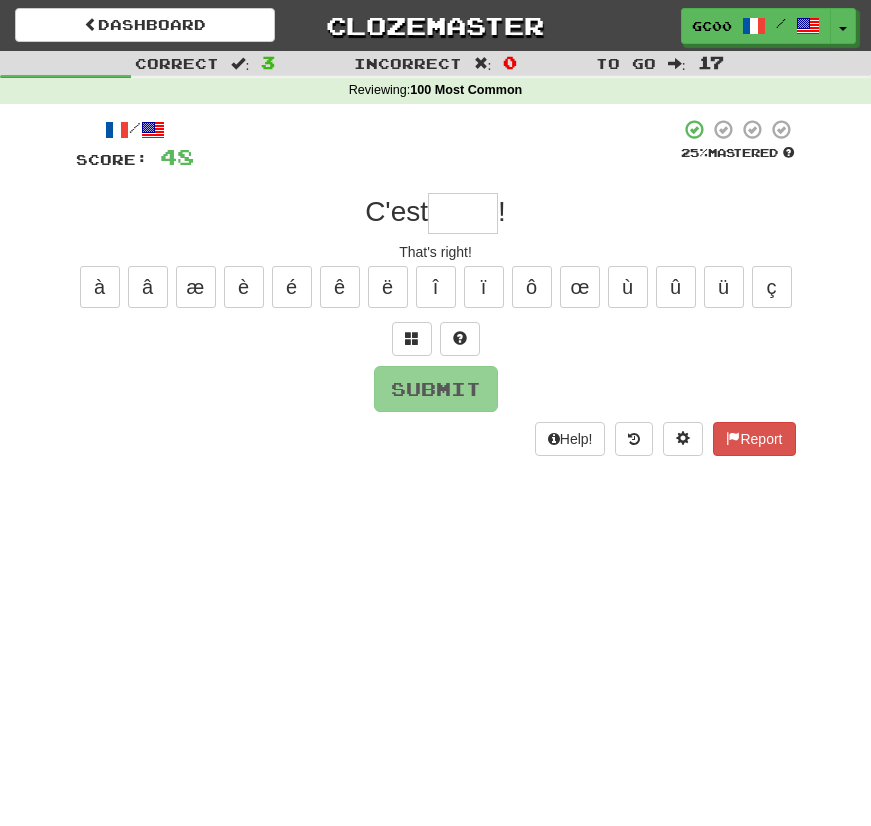 type on "*" 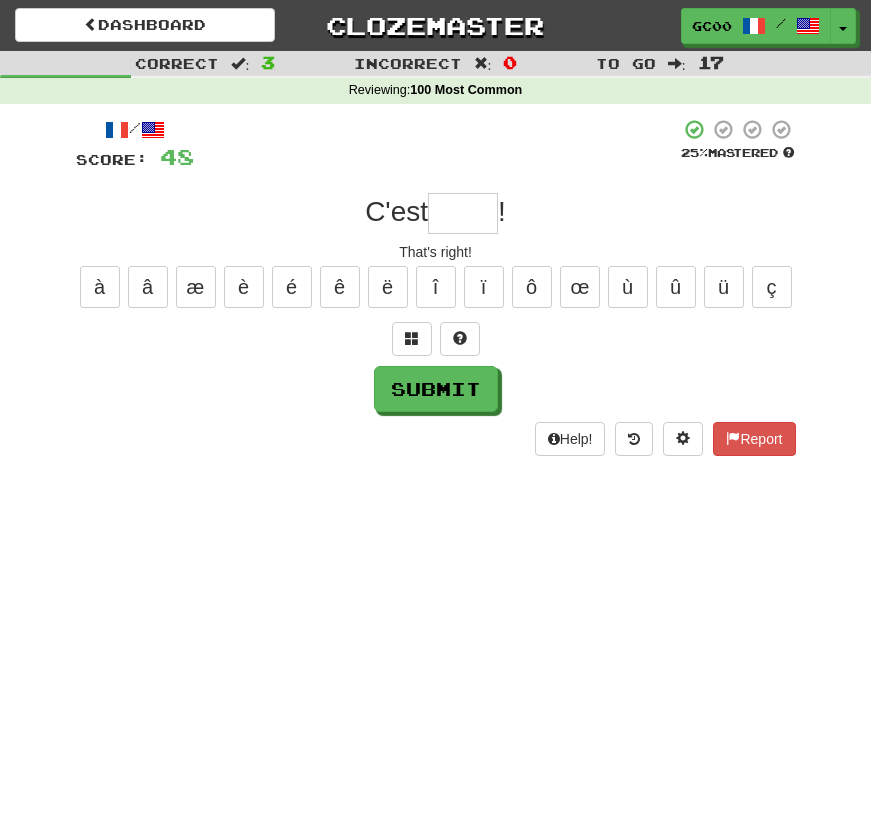 type on "*" 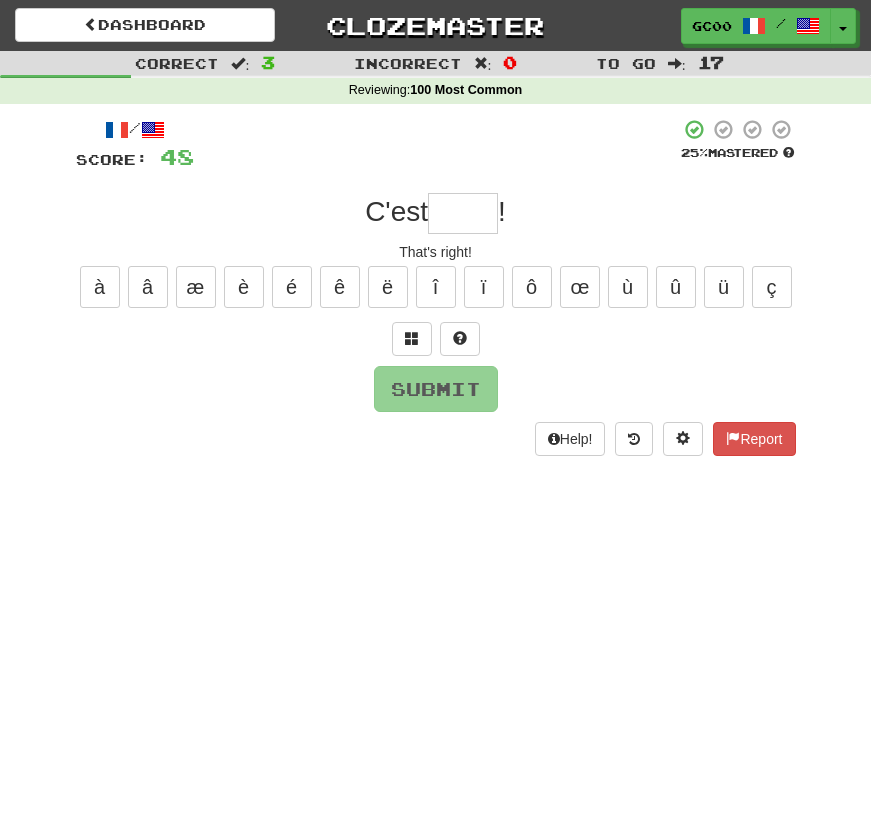type on "*" 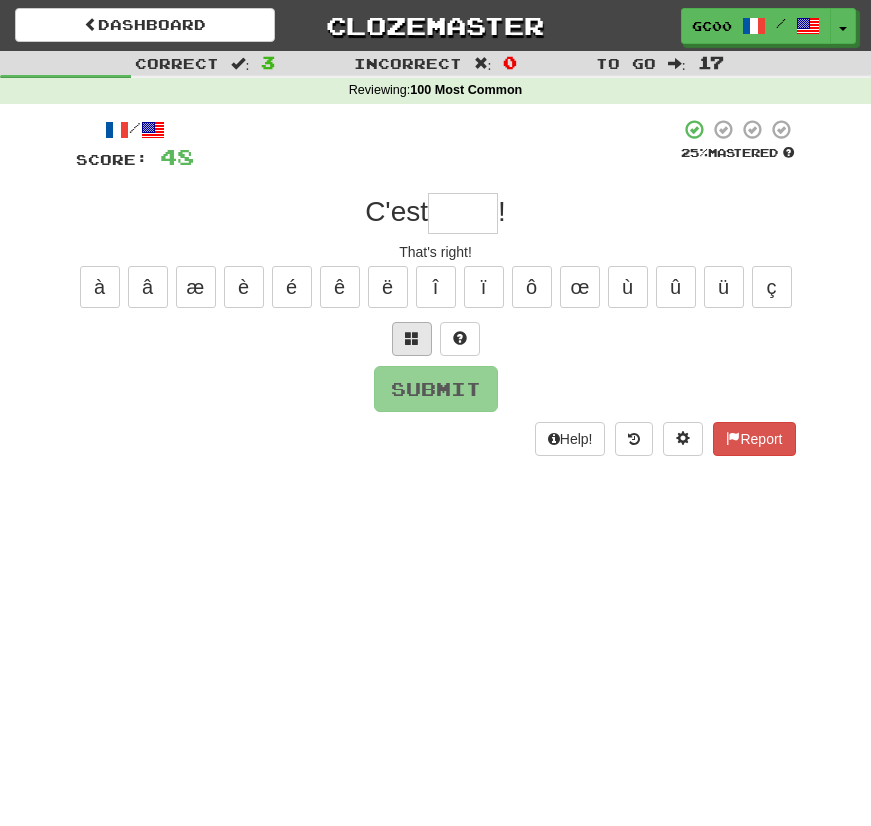 type on "*" 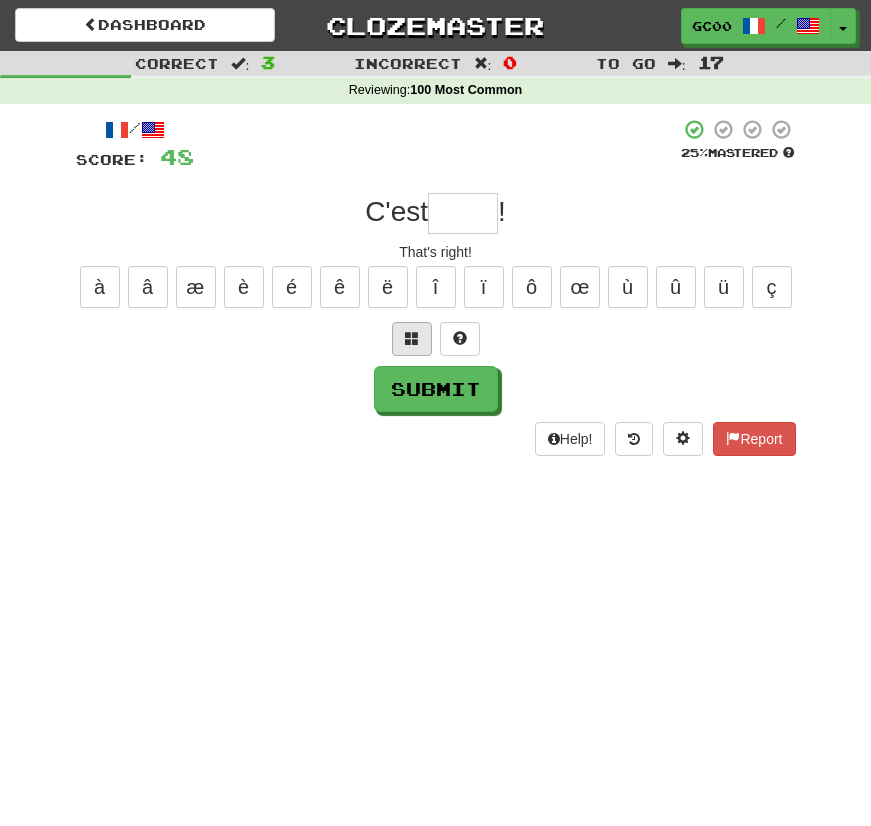type on "*" 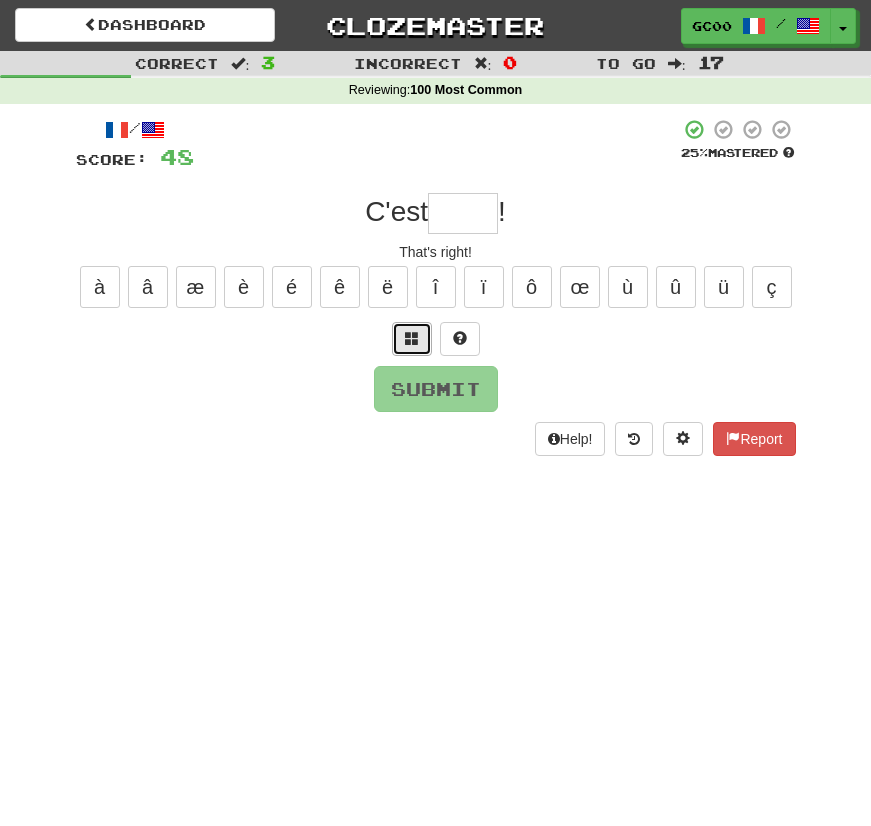 click at bounding box center [412, 338] 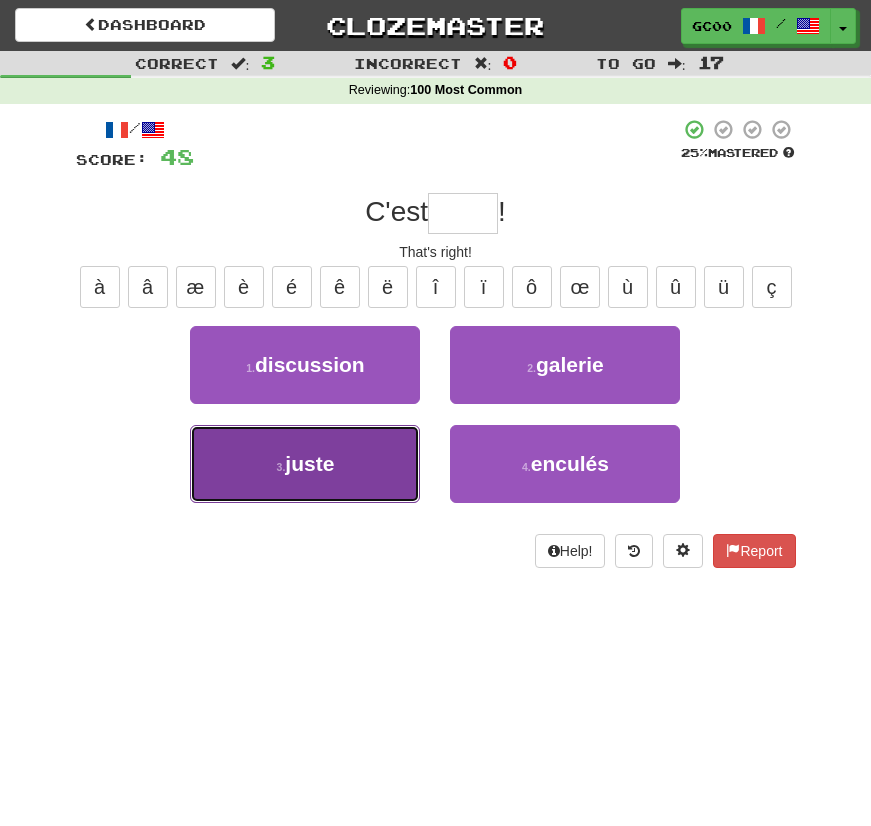 click on "3 .  juste" at bounding box center [305, 464] 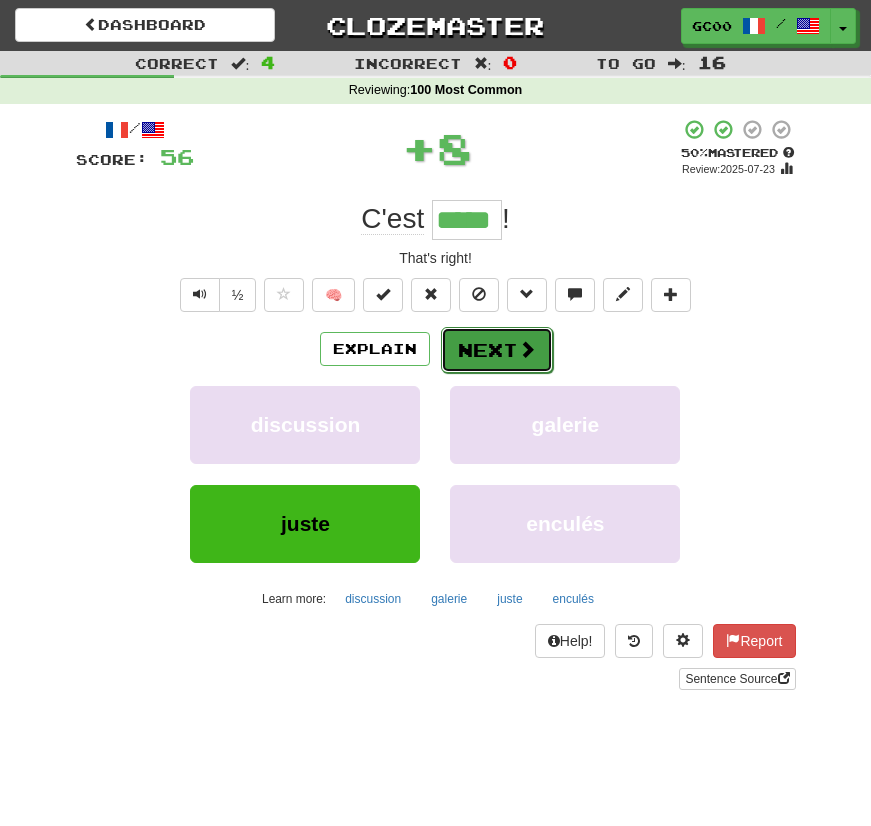 click at bounding box center (527, 349) 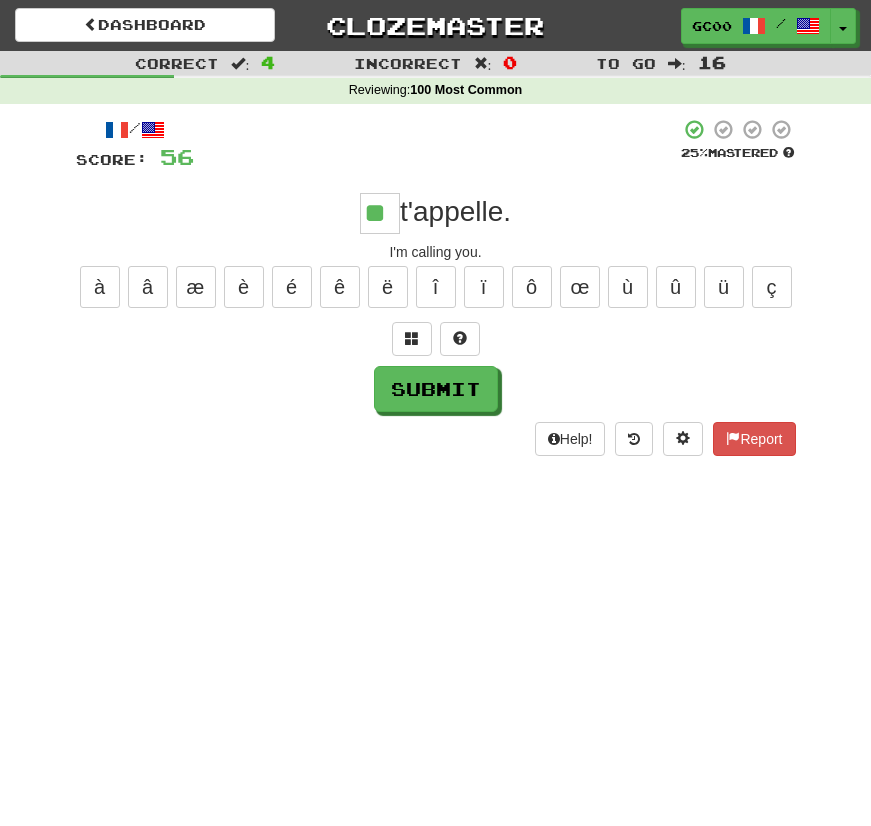 type on "**" 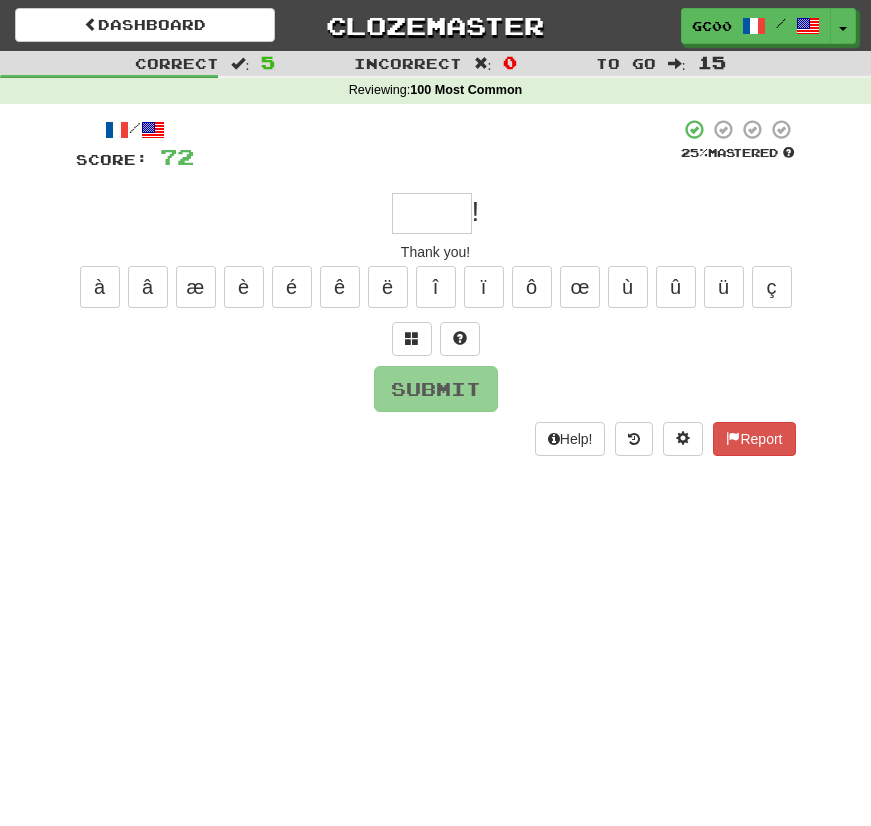 click at bounding box center [432, 213] 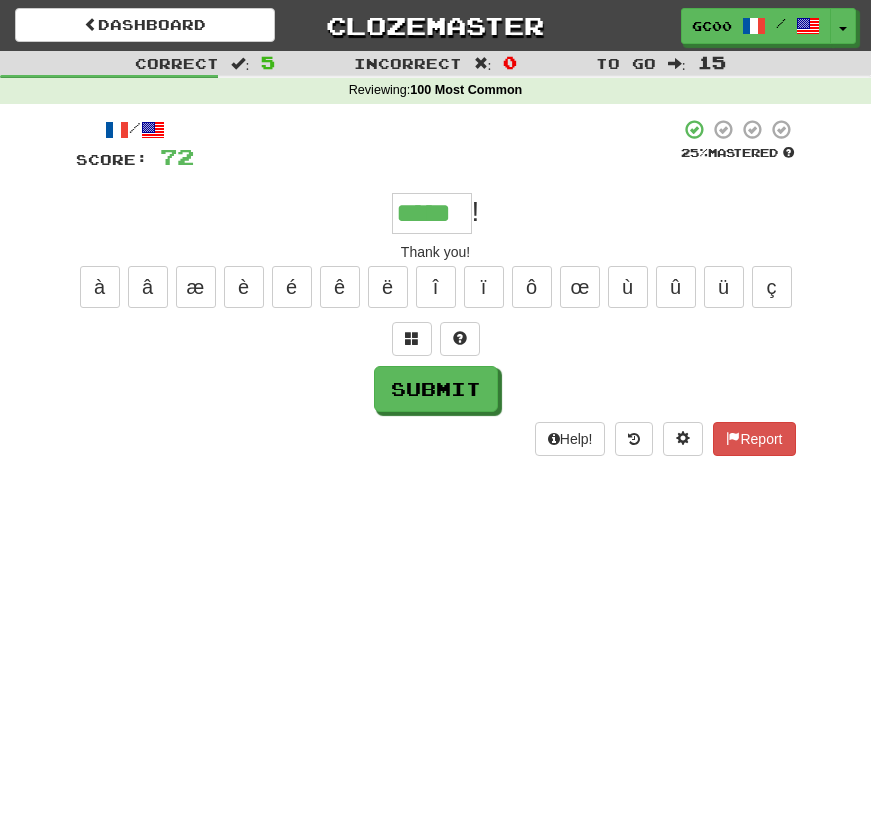 type on "*****" 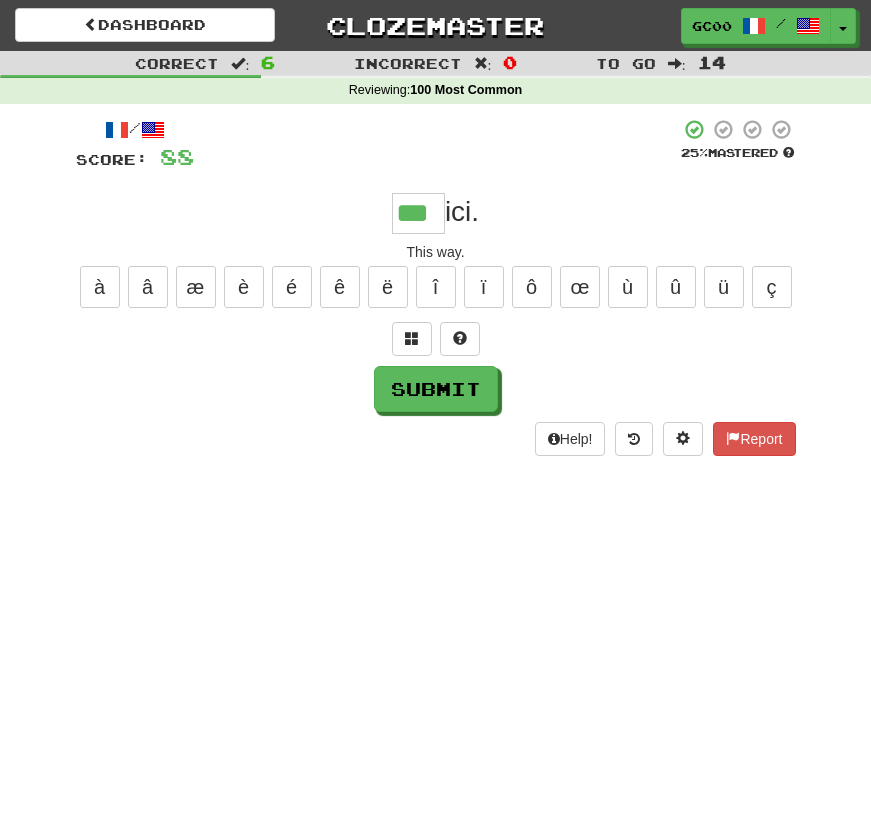 type on "***" 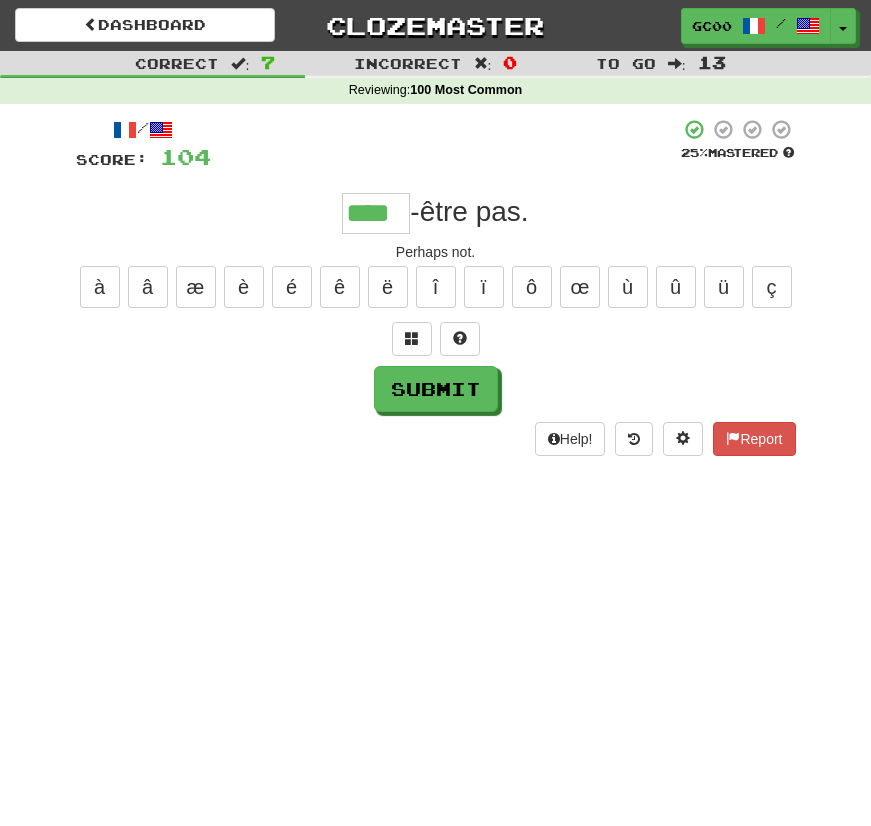 type on "****" 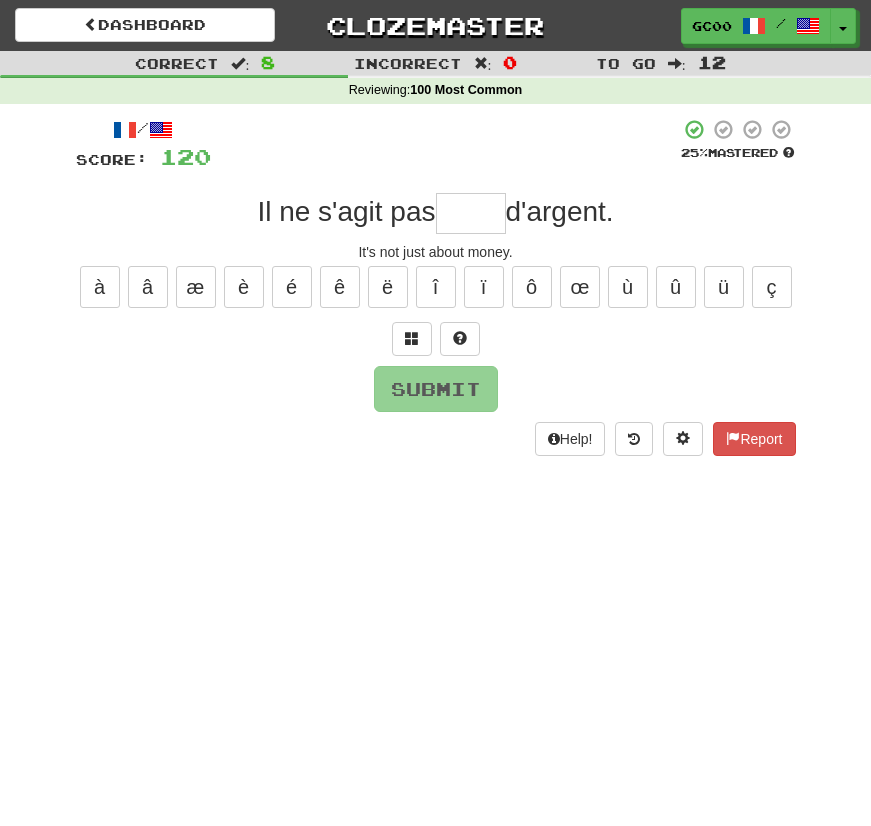 type on "*" 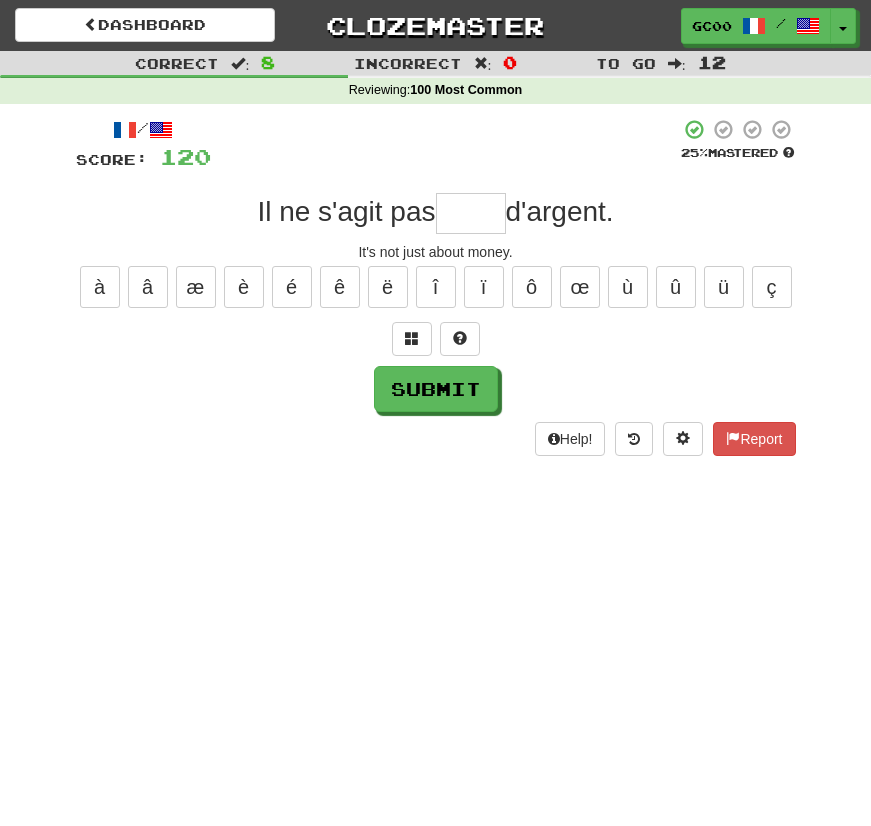 type on "*" 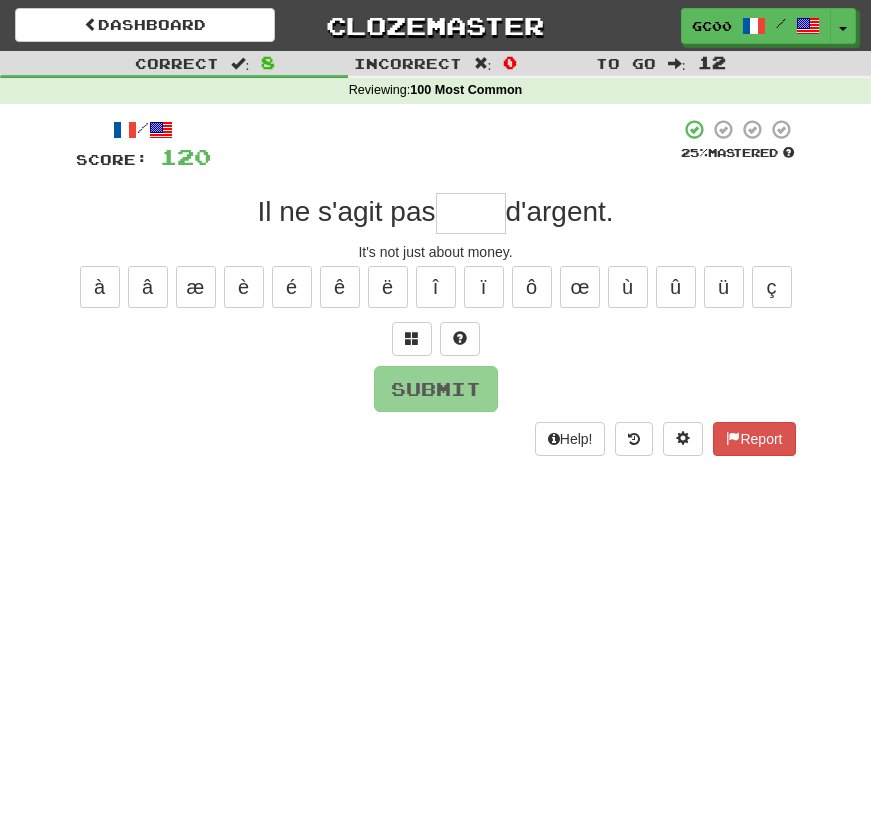 type on "*" 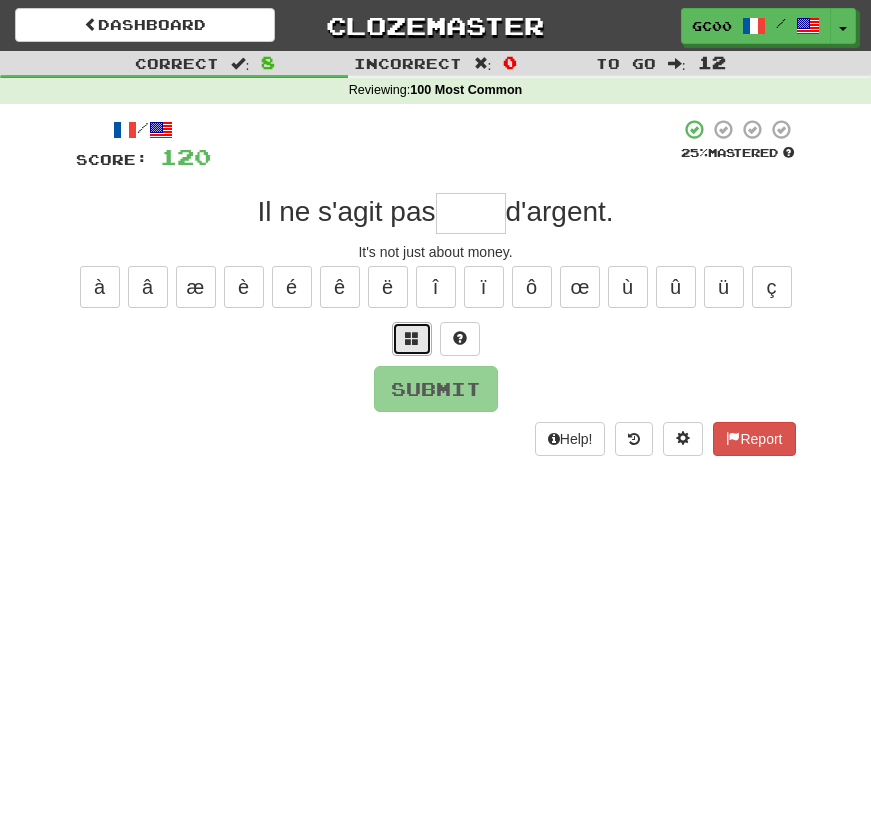 click at bounding box center [412, 339] 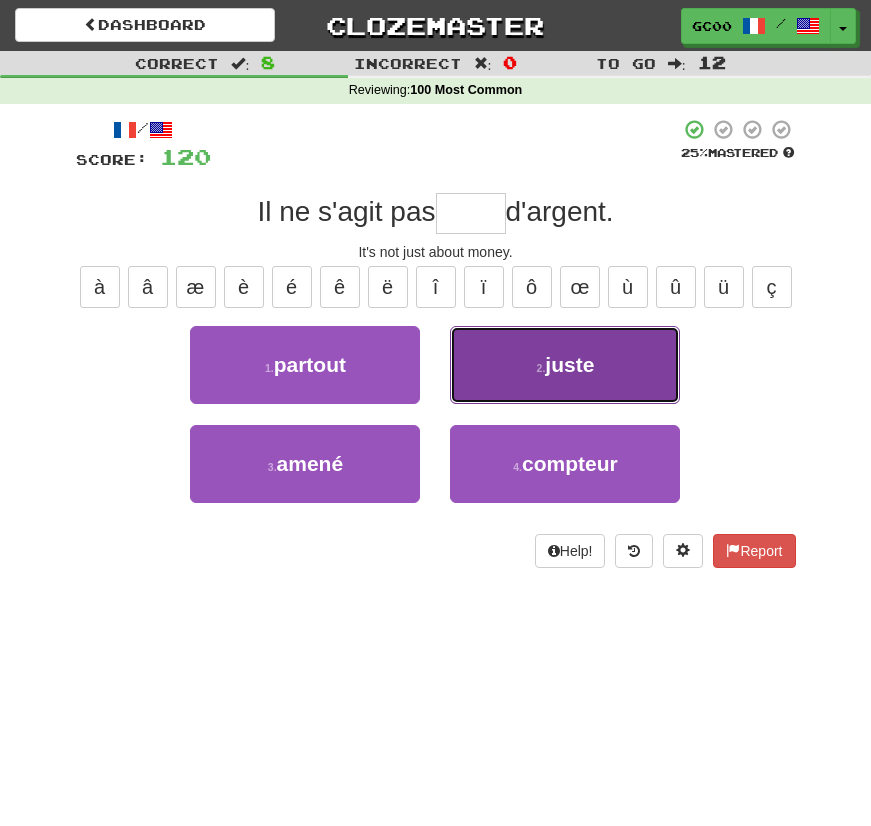 click on "2 .  juste" at bounding box center [565, 365] 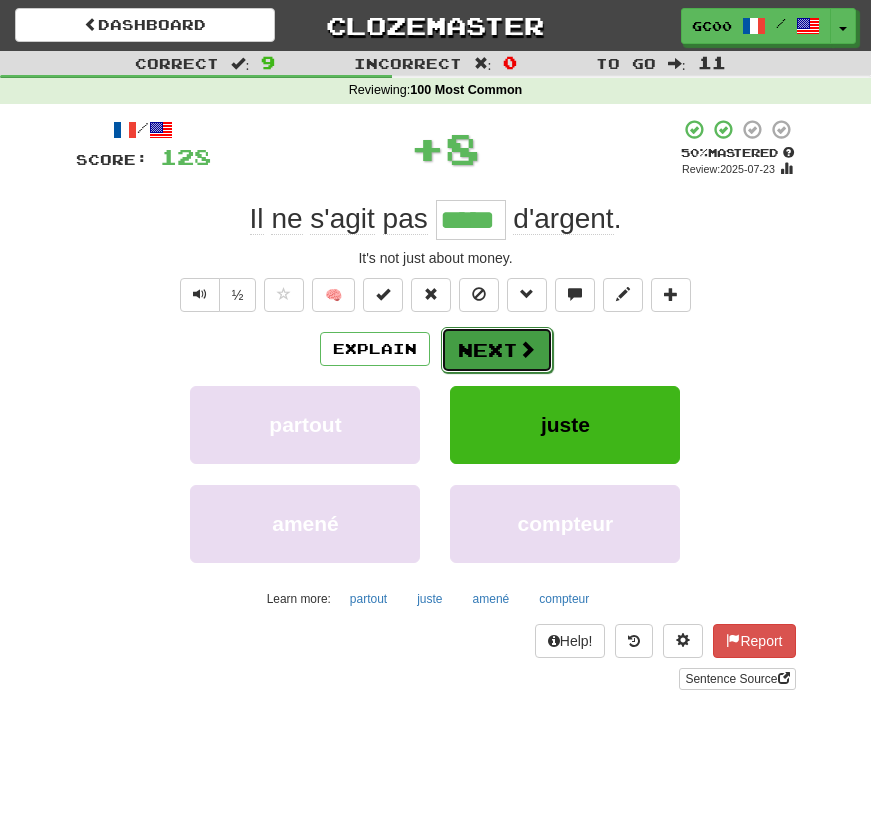 click on "Next" at bounding box center (497, 350) 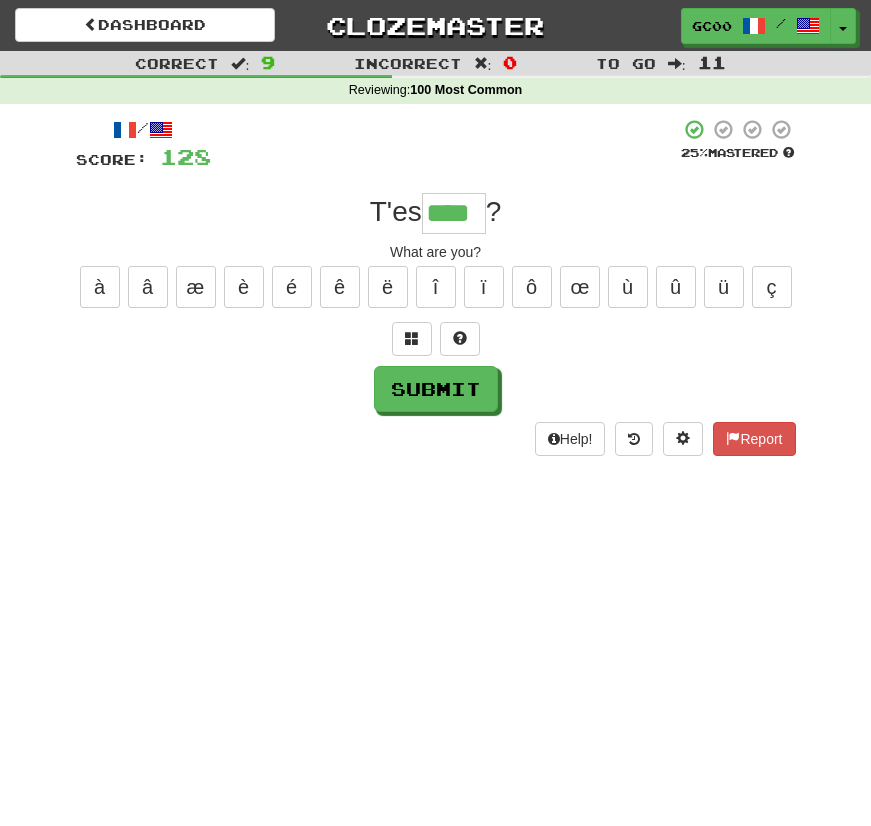 type on "****" 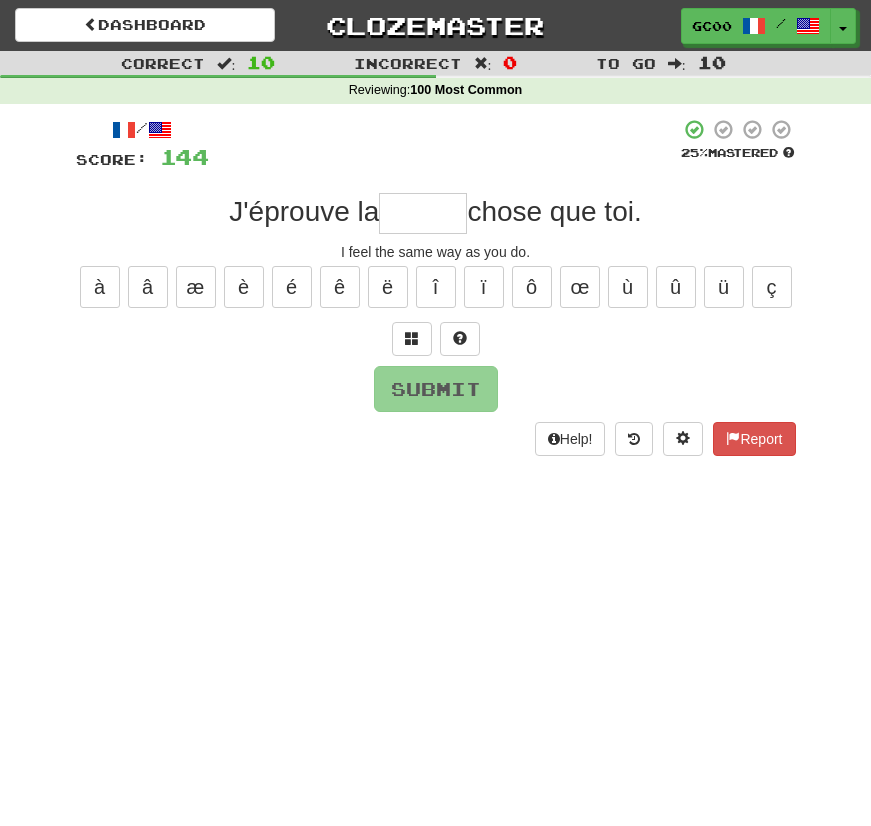 click at bounding box center [423, 213] 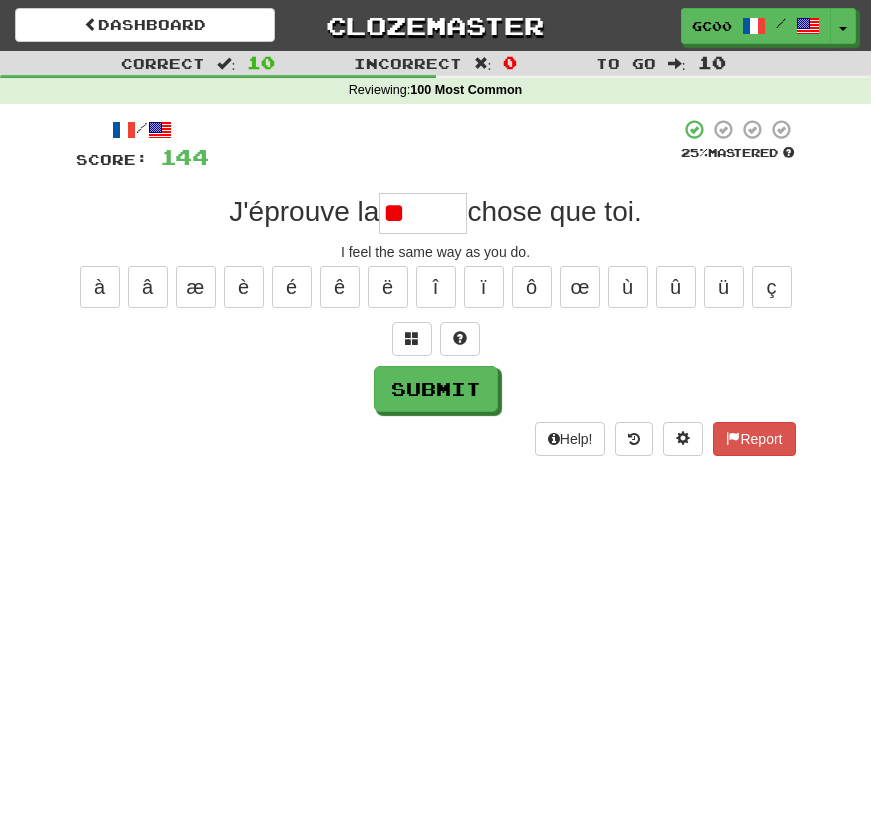 type on "*" 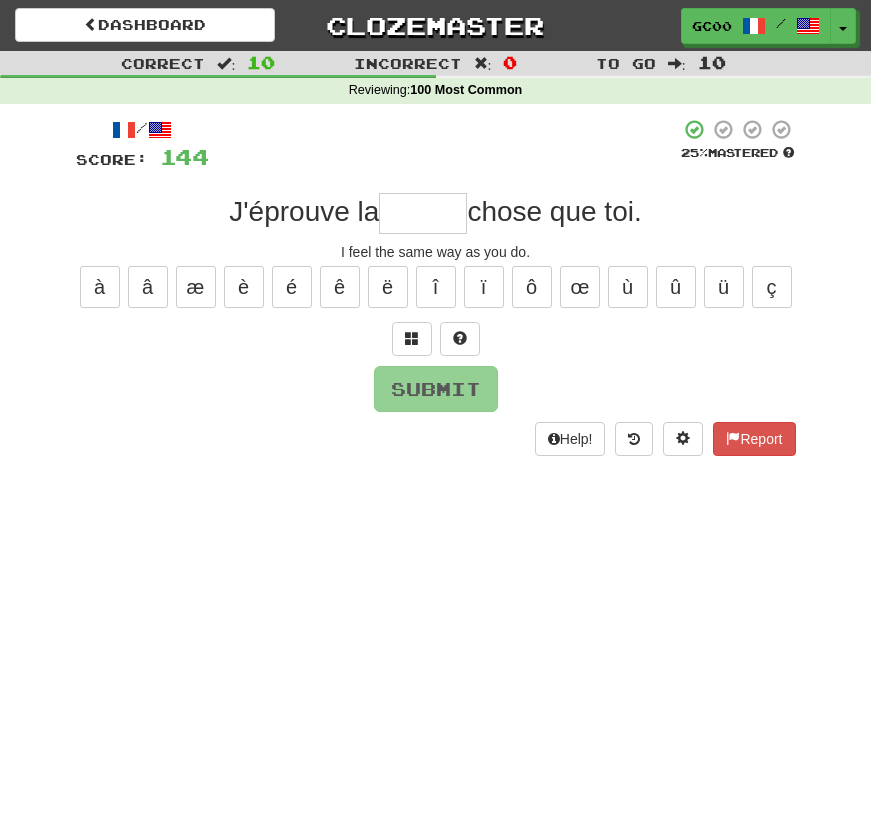 type on "*" 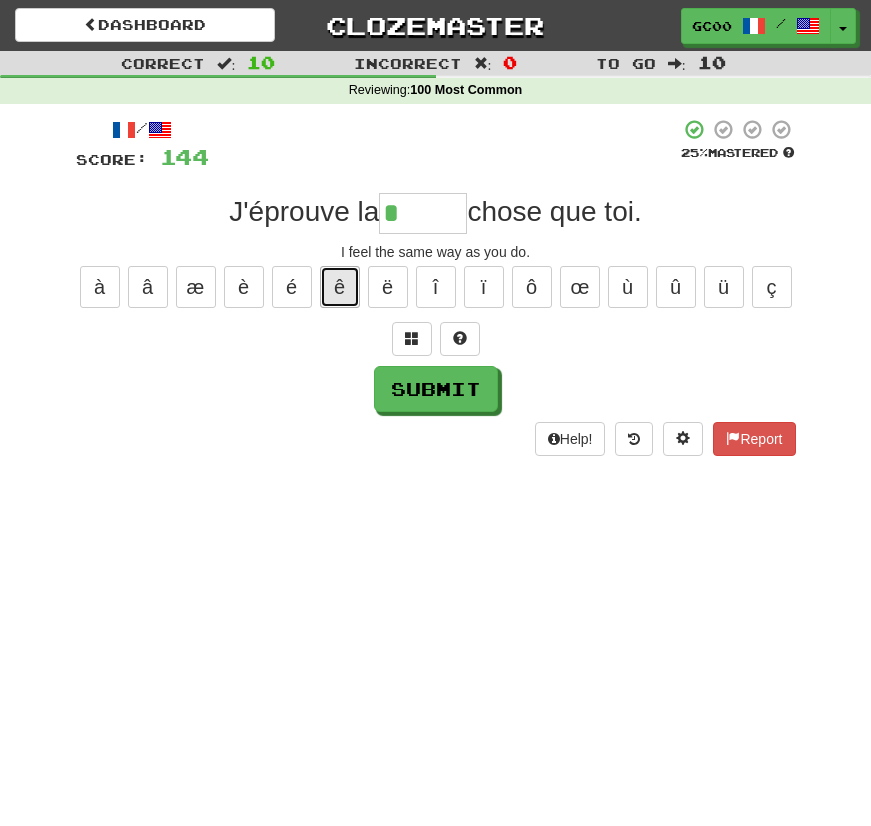 click on "ê" at bounding box center [340, 287] 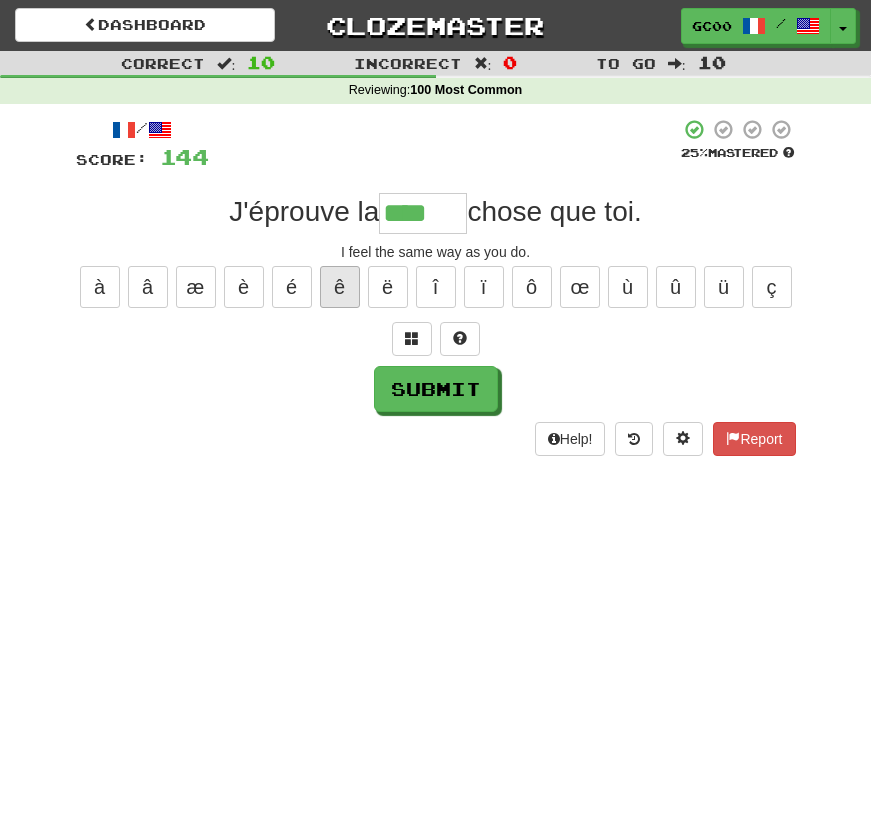 type on "****" 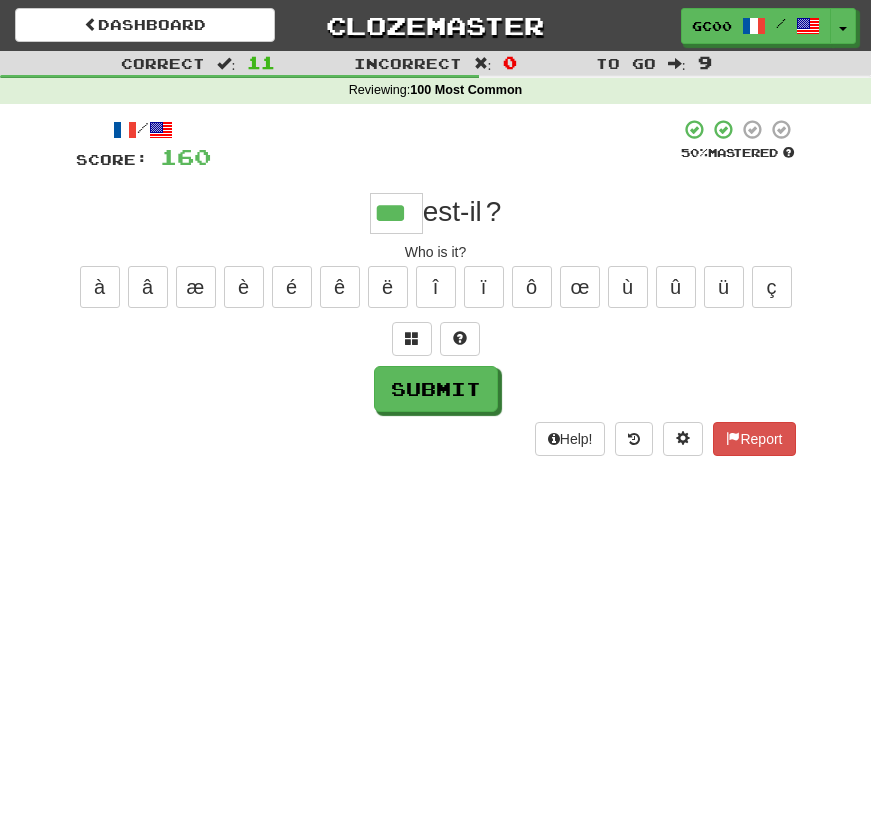 type on "***" 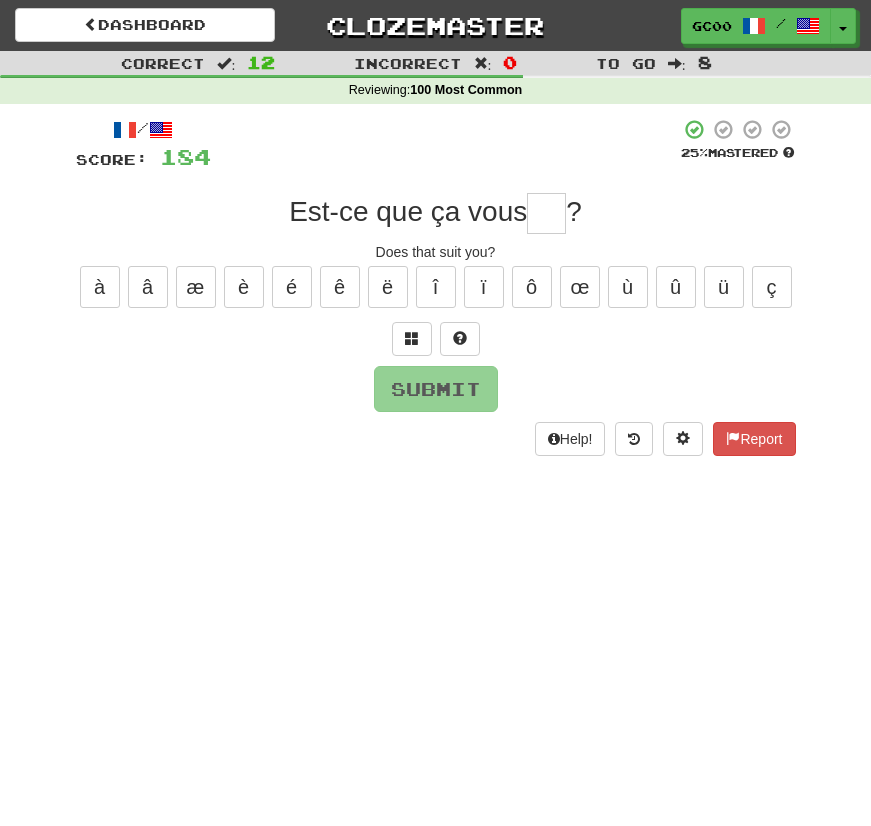 type on "*" 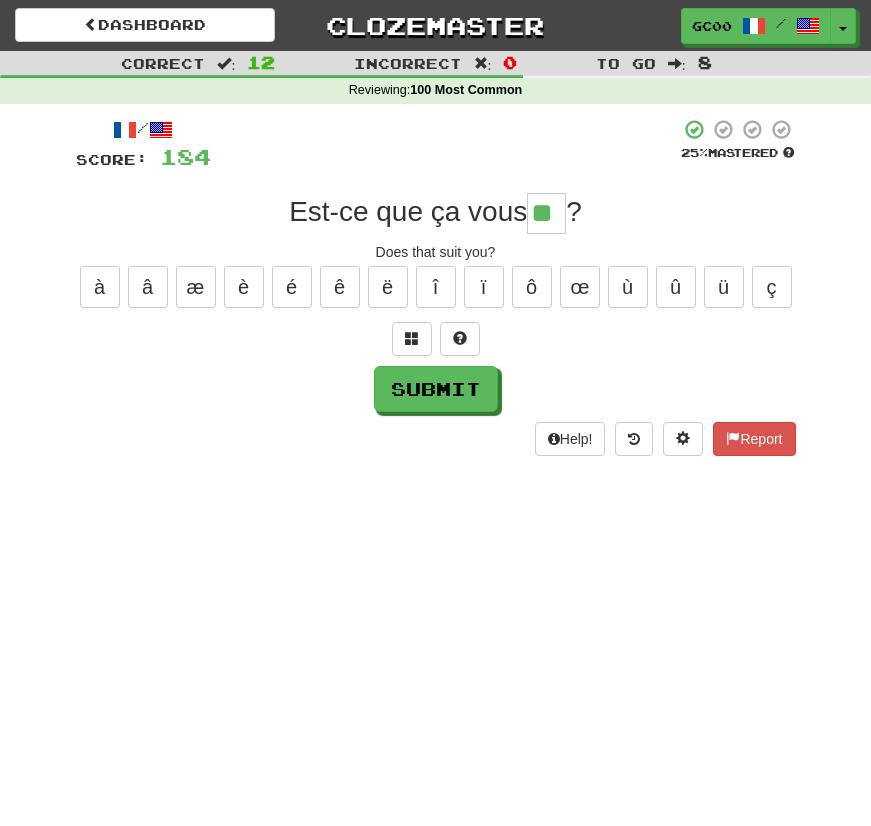 type on "**" 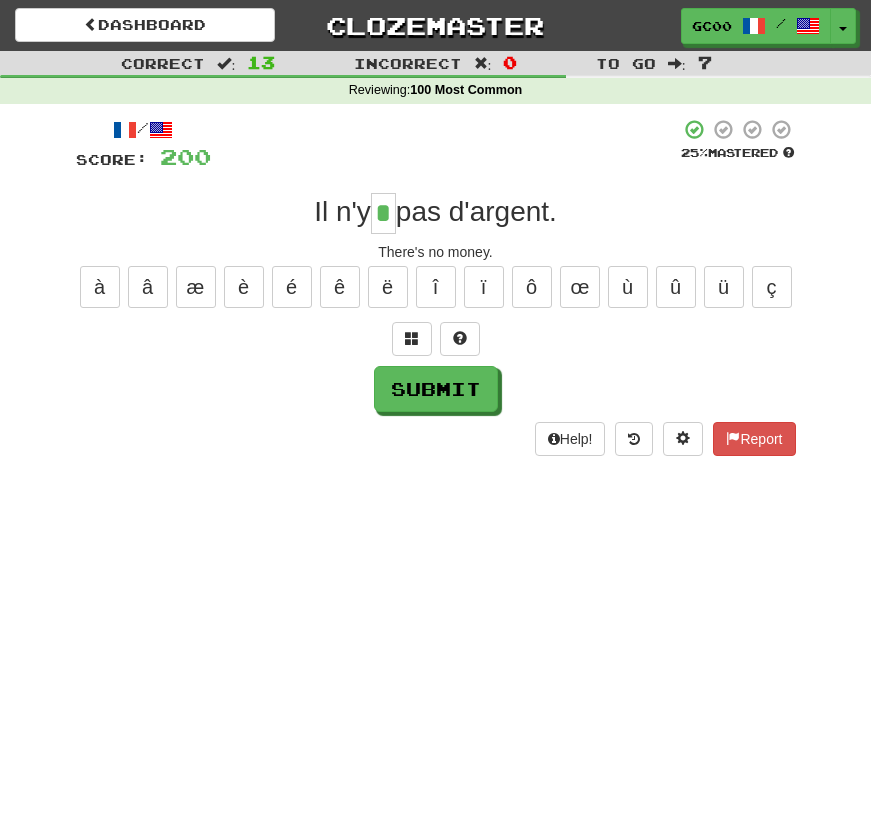 type on "*" 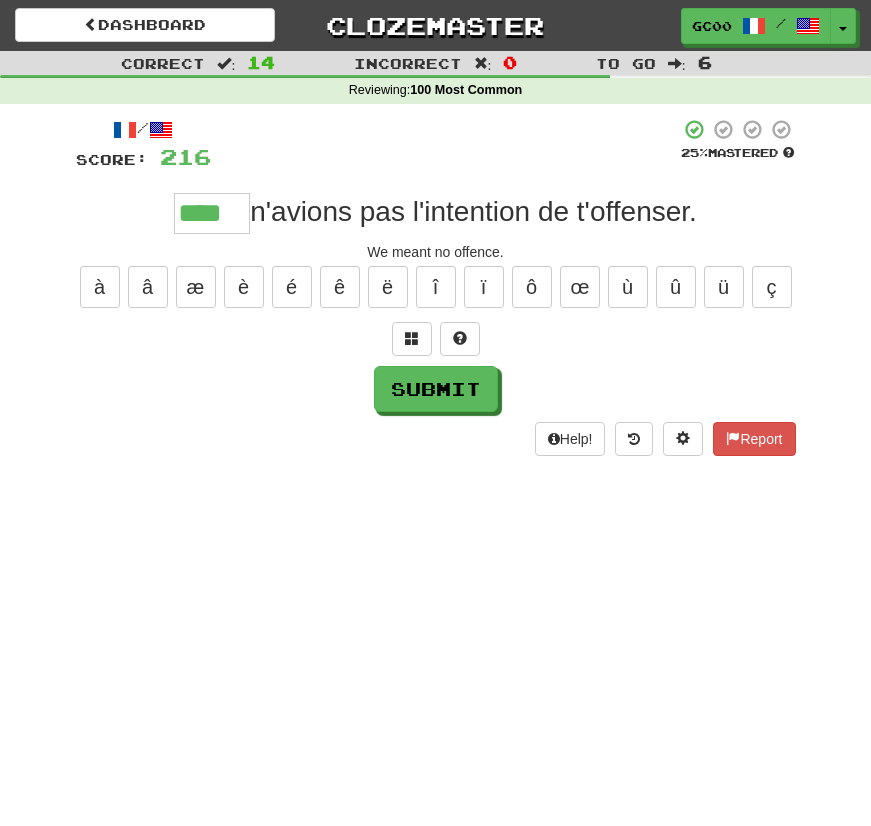 type on "****" 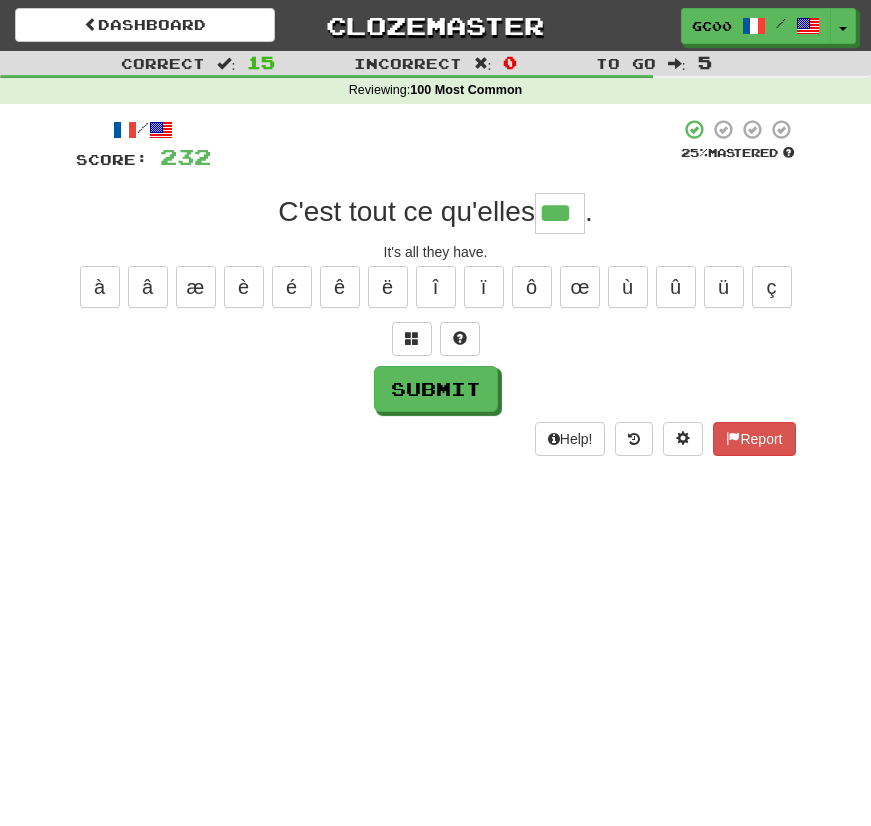 type on "***" 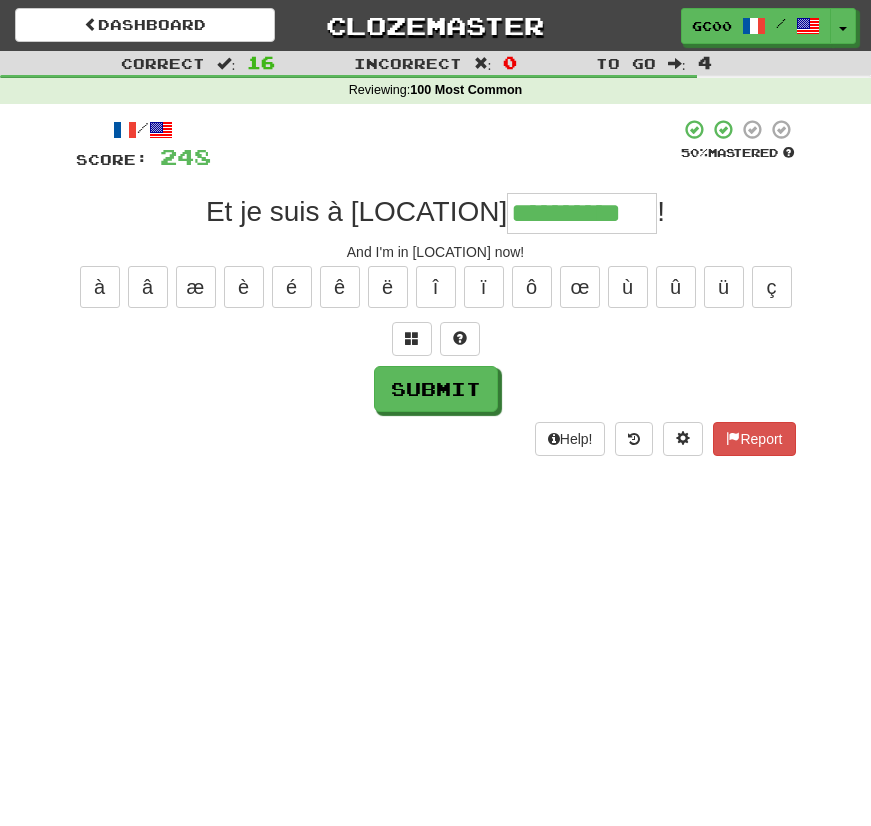 type on "**********" 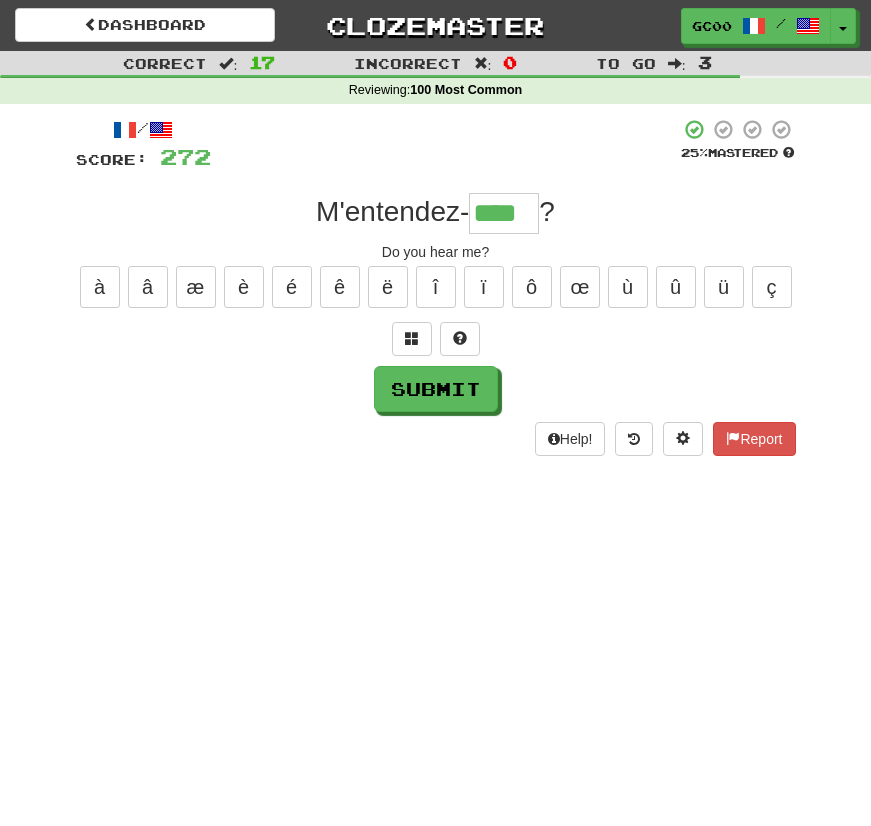 type on "****" 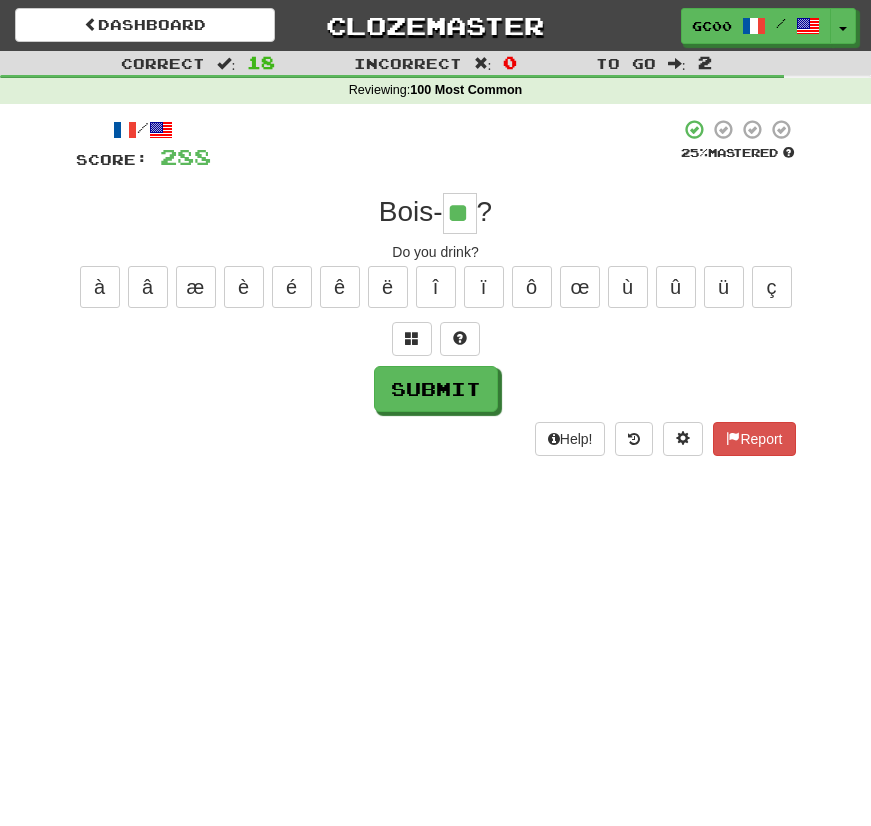 type on "**" 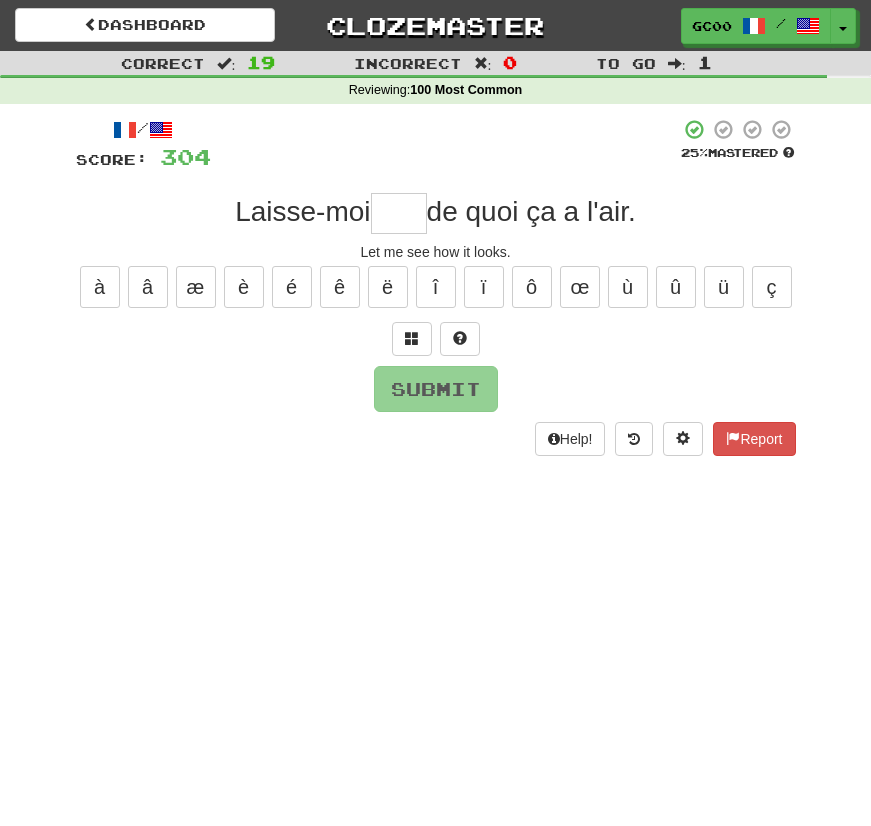 type on "*" 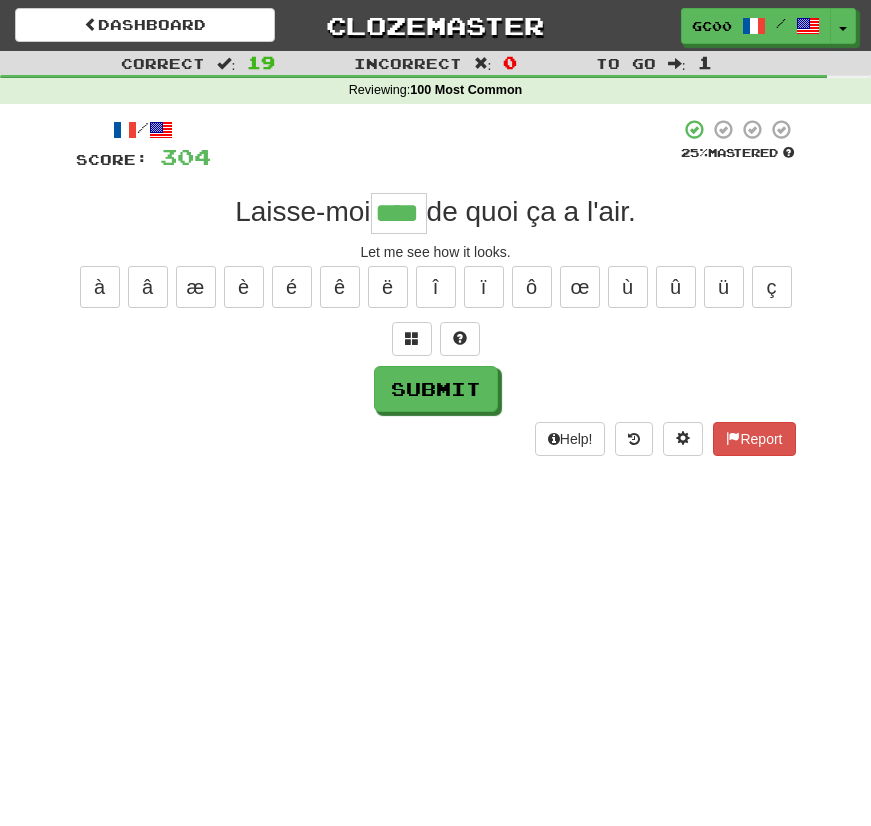 type on "****" 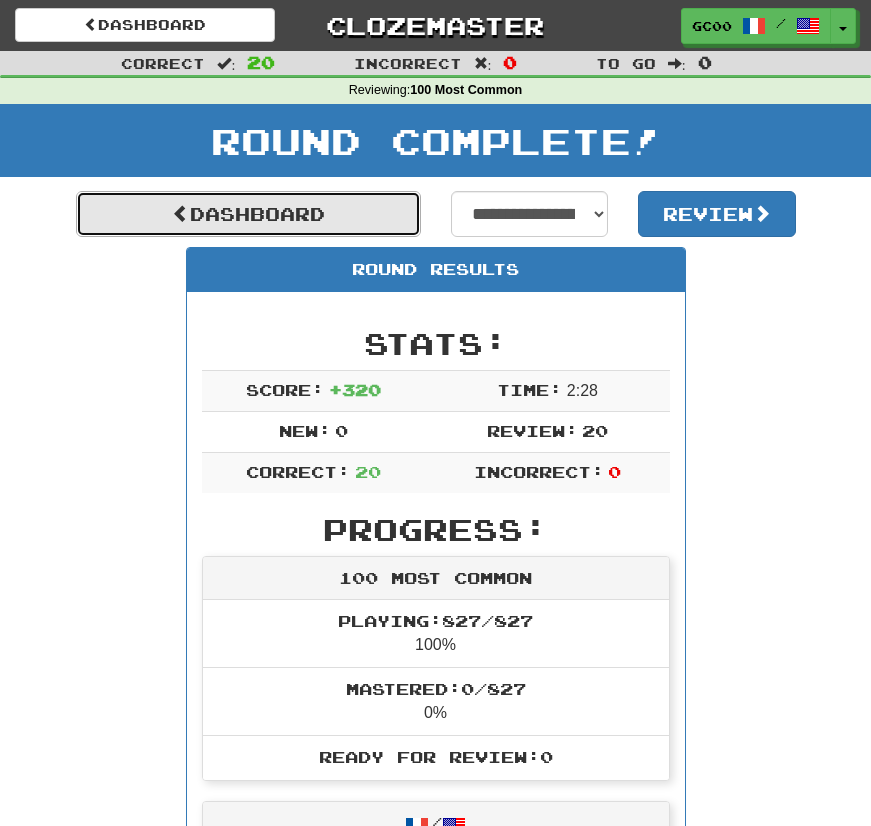 click on "Dashboard" at bounding box center (248, 214) 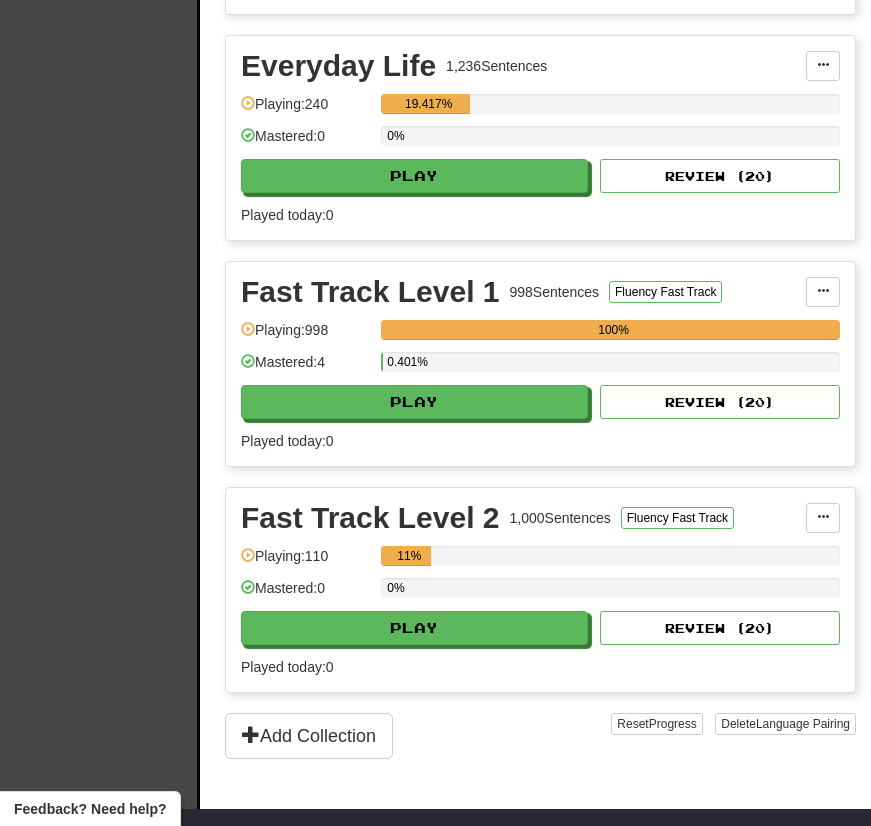 scroll, scrollTop: 1110, scrollLeft: 0, axis: vertical 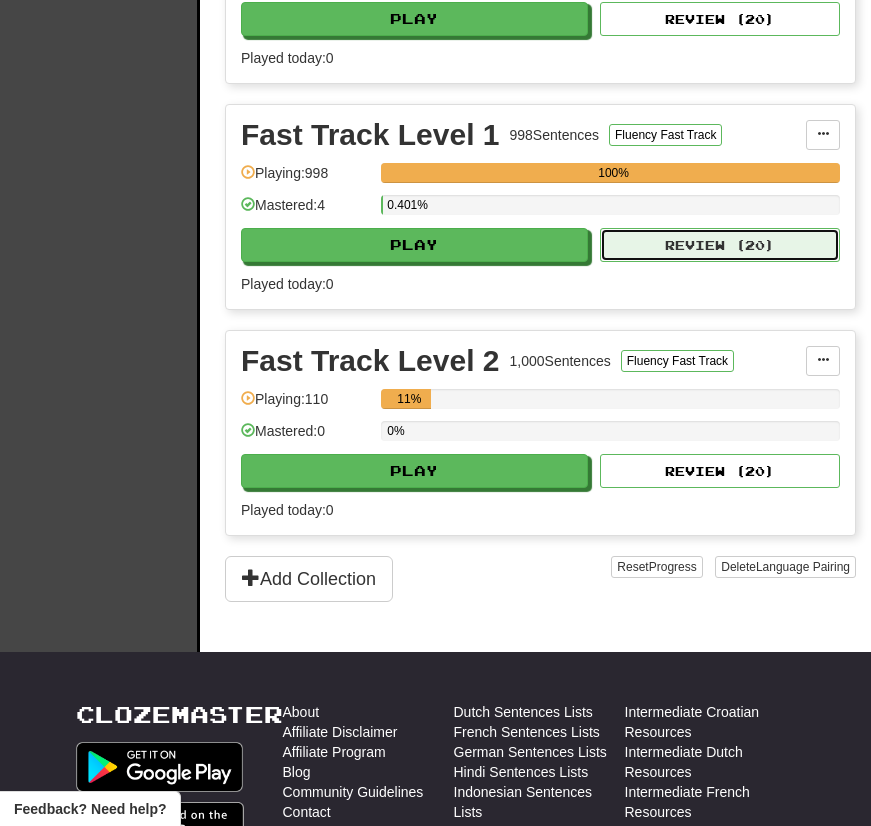 click on "Review ( 20 )" at bounding box center (720, 245) 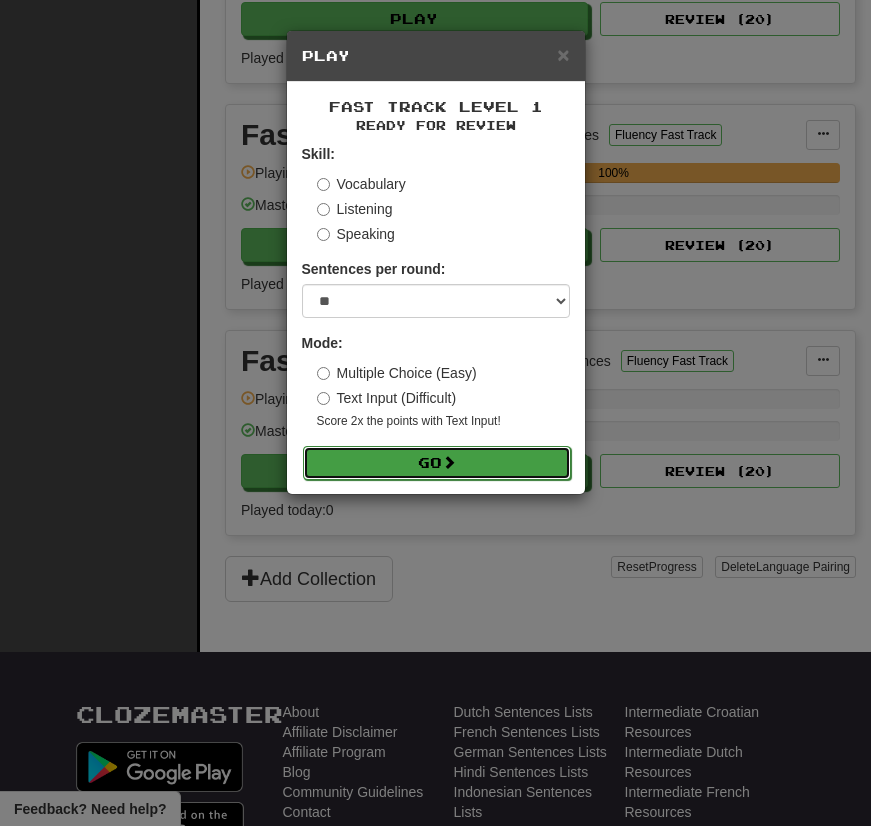 click on "Go" at bounding box center (437, 463) 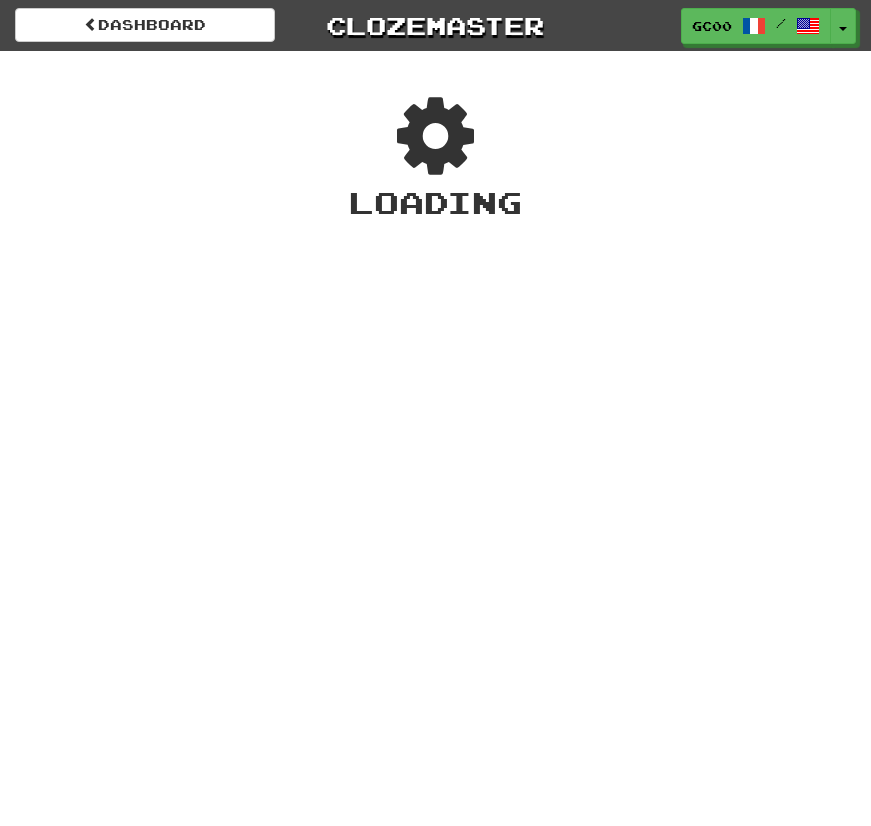 scroll, scrollTop: 0, scrollLeft: 0, axis: both 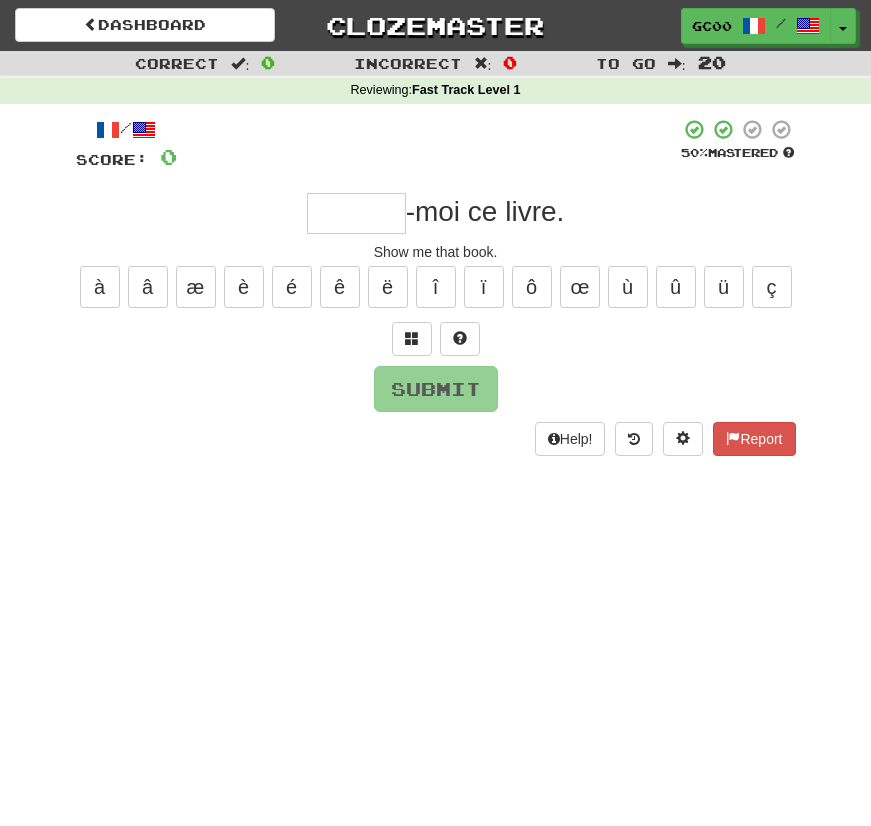 click at bounding box center [356, 213] 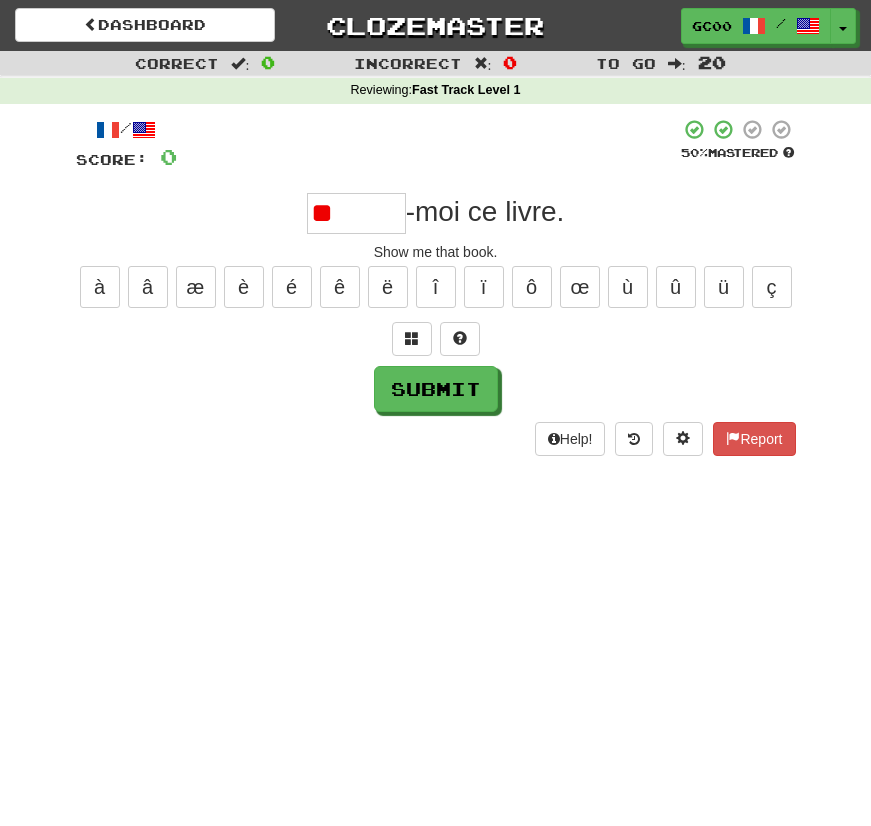 type on "*" 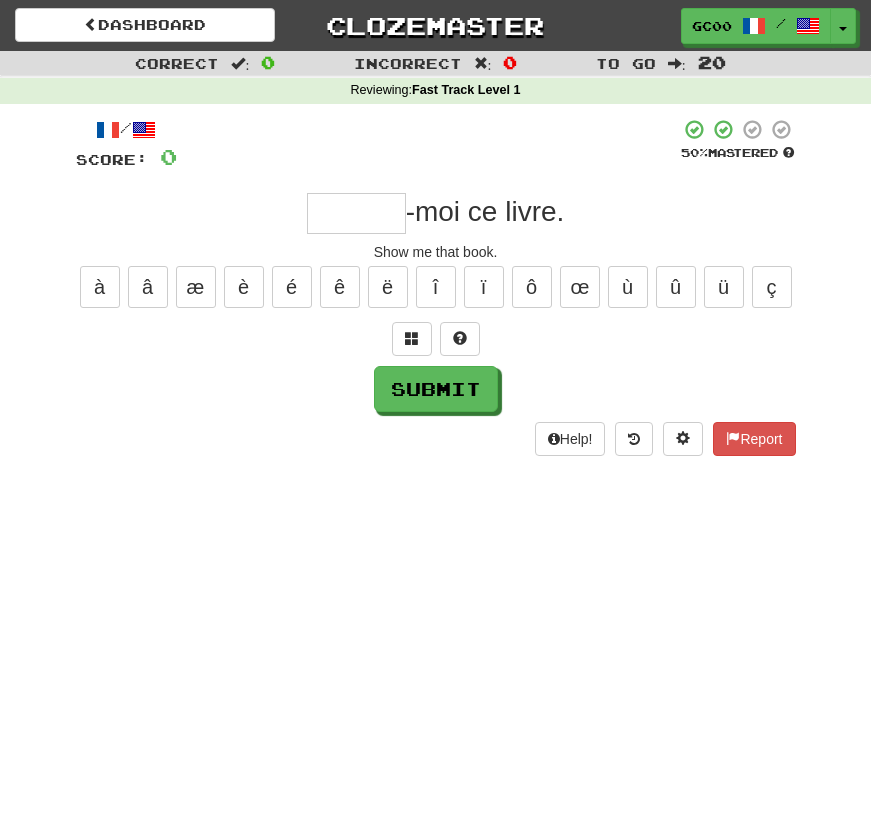 type on "*" 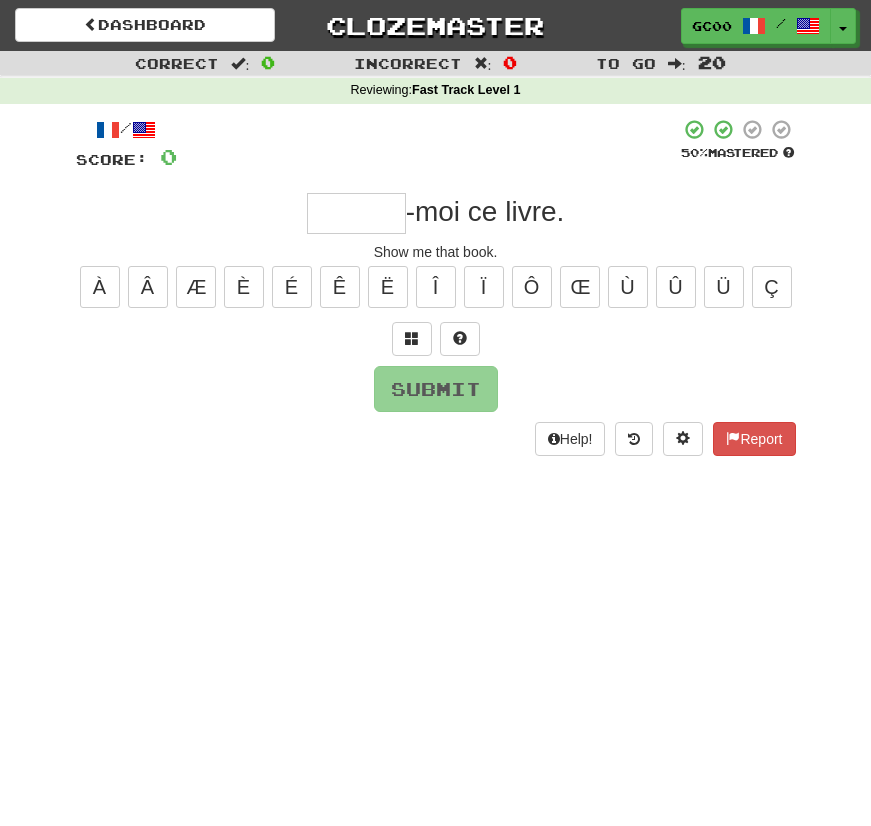 type on "*" 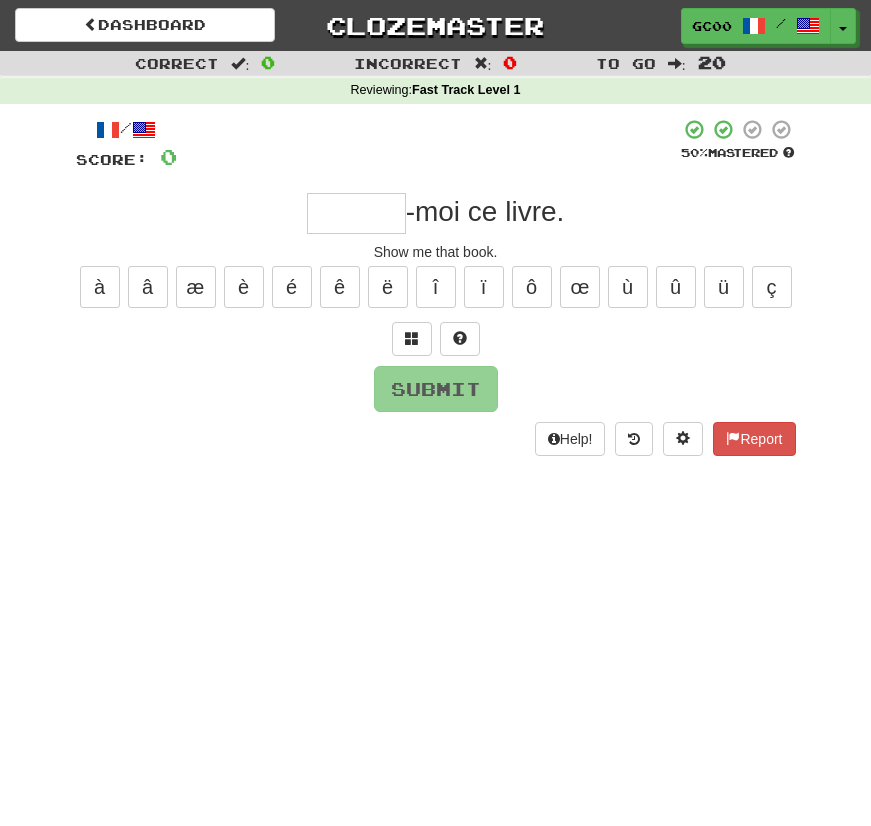click at bounding box center [356, 213] 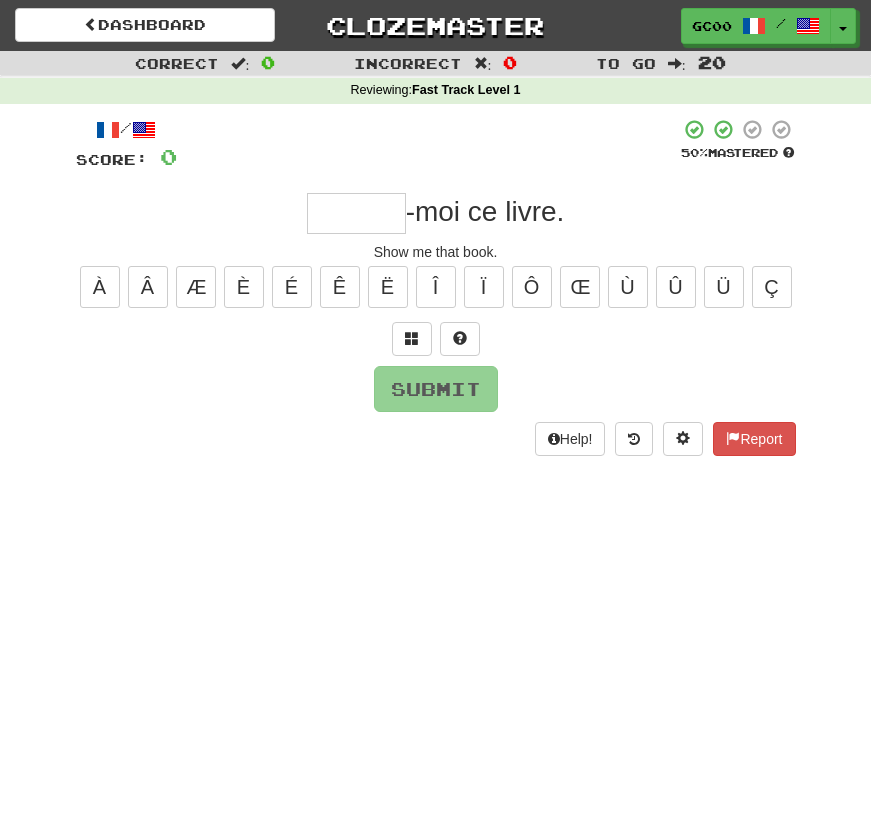 type on "*" 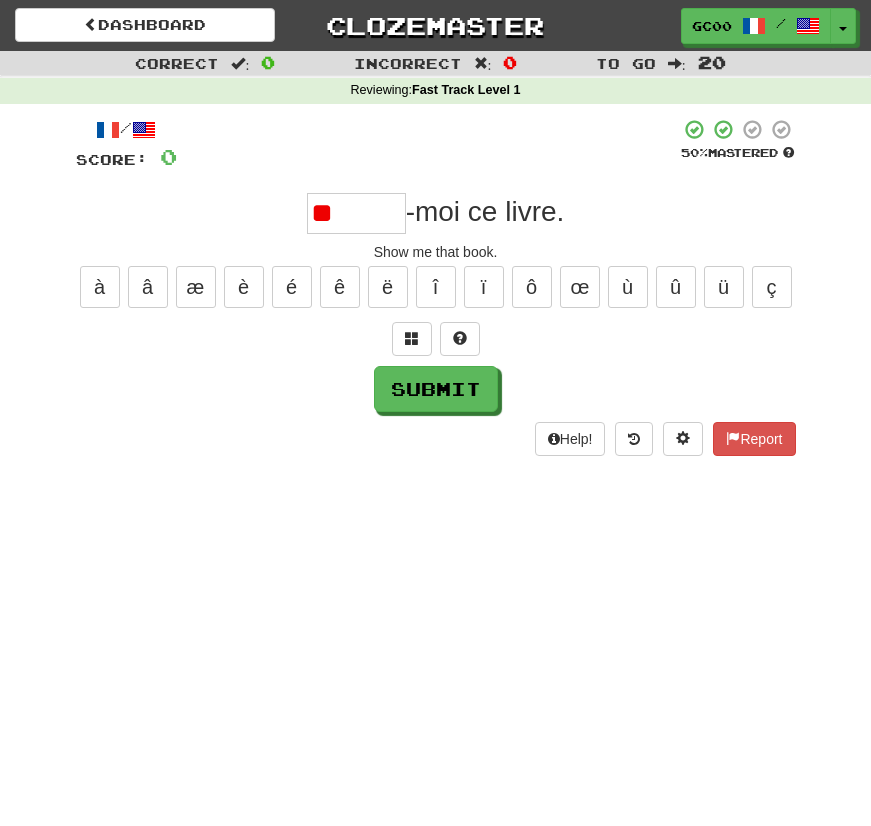 type on "*" 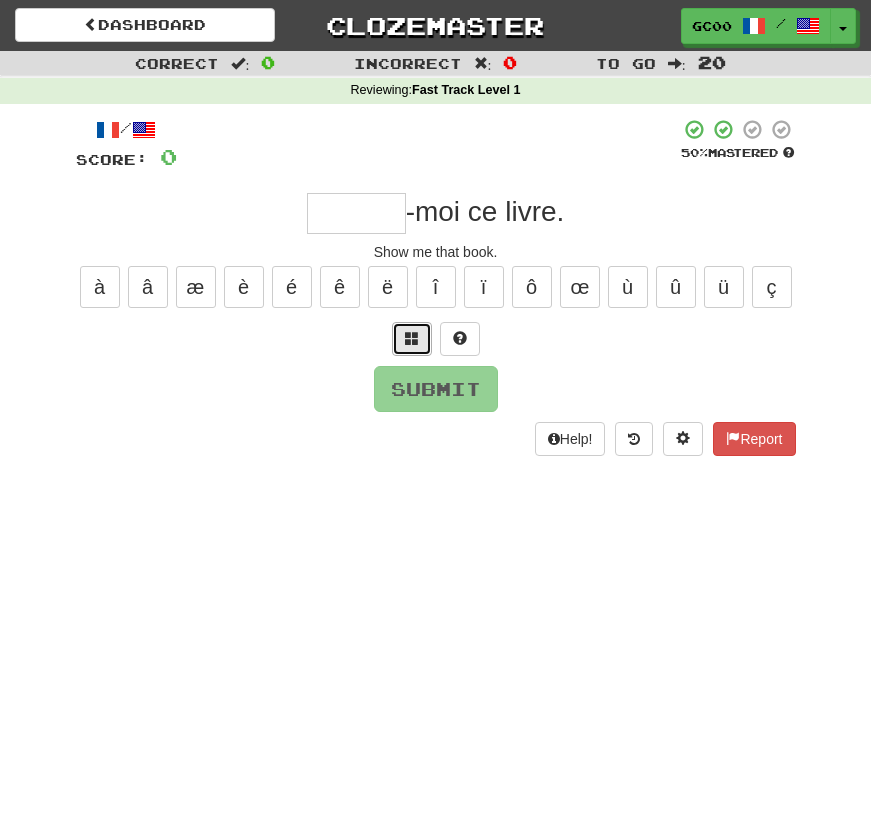 click at bounding box center (412, 339) 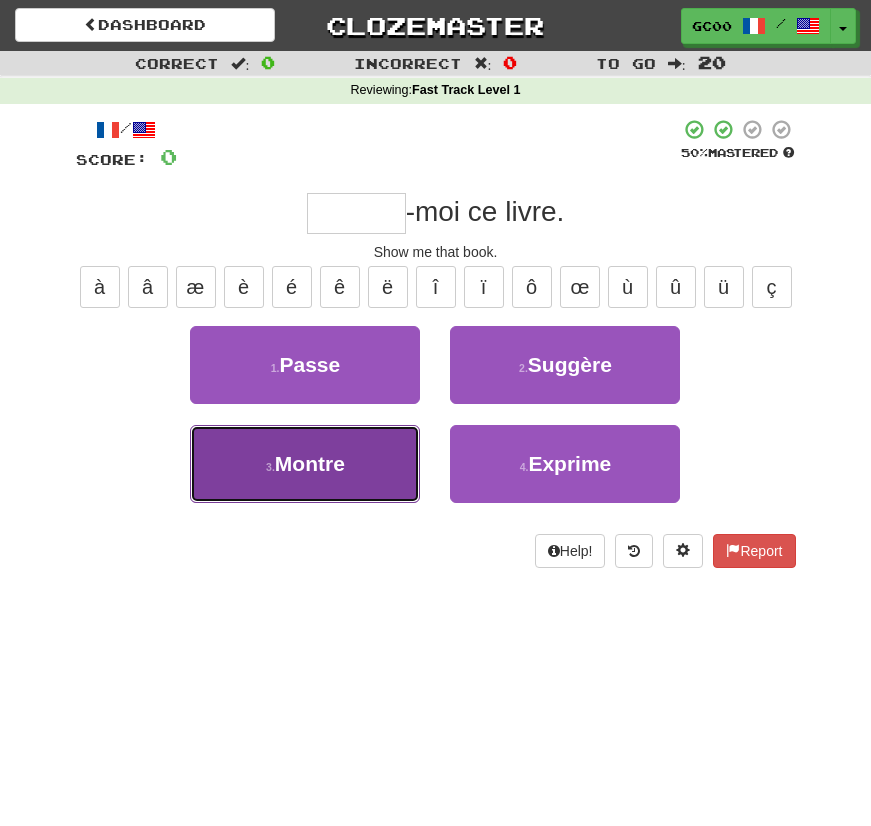 click on "3 .  Montre" at bounding box center [305, 464] 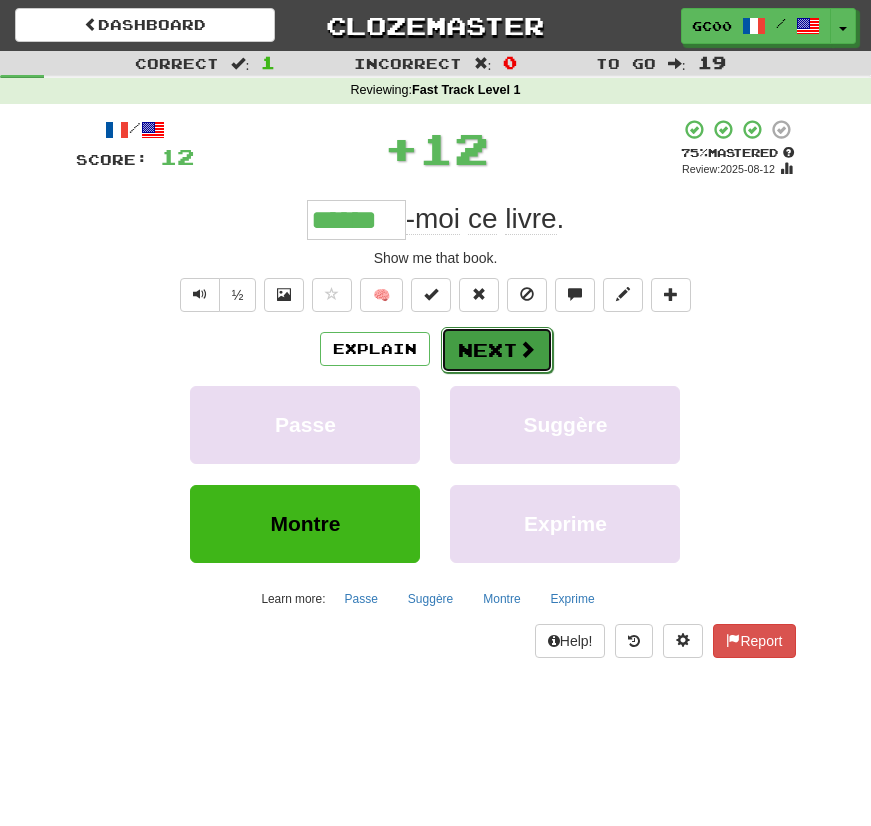 click on "Next" at bounding box center (497, 350) 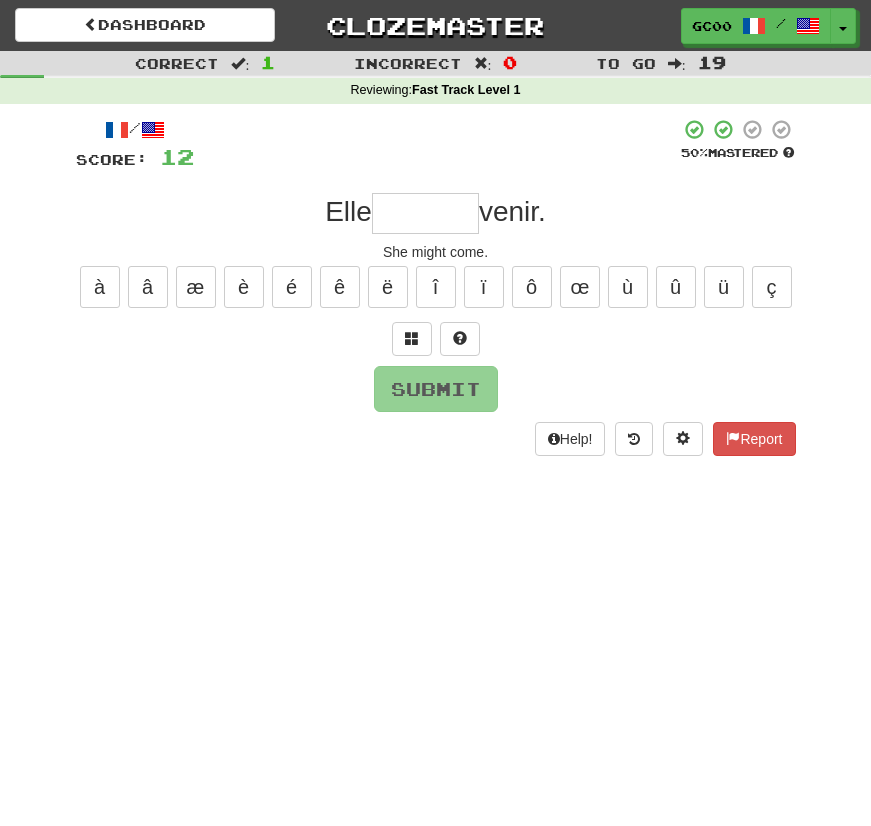 click at bounding box center [425, 213] 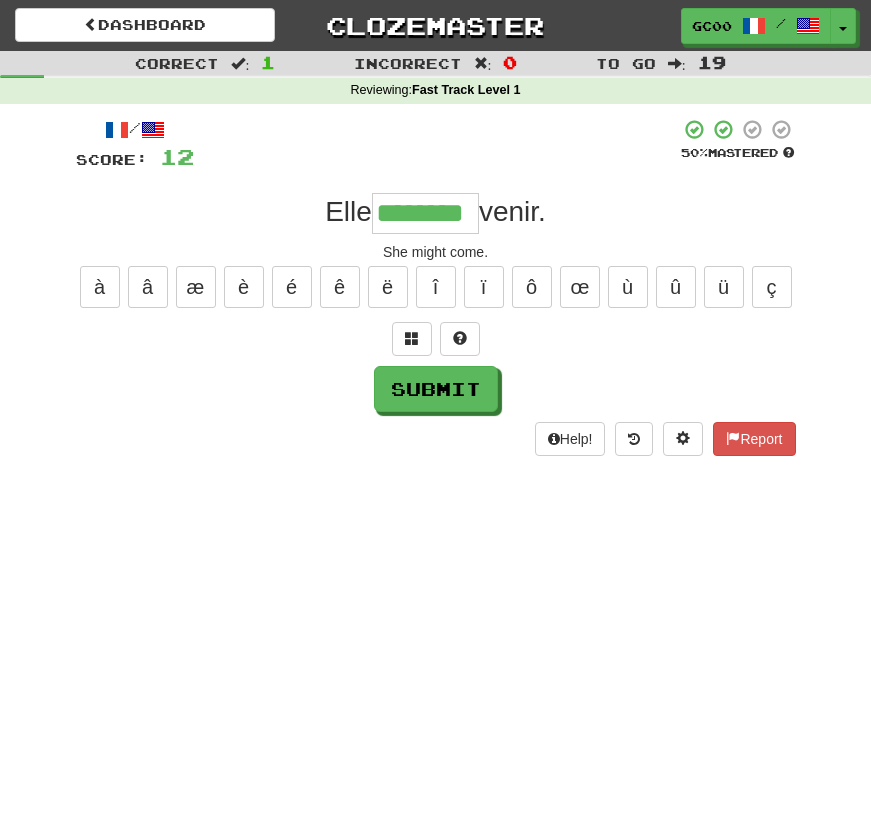 type on "********" 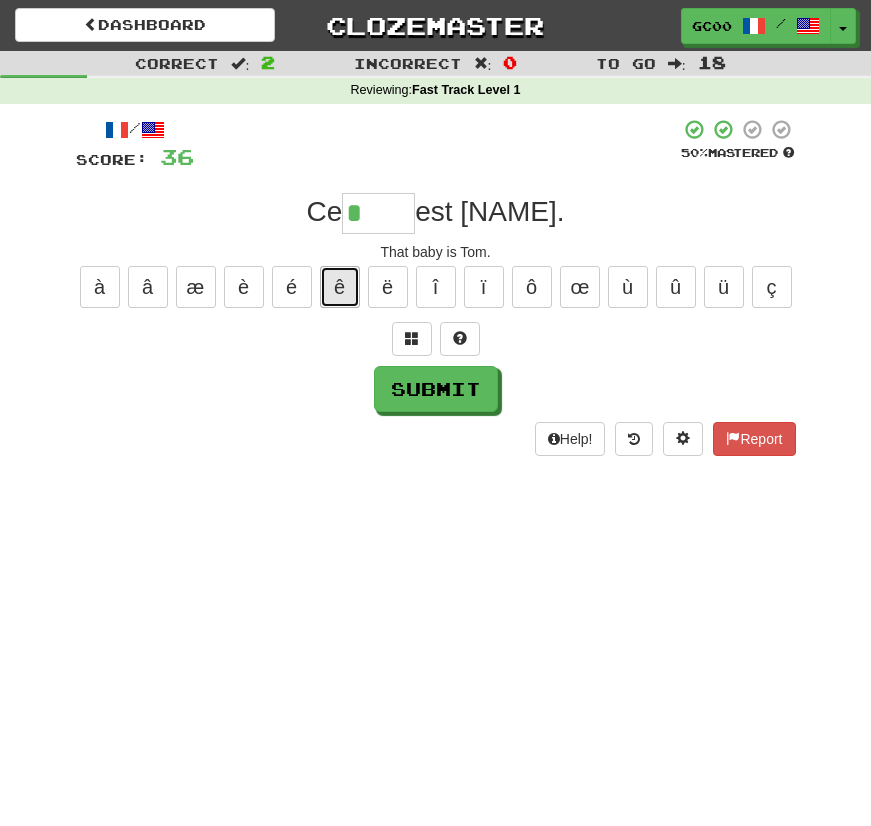 click on "ê" at bounding box center (340, 287) 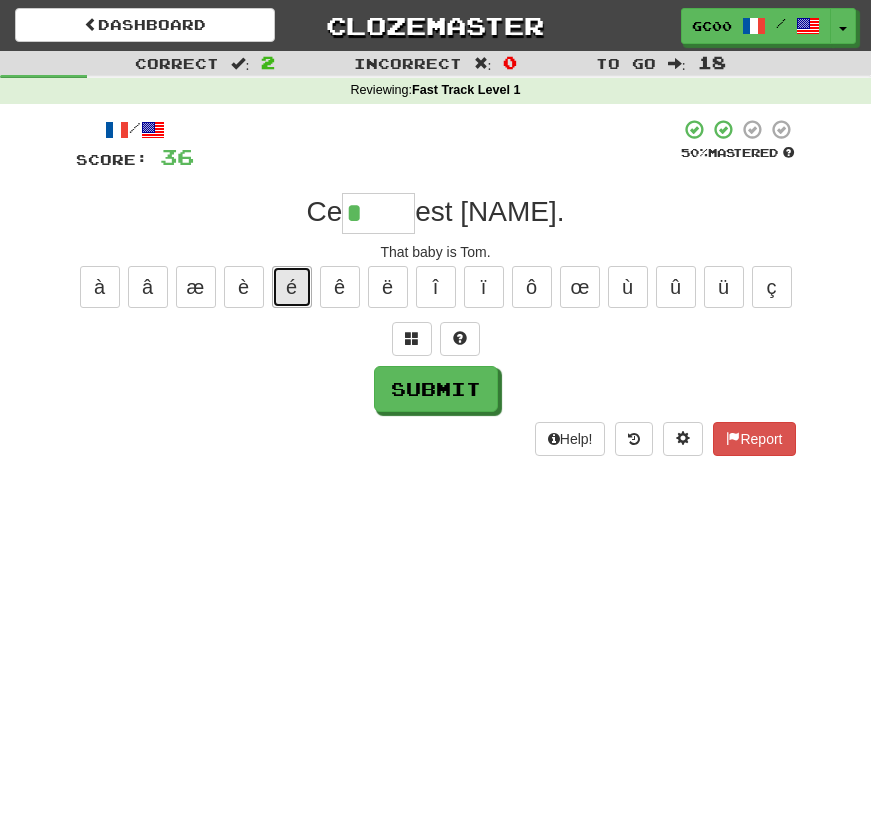click on "é" at bounding box center [292, 287] 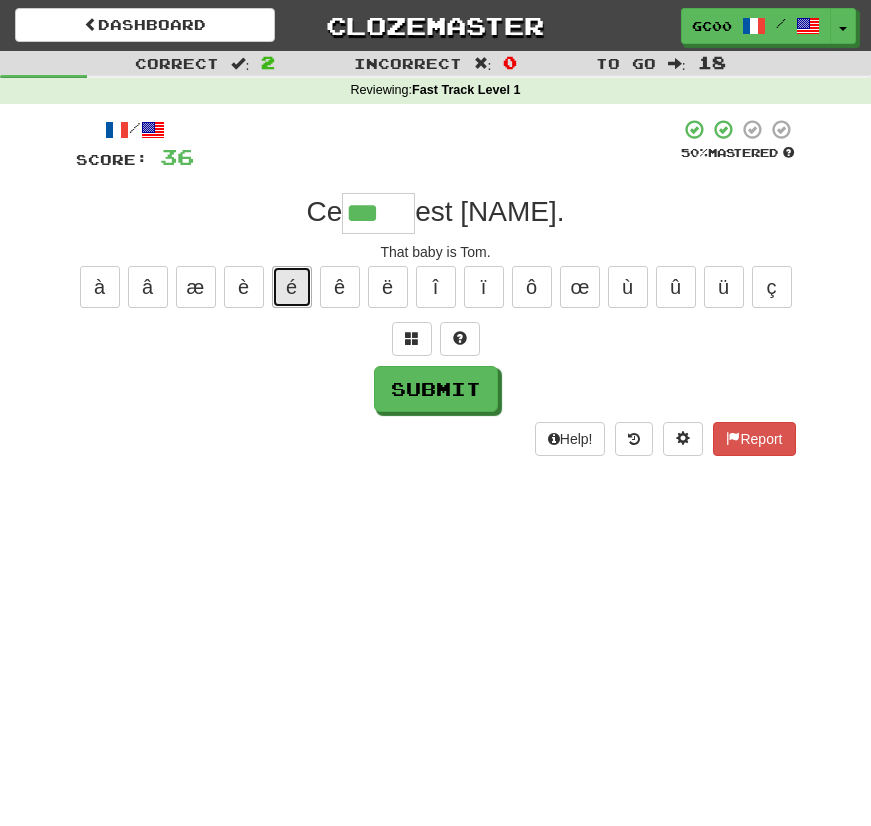 click on "é" at bounding box center (292, 287) 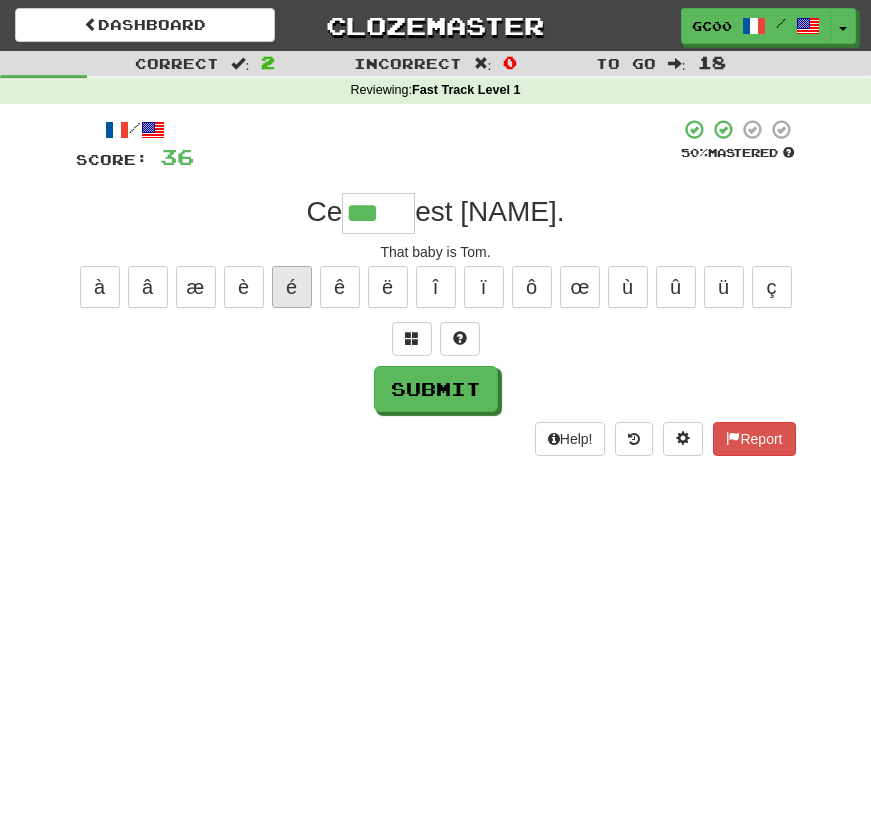 type on "****" 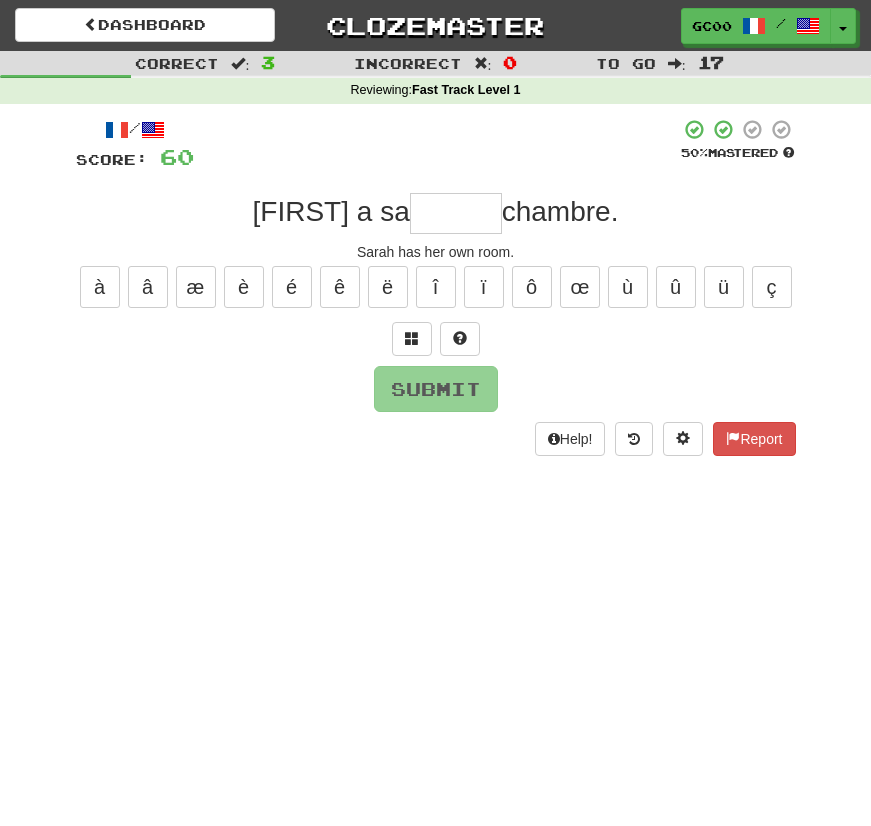 type on "*" 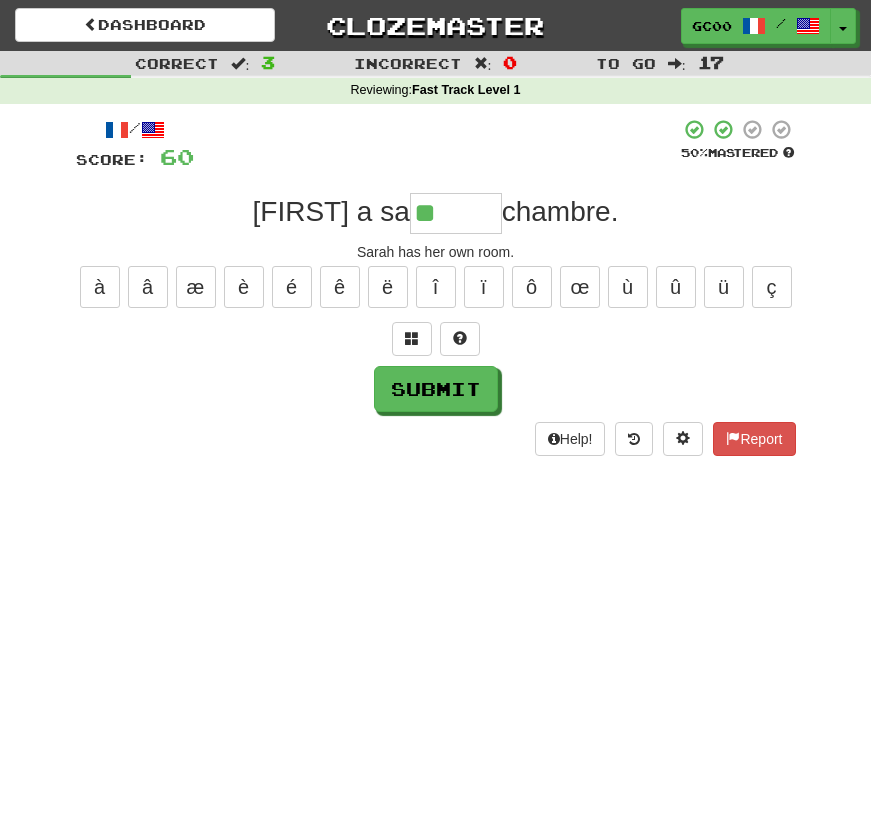 click on "/  Score:   60 50 %  Mastered Sarah a sa  **  chambre. Sarah has her own room. à â æ è é ê ë î ï ô œ ù û ü ç Submit  Help!  Report" at bounding box center [436, 287] 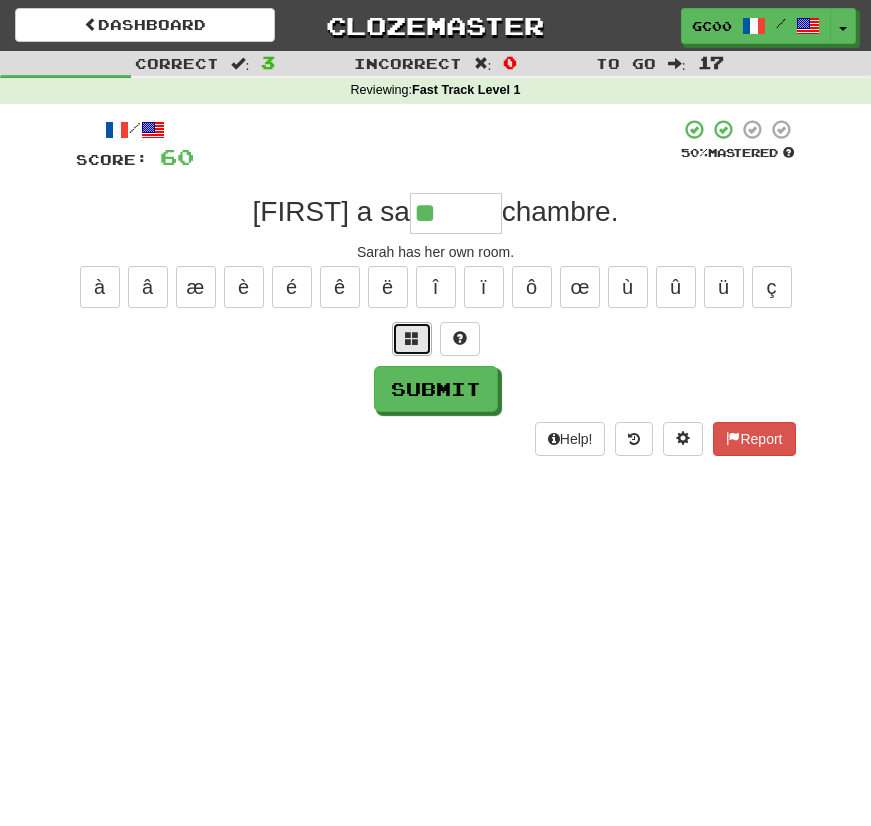 click at bounding box center (412, 339) 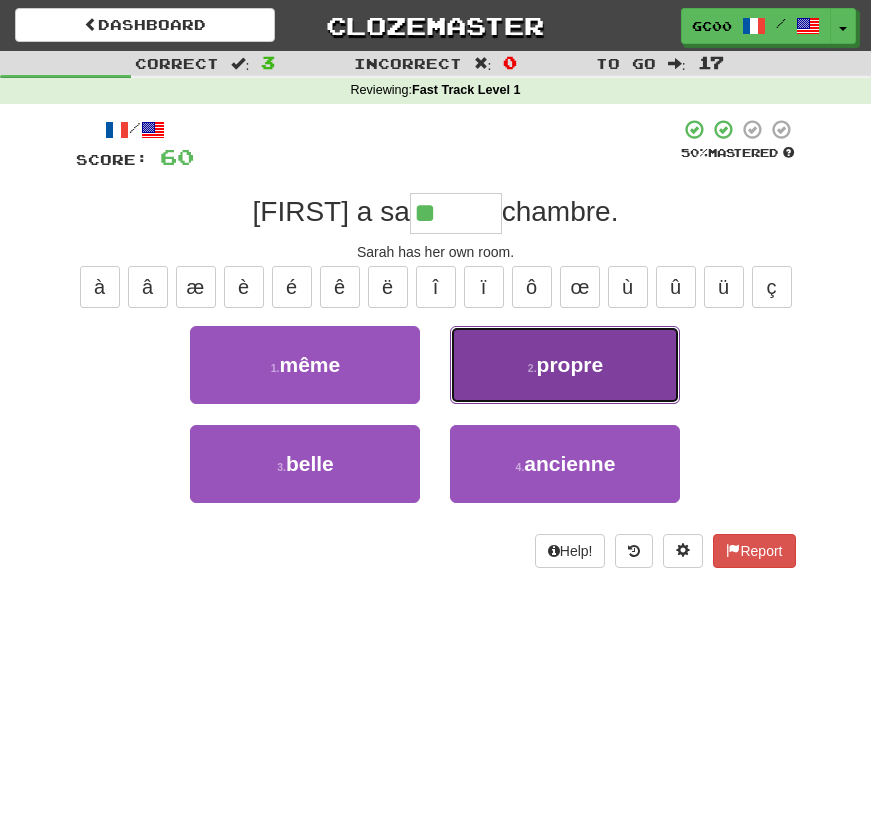 click on "propre" at bounding box center (570, 364) 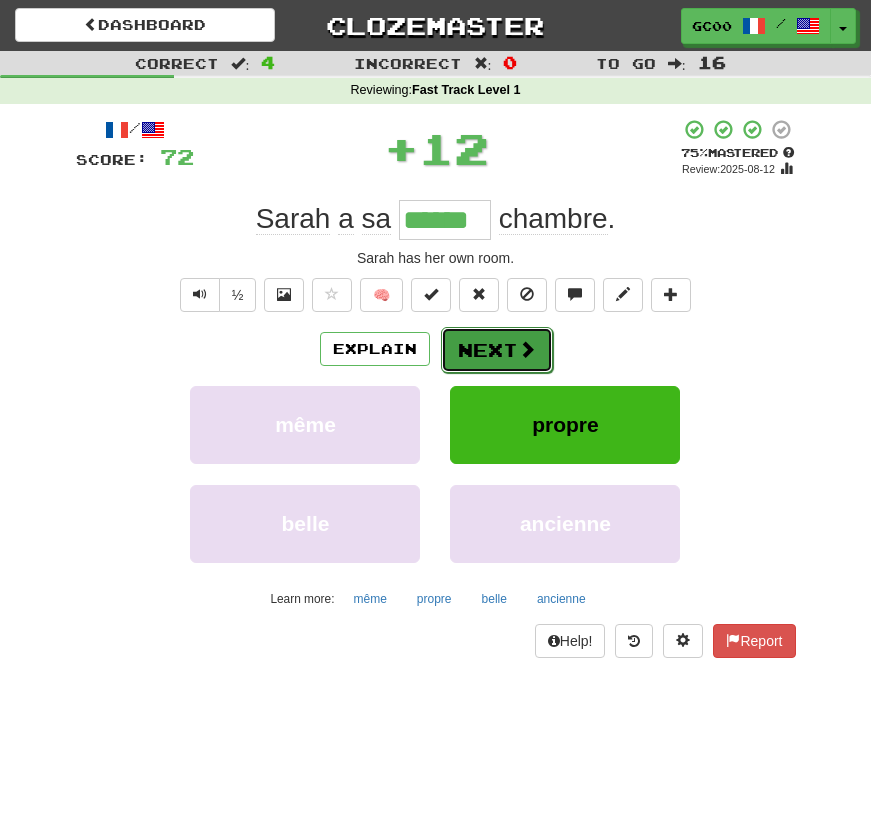 click on "Next" at bounding box center (497, 350) 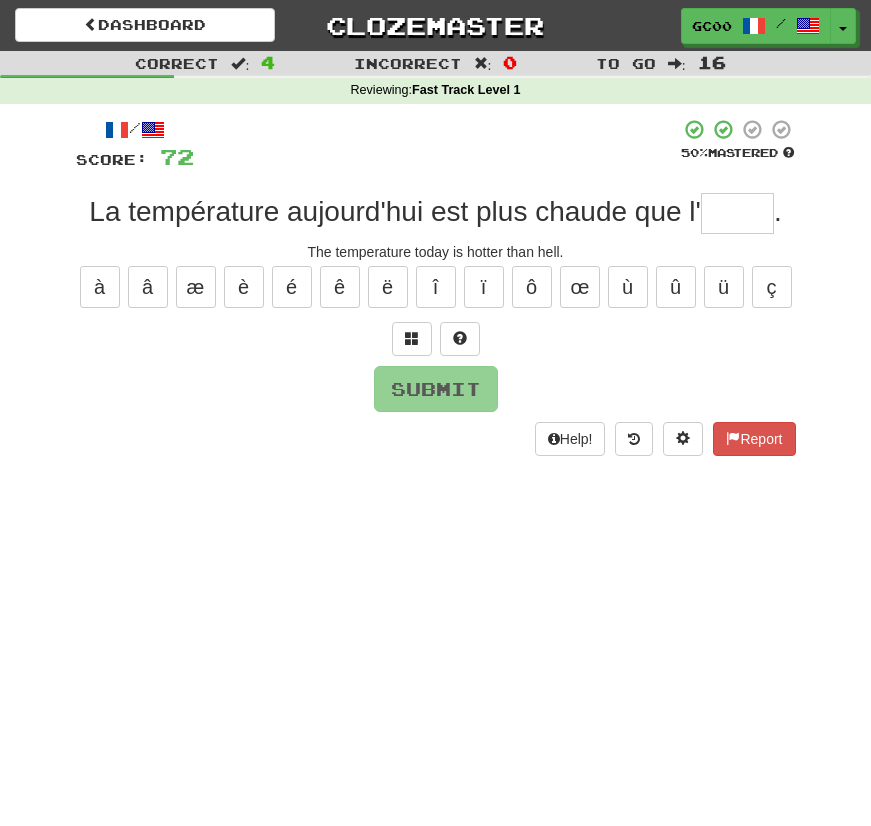 type on "*" 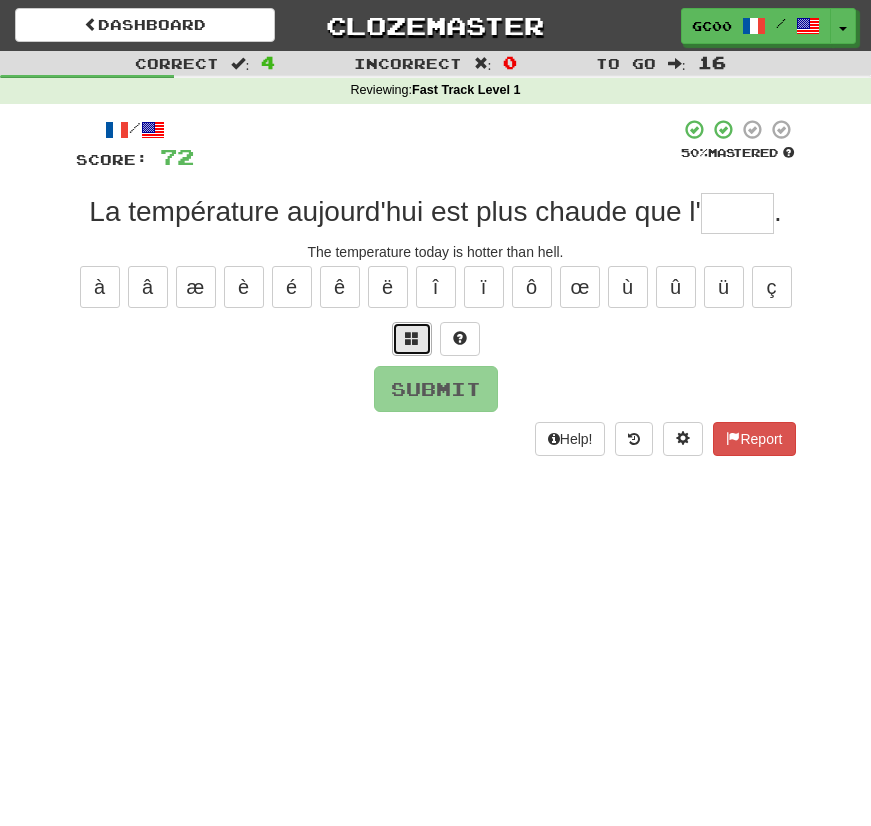 click at bounding box center (412, 338) 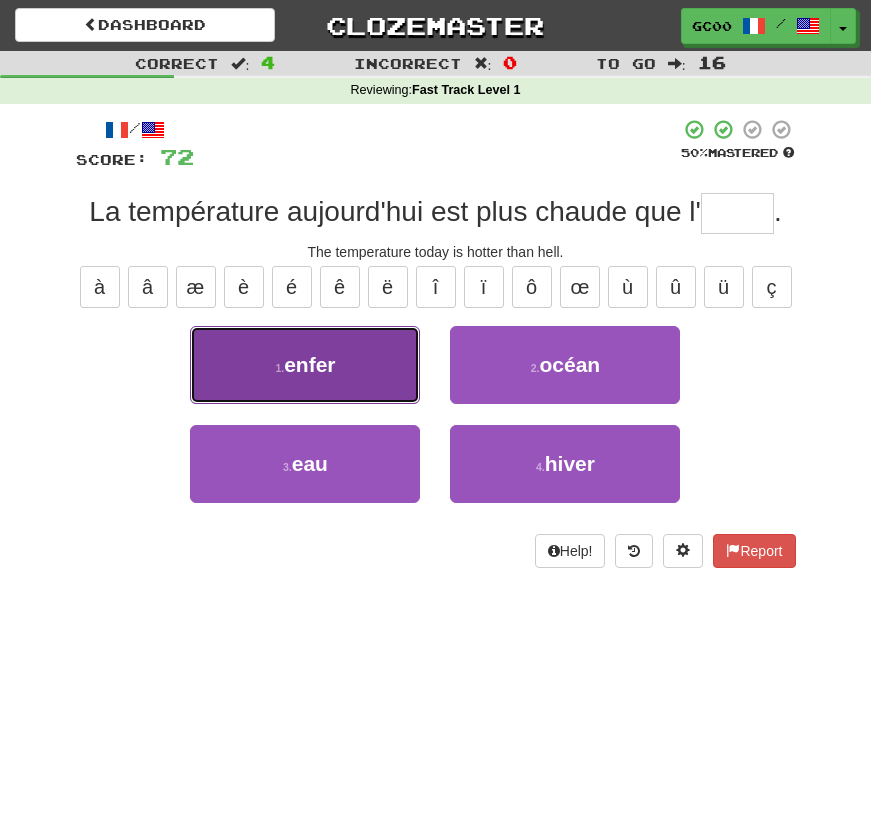 click on "1 .  enfer" at bounding box center (305, 365) 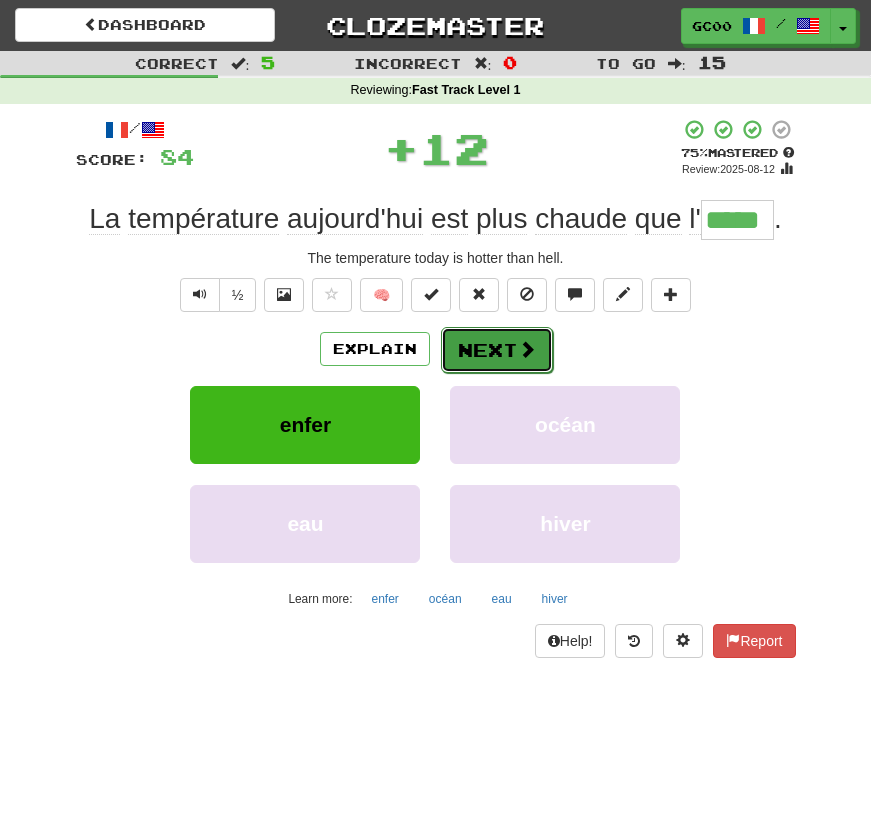 click on "Next" at bounding box center [497, 350] 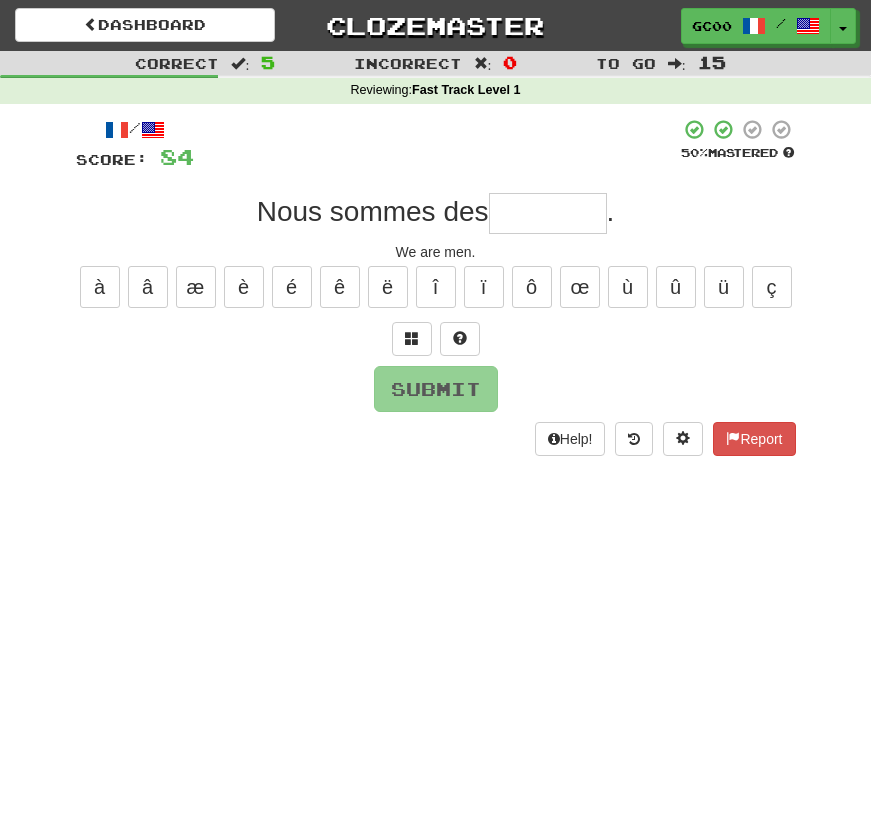 type on "*" 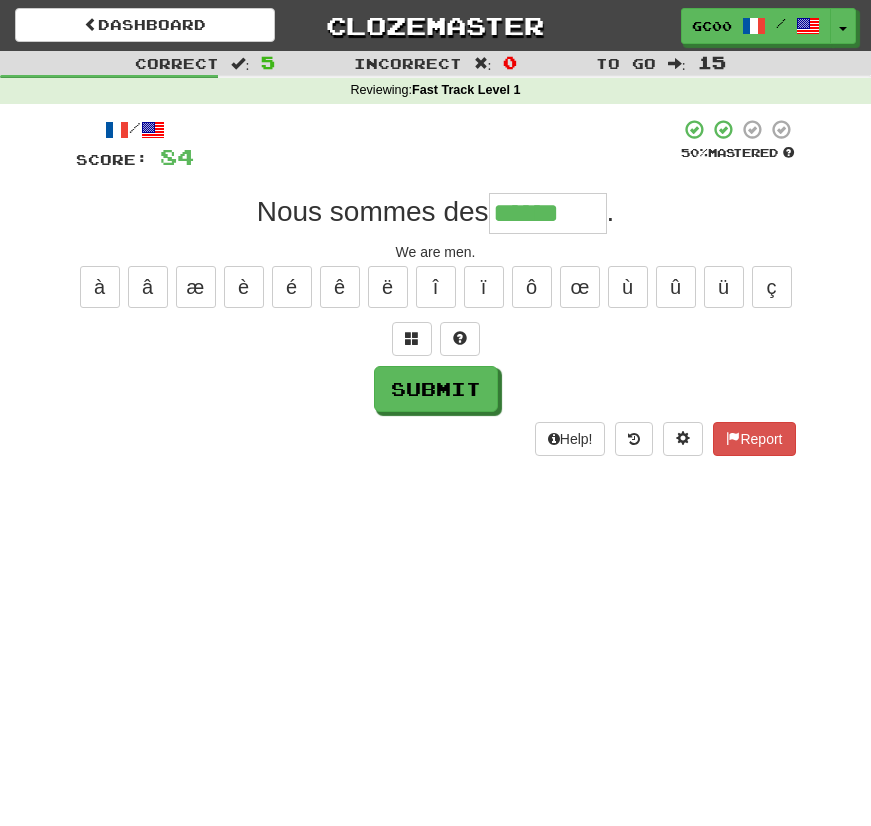 type on "******" 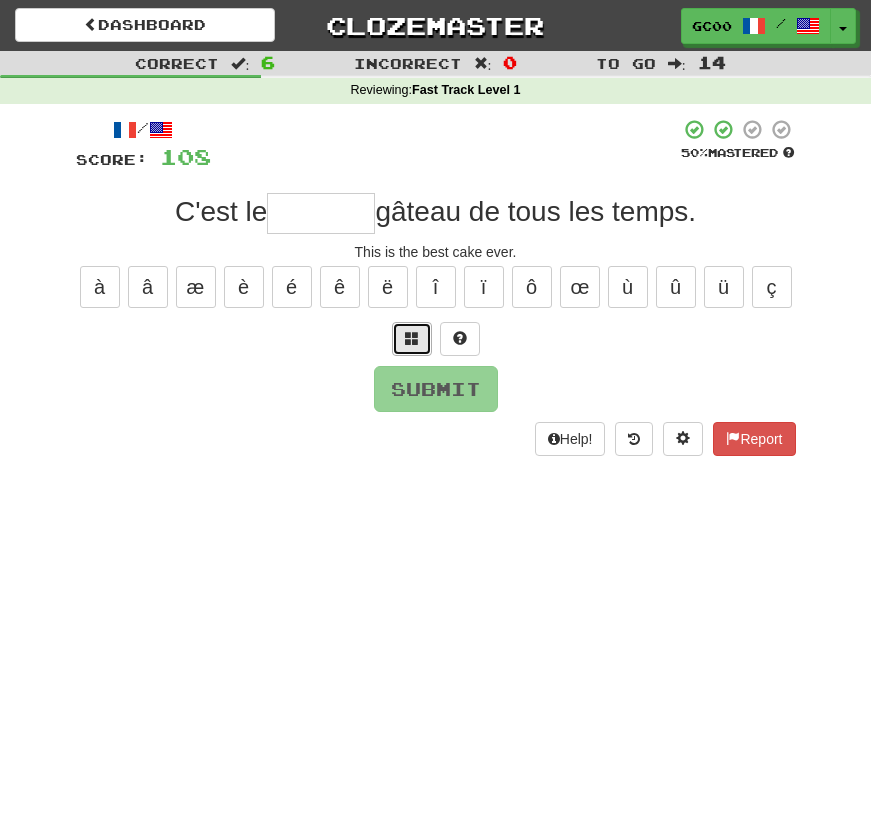 click at bounding box center [412, 338] 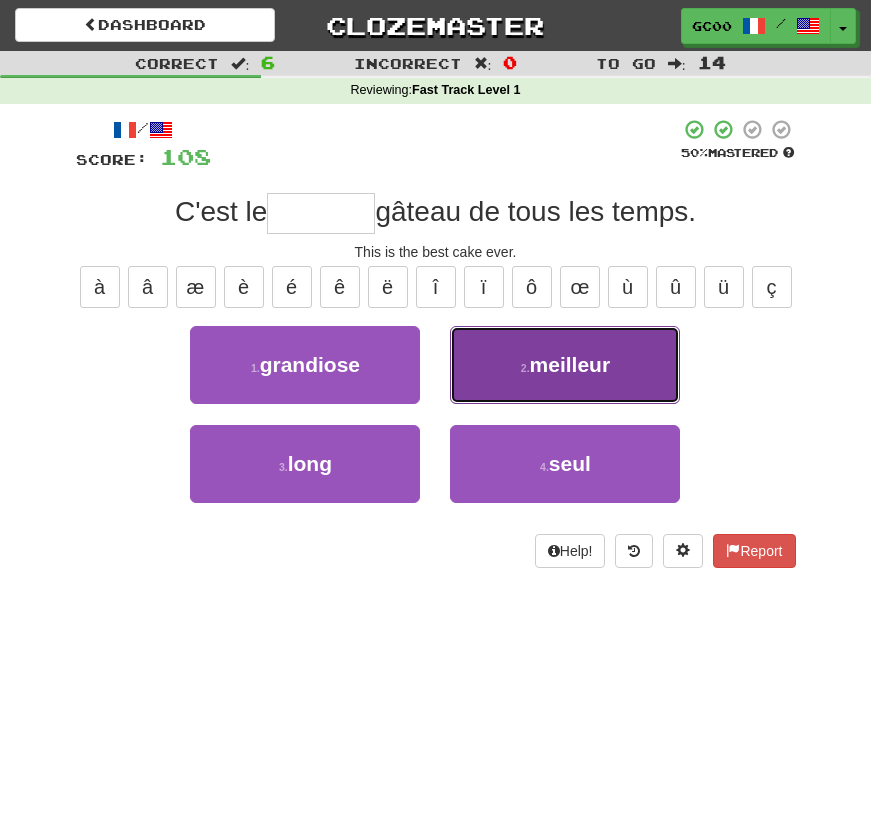 click on "2 .  meilleur" at bounding box center (565, 365) 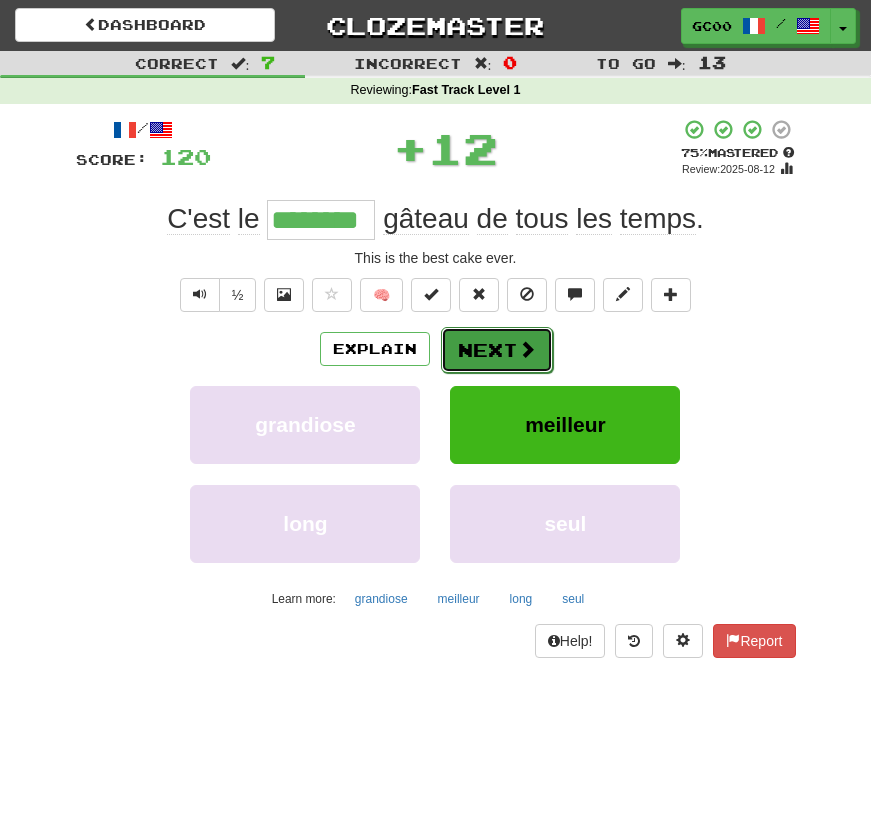 click on "Next" at bounding box center [497, 350] 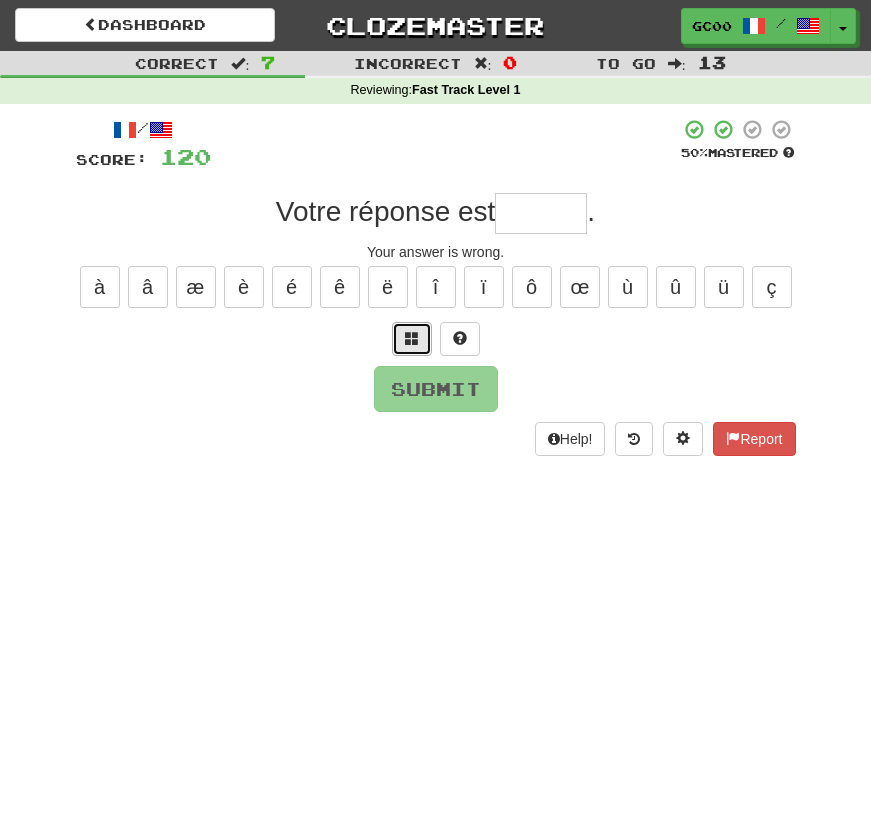 click at bounding box center (412, 339) 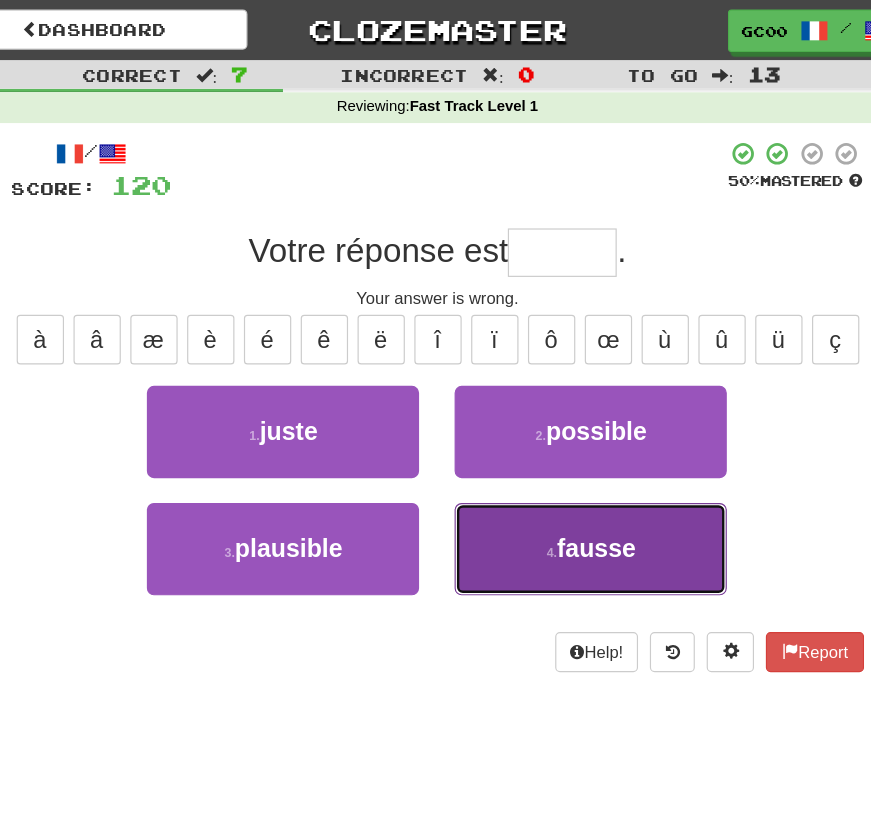 click on "4 .  fausse" at bounding box center [565, 464] 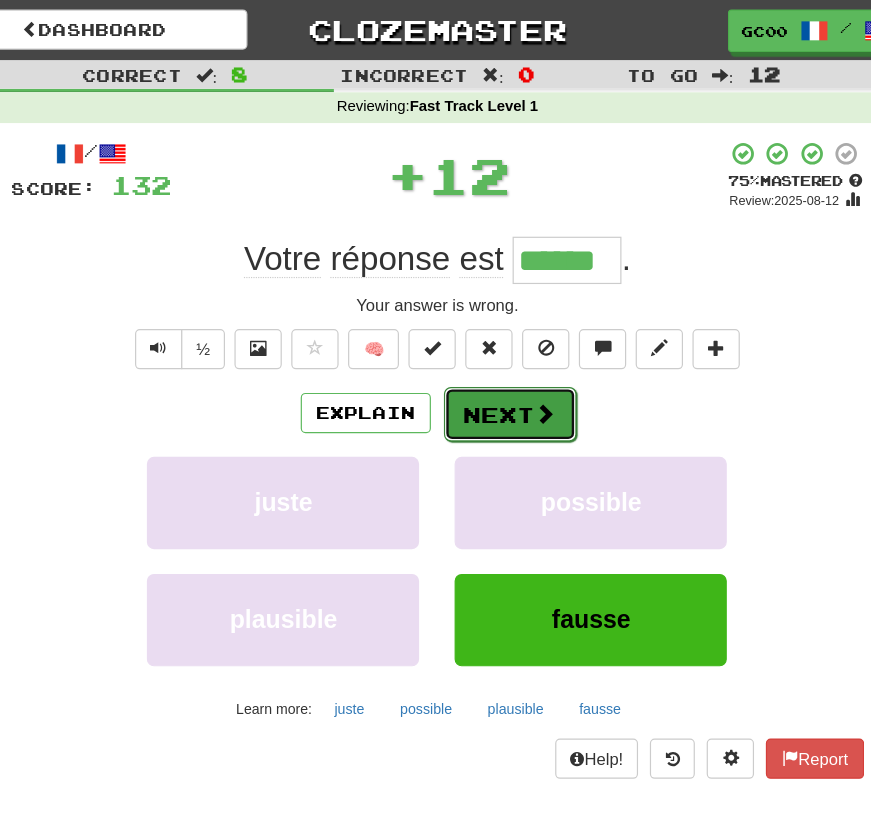click at bounding box center (527, 349) 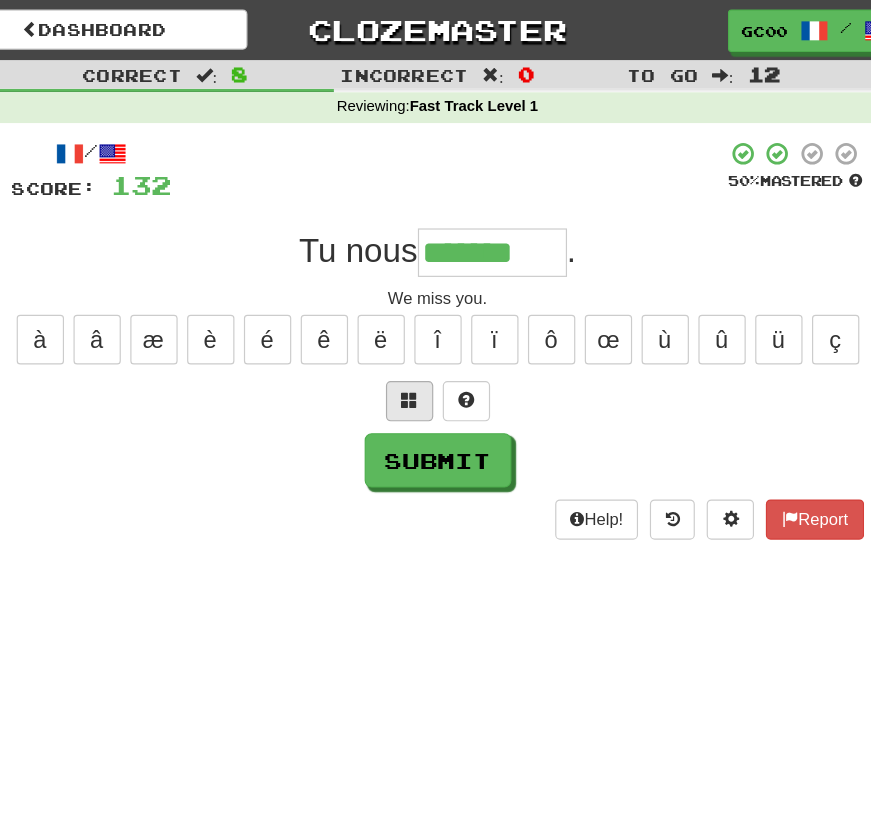 type on "*******" 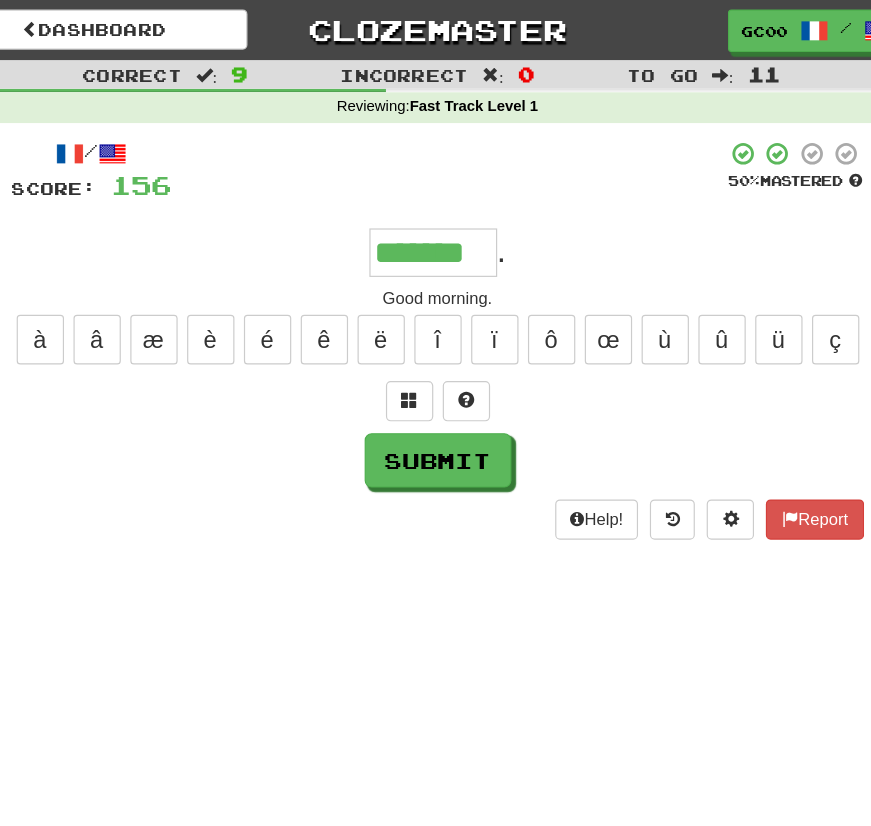 type on "*******" 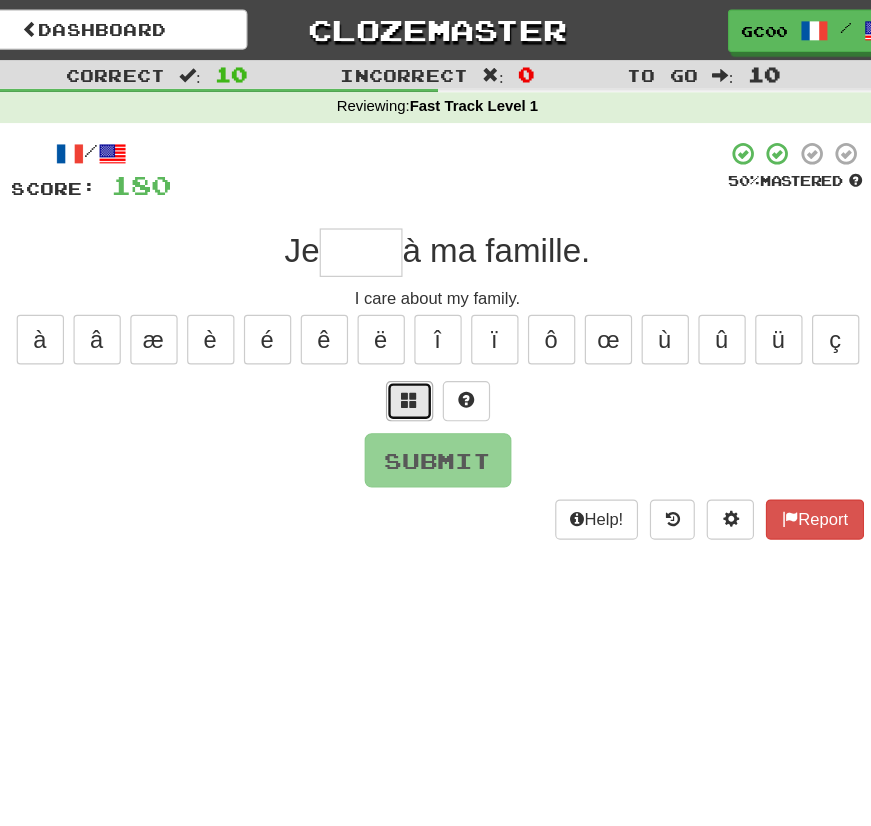 click at bounding box center (412, 339) 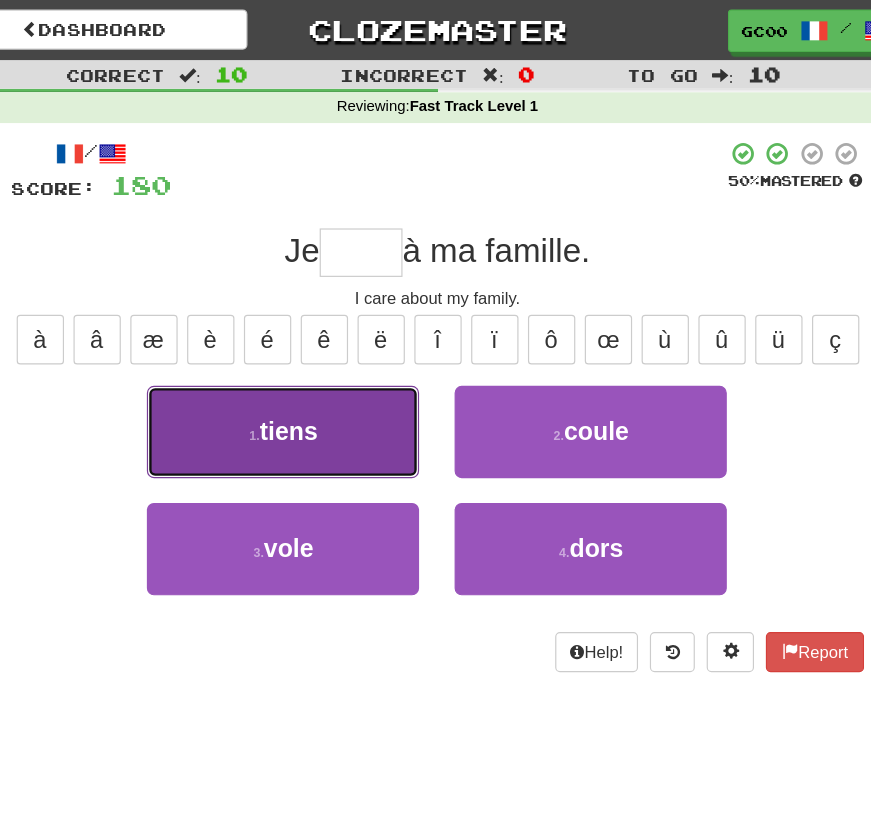 click on "1 .  tiens" at bounding box center [305, 365] 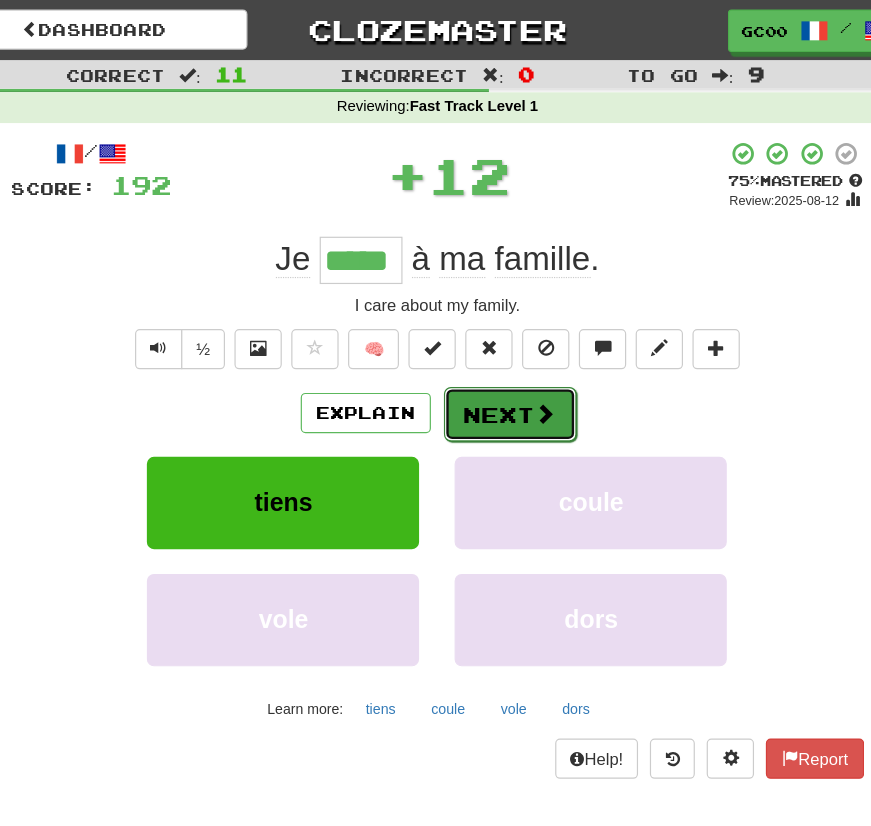 click on "Next" at bounding box center [497, 350] 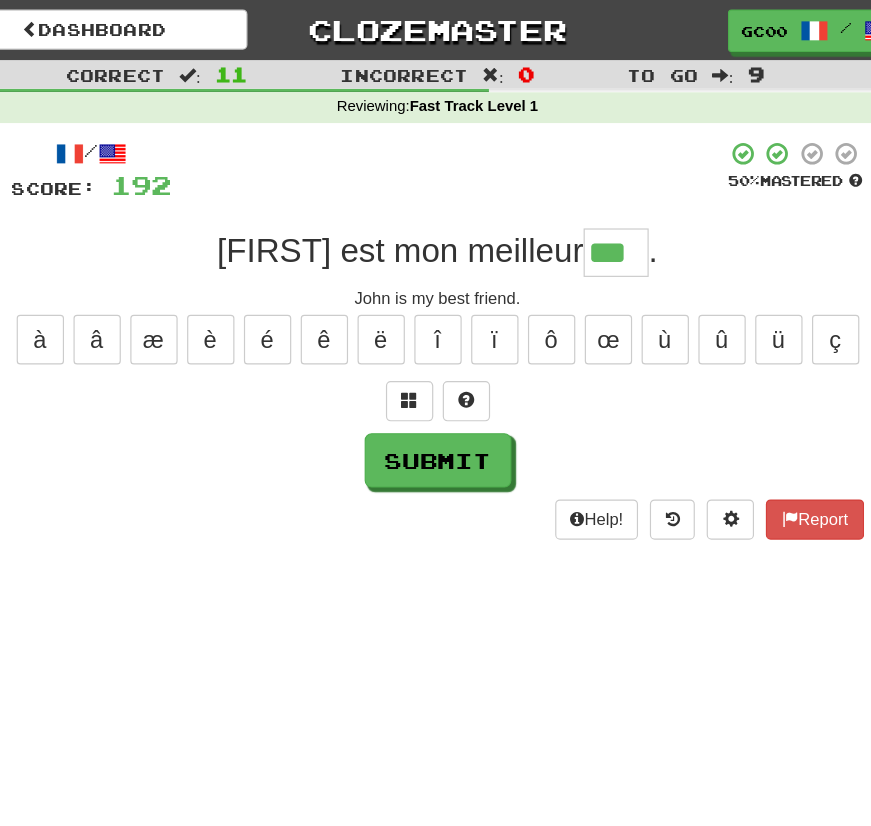 type on "***" 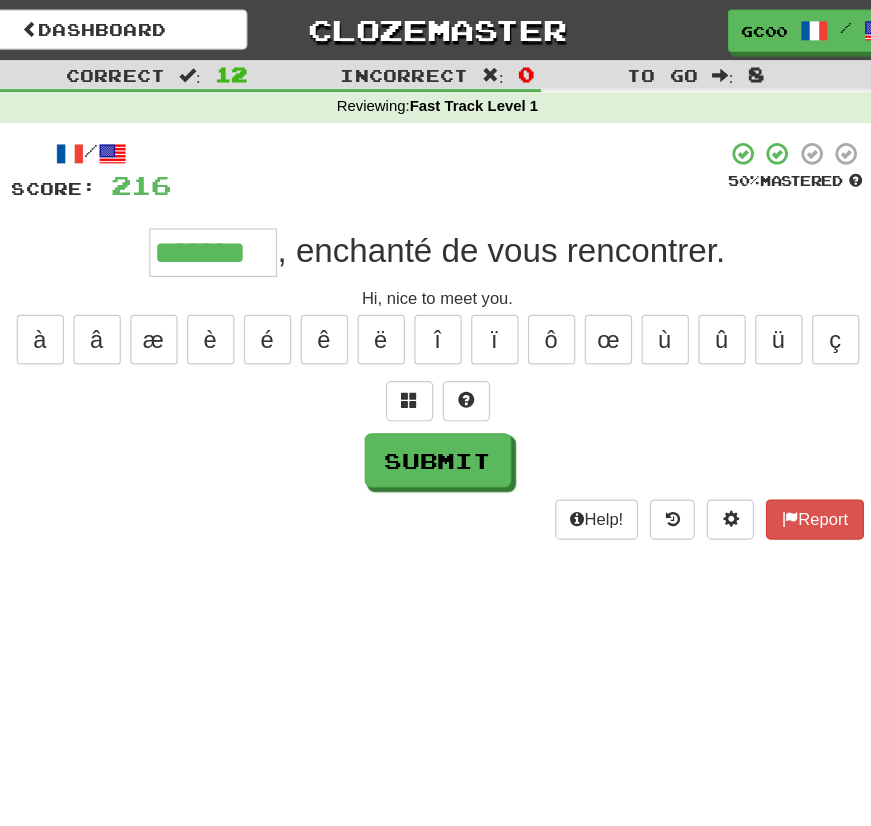 type on "*******" 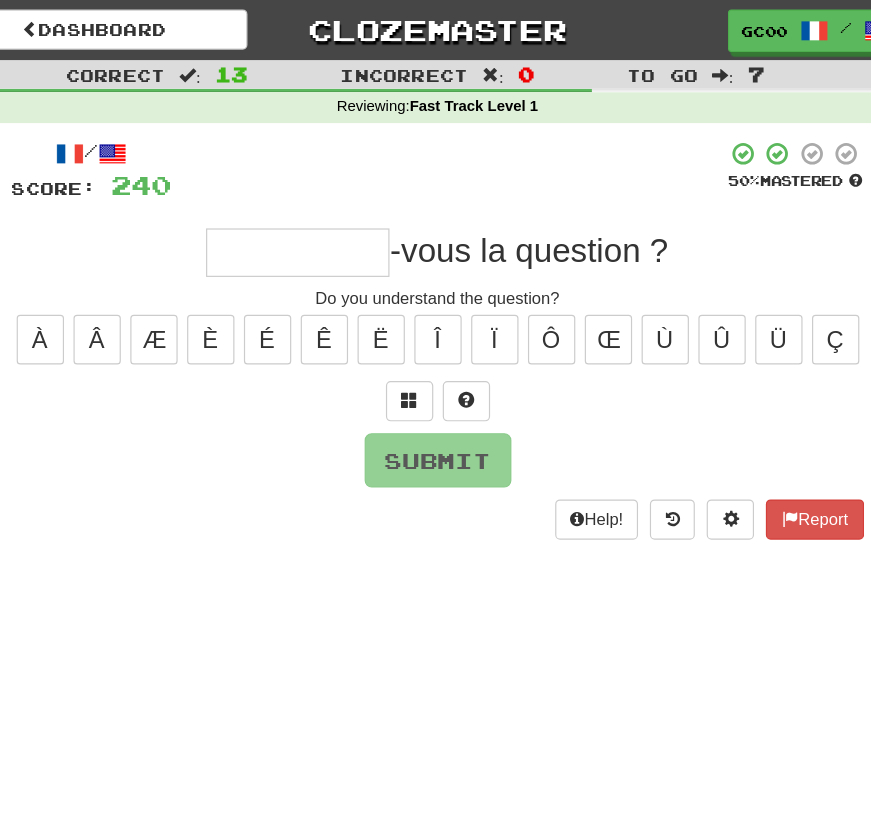 type on "*" 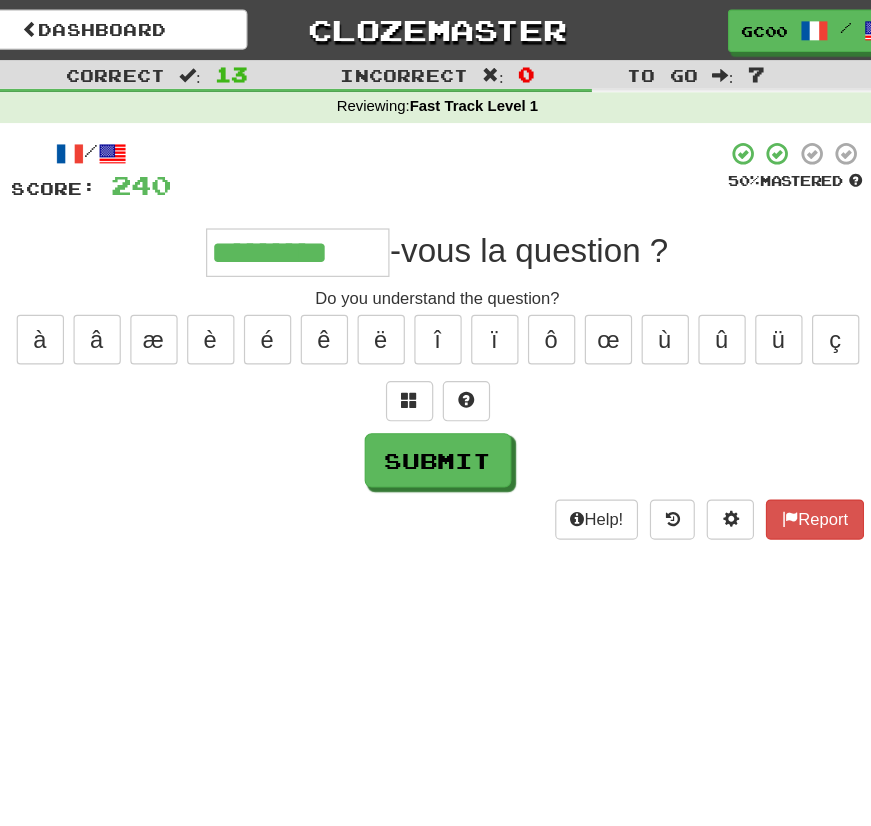 type on "*********" 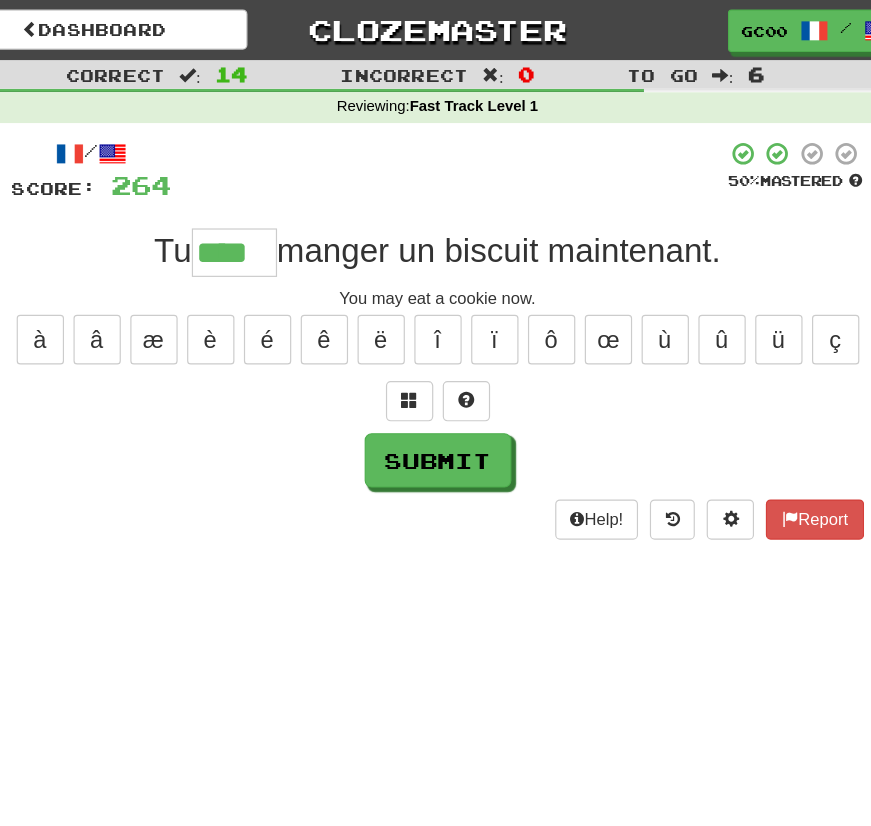 type on "****" 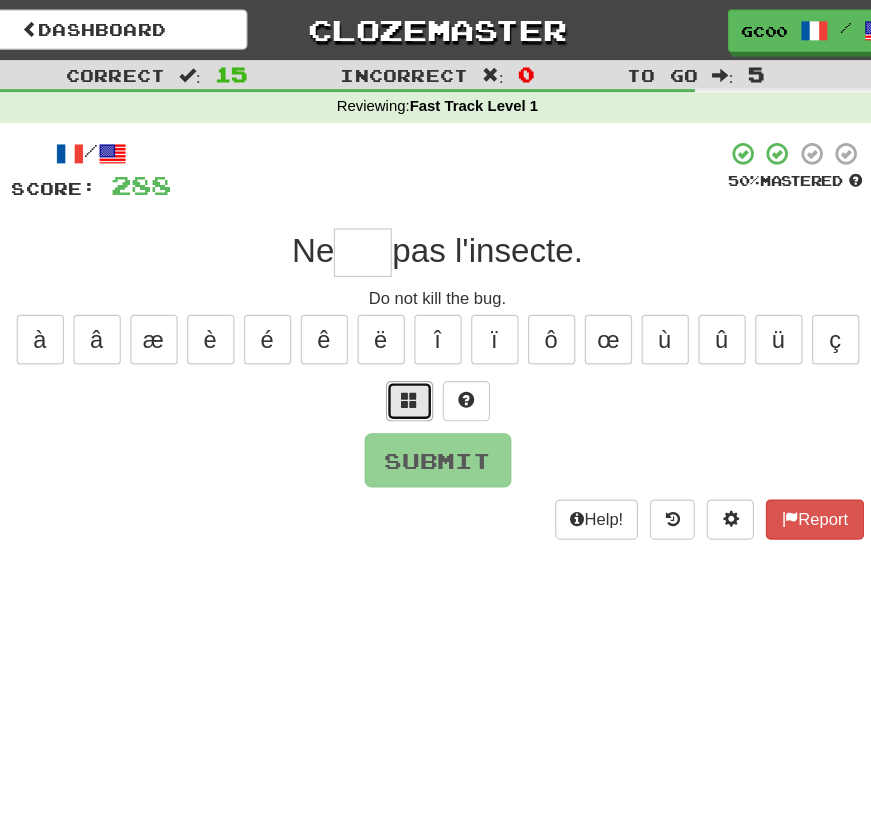 click at bounding box center (412, 338) 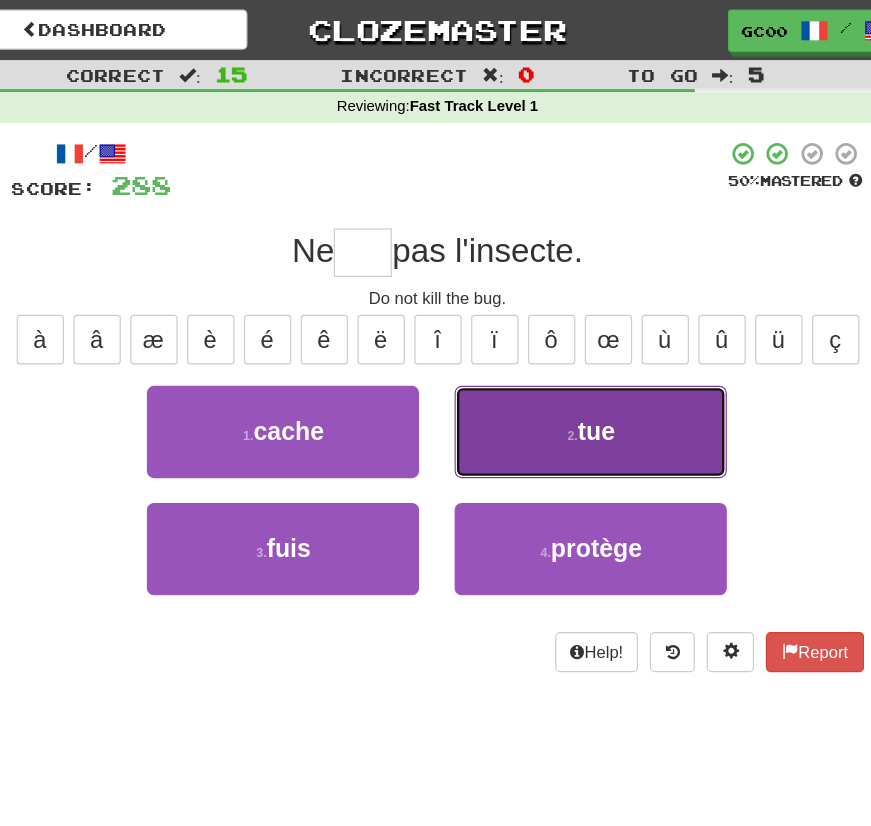 click on "2 .  tue" at bounding box center [565, 365] 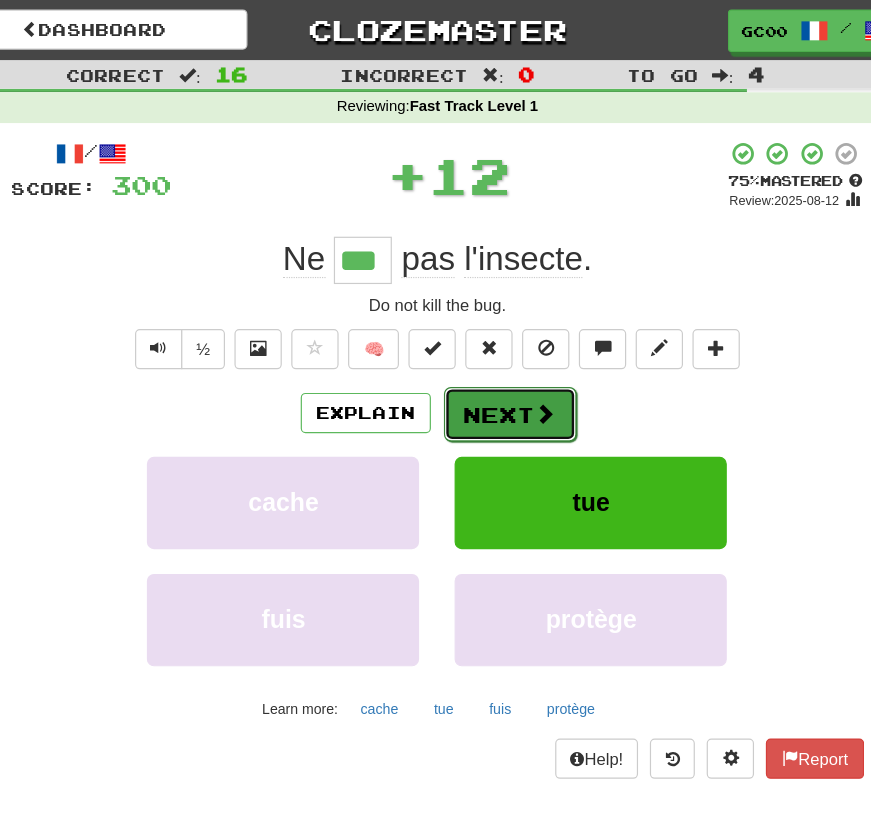 click on "Next" at bounding box center (497, 350) 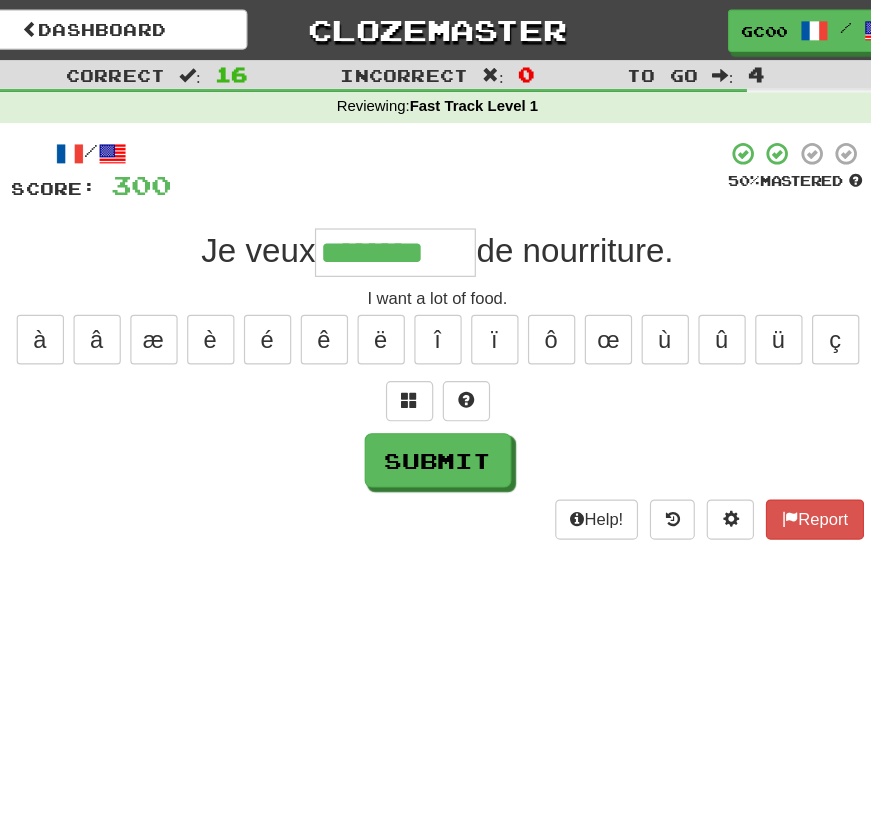 type on "********" 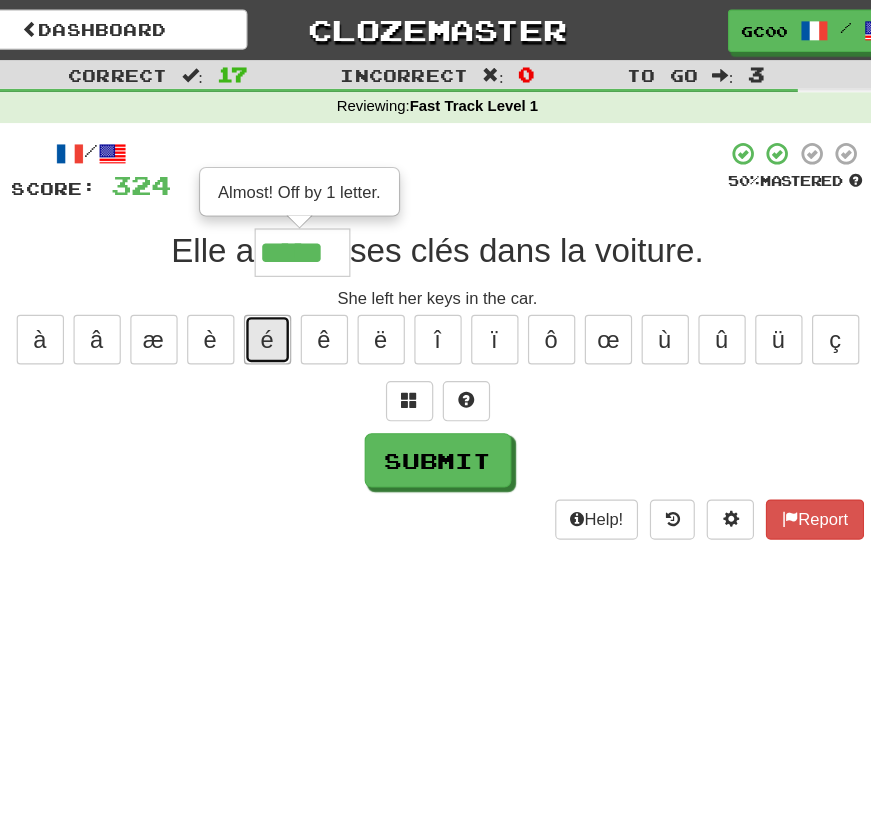 click on "é" at bounding box center [292, 287] 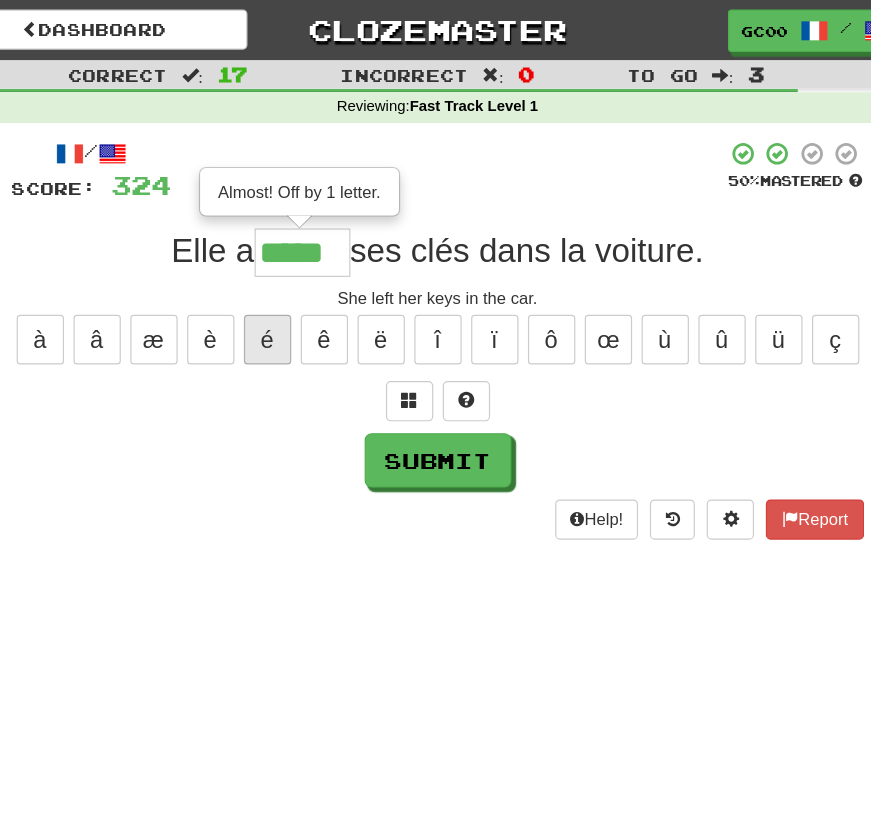 type on "******" 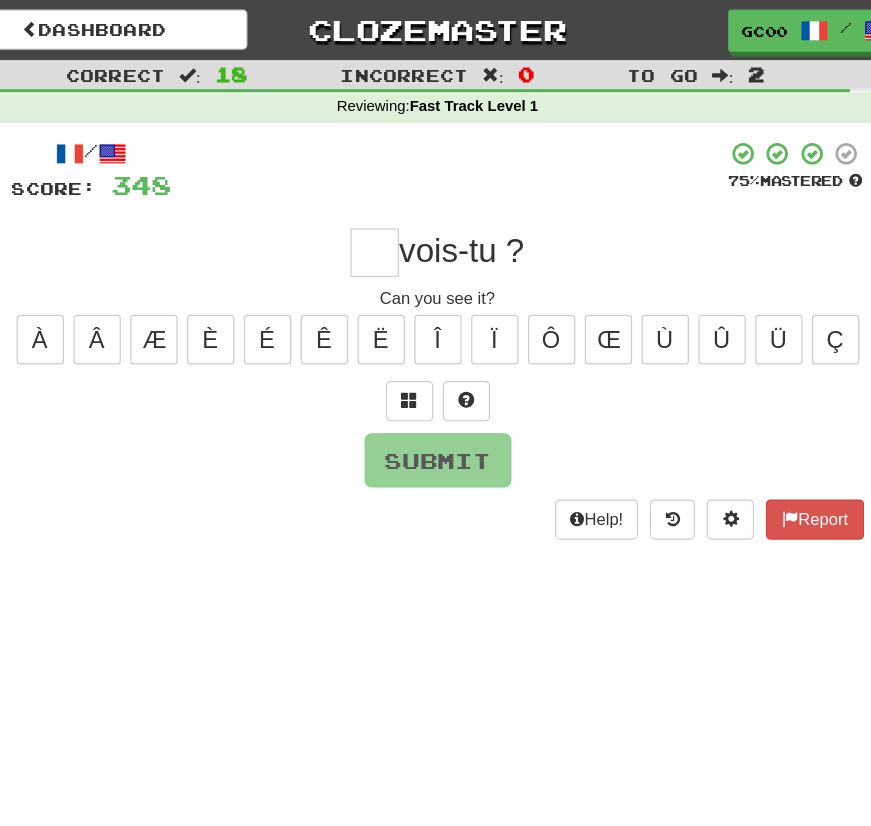type on "*" 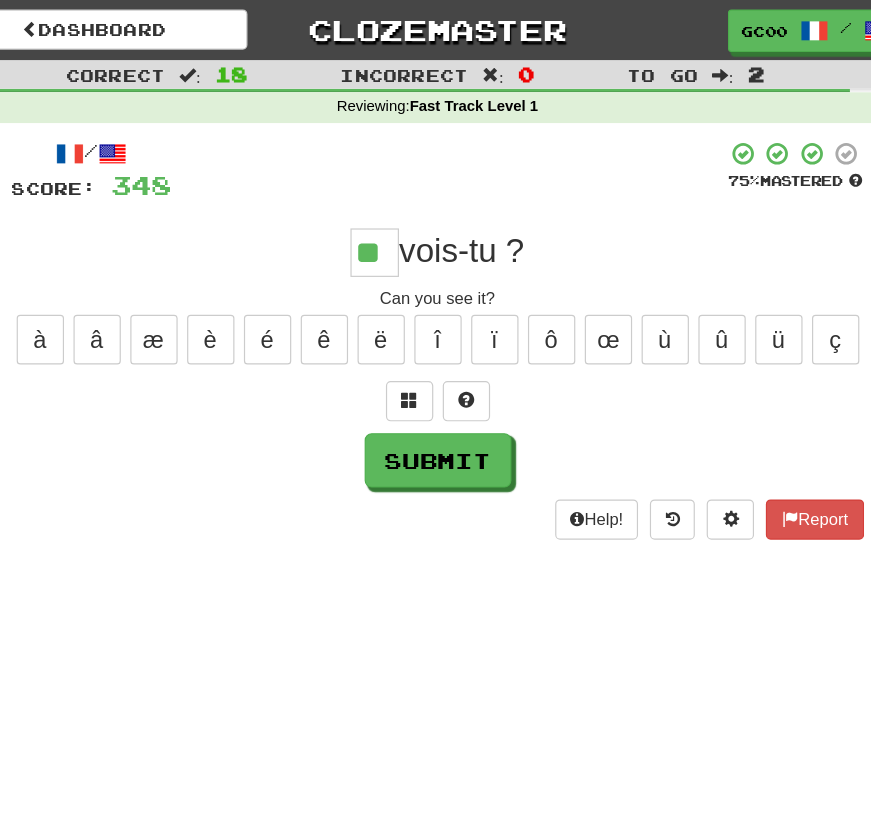 type on "**" 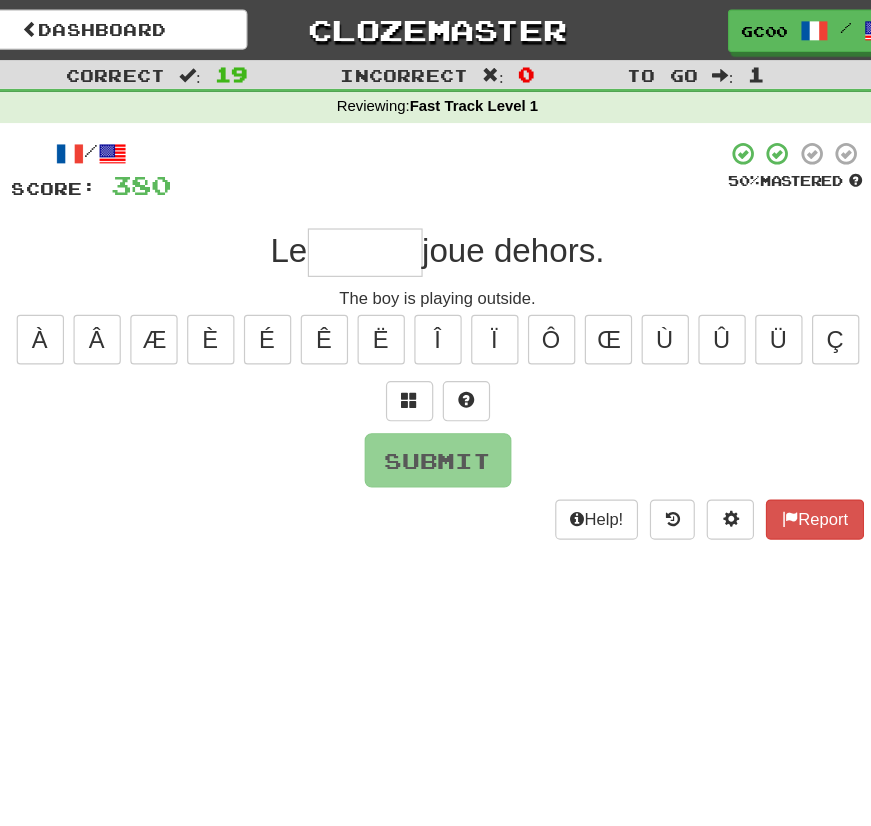 type on "*" 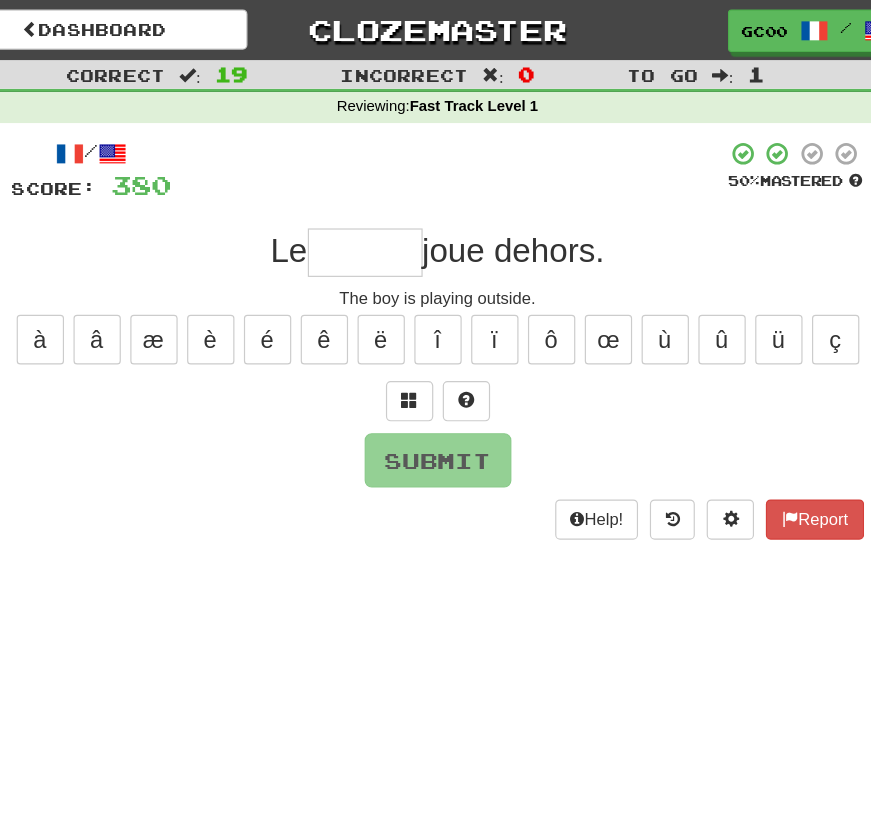 type on "*" 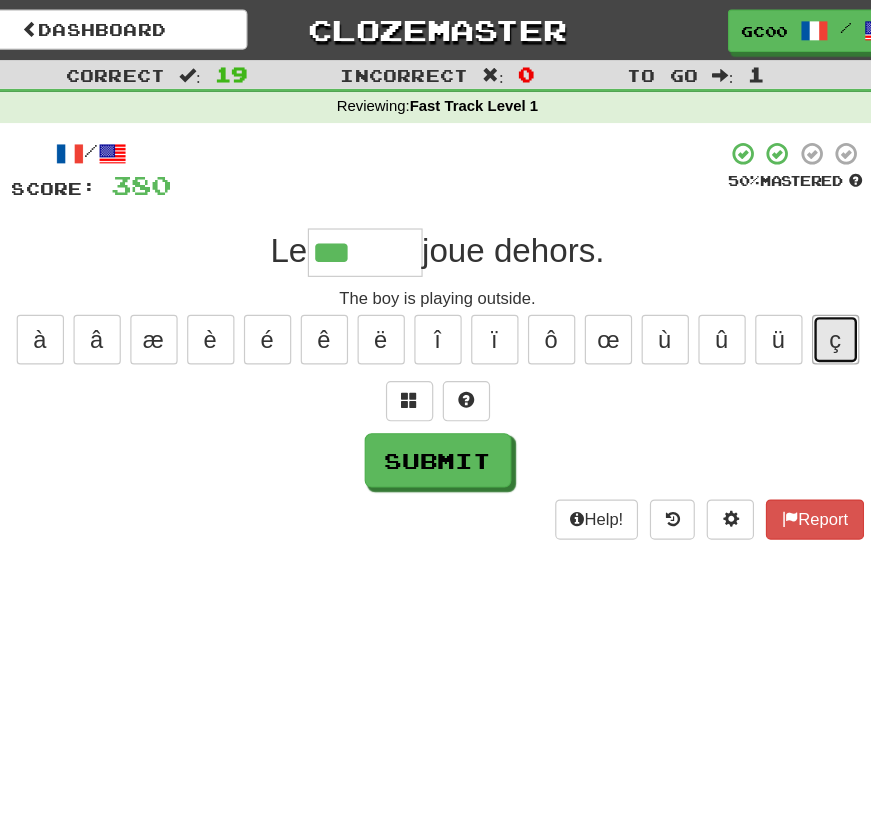 click on "ç" at bounding box center (772, 287) 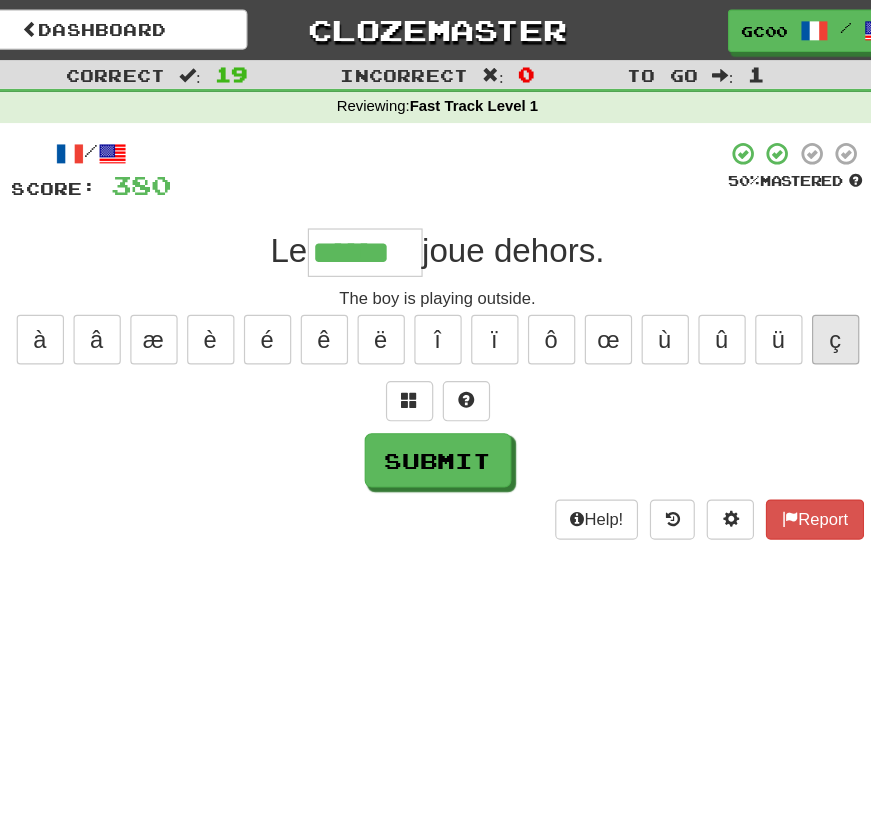 type on "******" 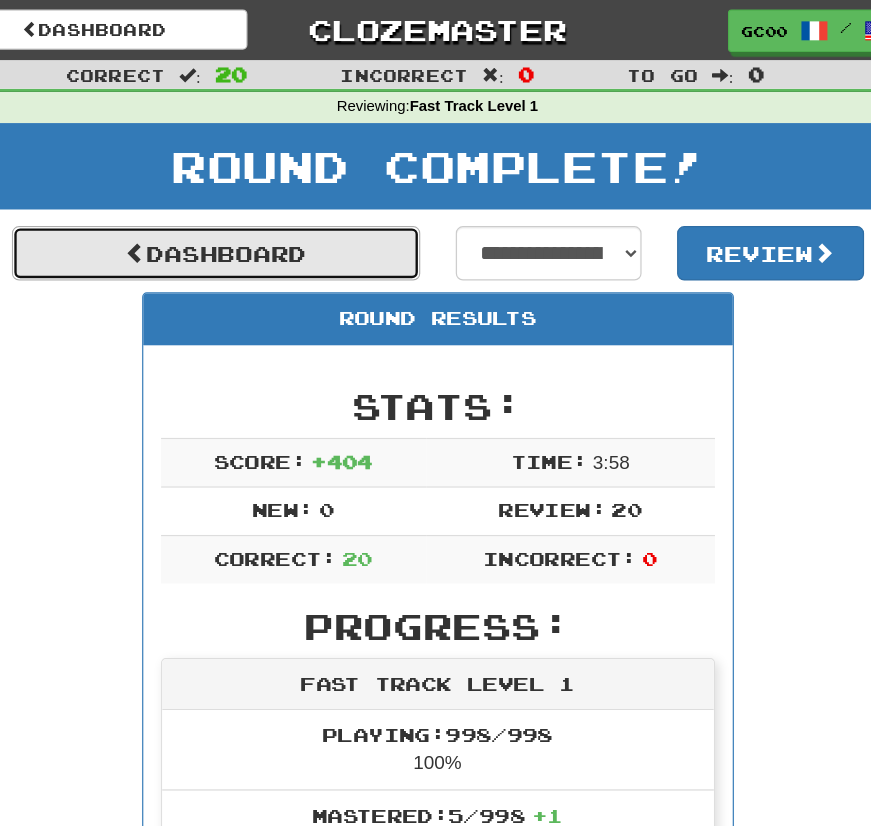 click on "Dashboard" at bounding box center (248, 214) 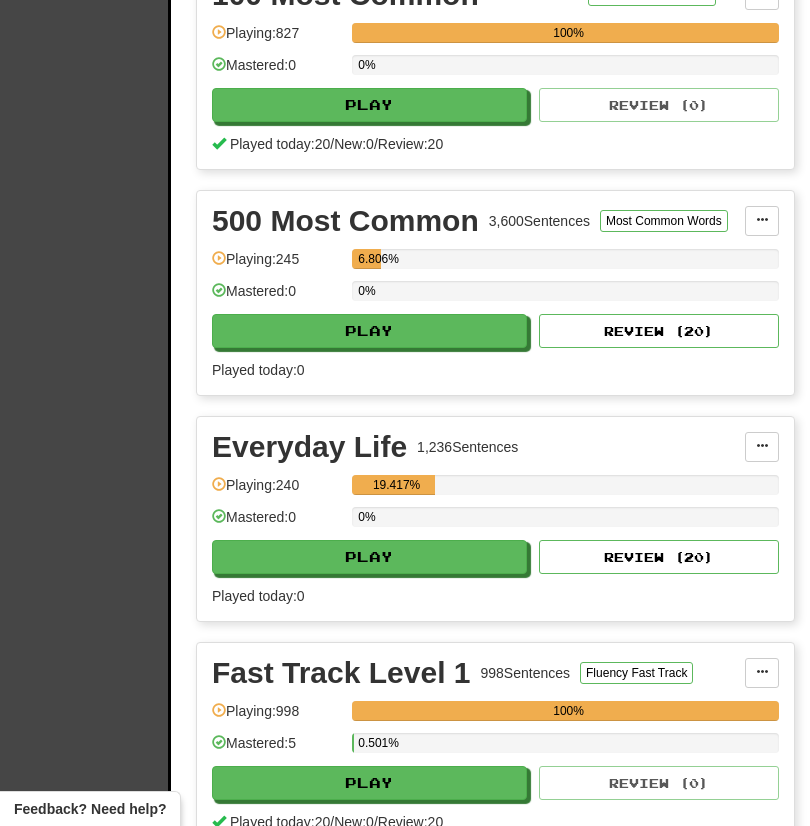 scroll, scrollTop: 550, scrollLeft: 46, axis: both 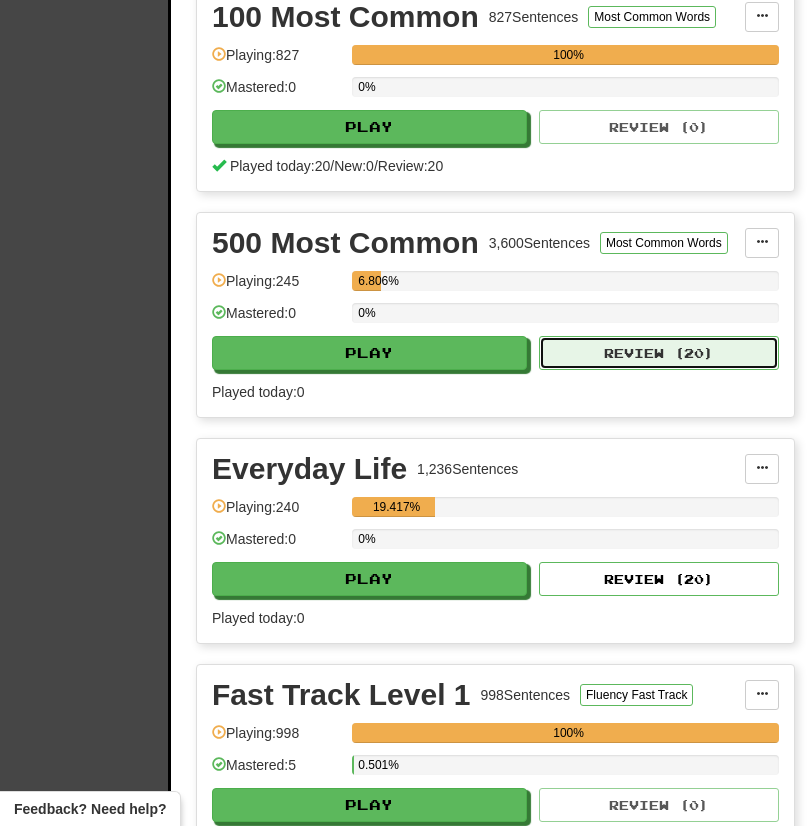 click on "Review ( 20 )" at bounding box center [659, 353] 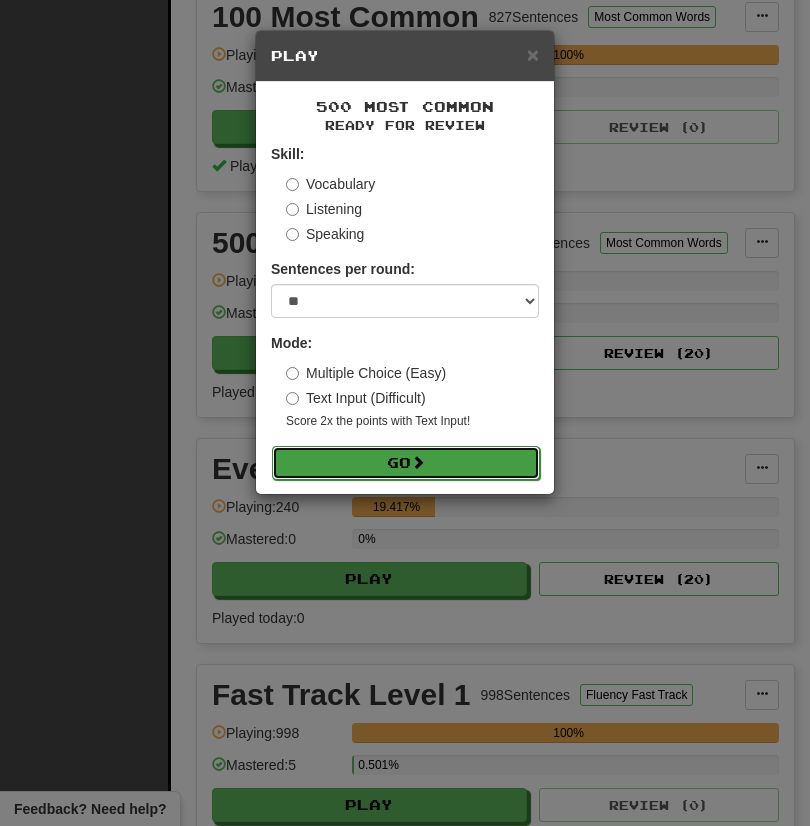 click at bounding box center [418, 462] 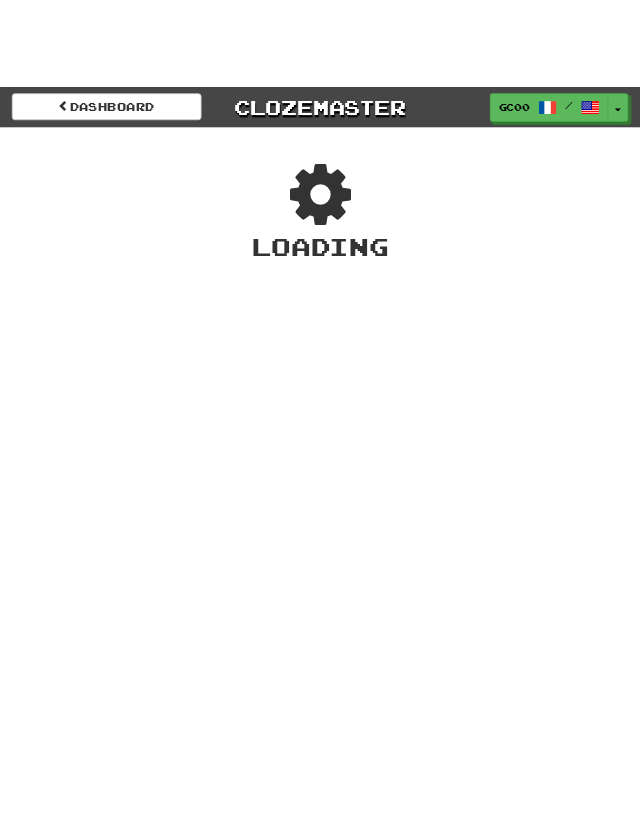 scroll, scrollTop: 0, scrollLeft: 0, axis: both 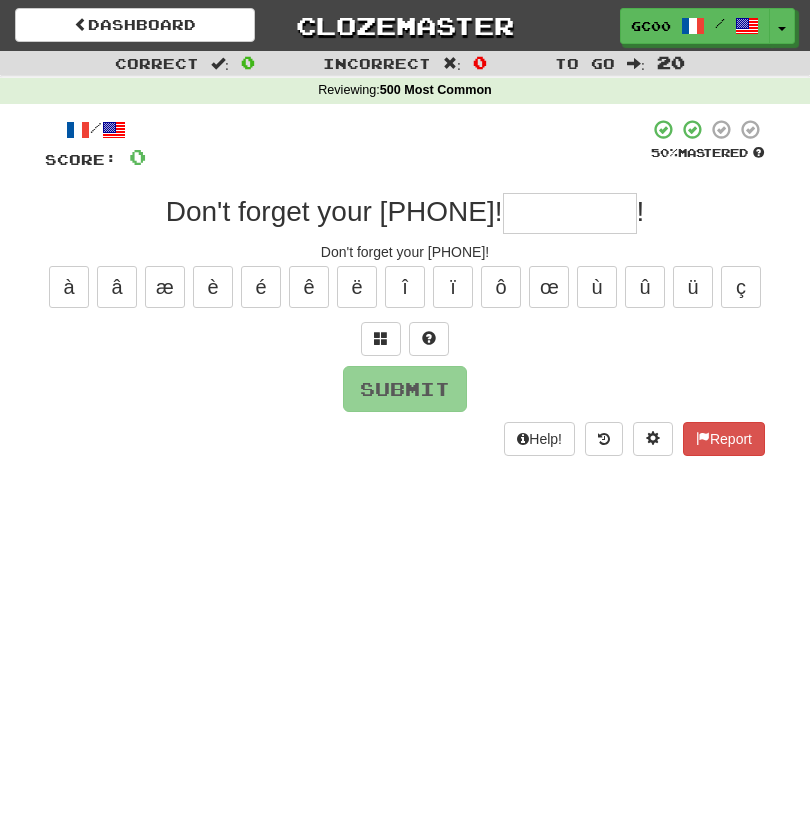 click at bounding box center [570, 213] 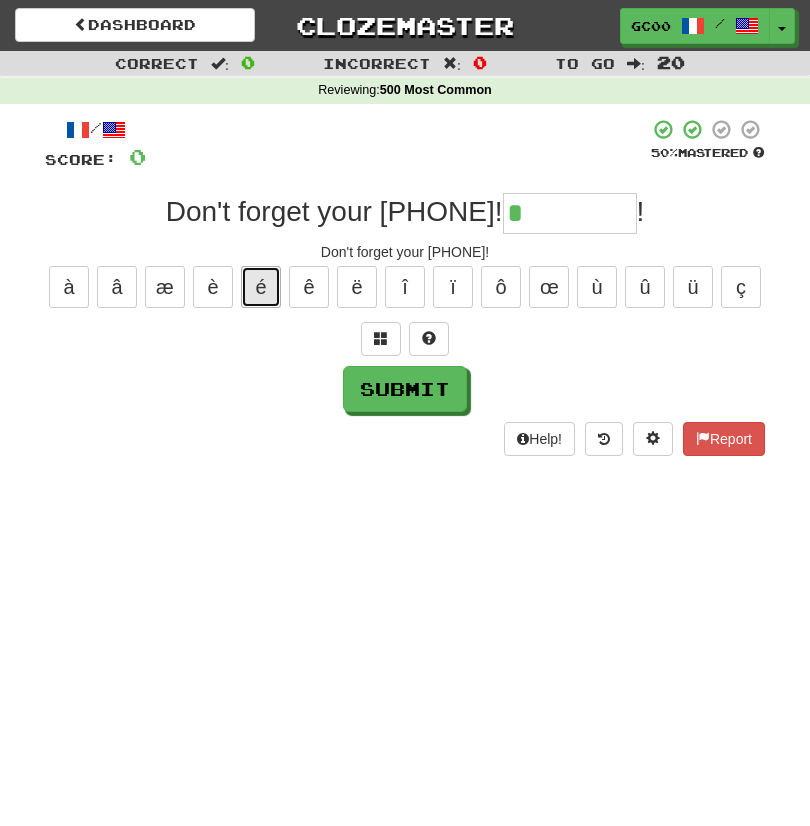 click on "é" at bounding box center (261, 287) 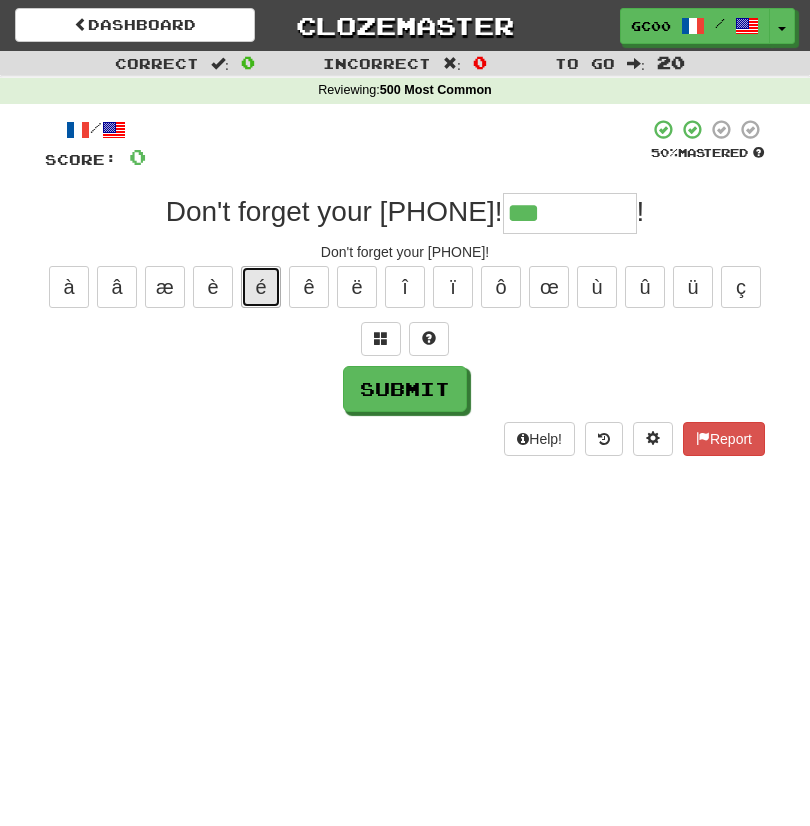 click on "é" at bounding box center [261, 287] 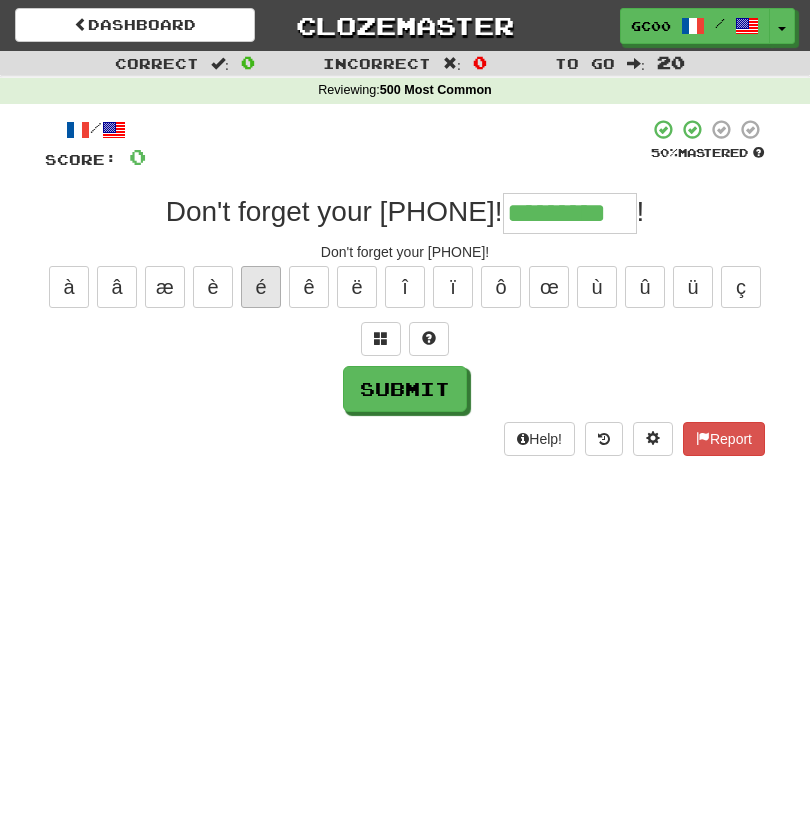 type on "*********" 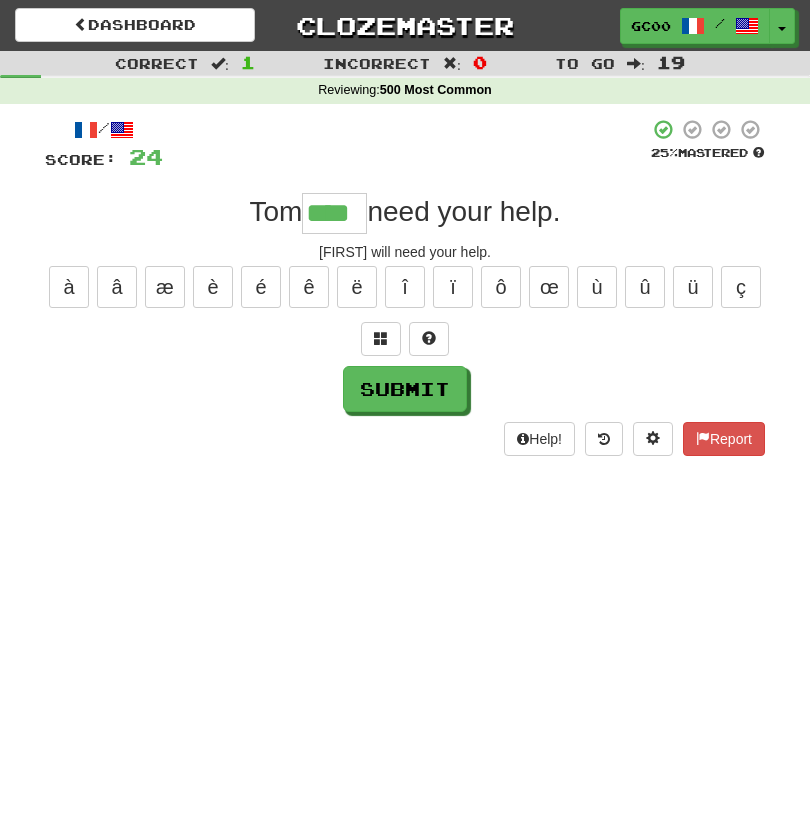 type on "****" 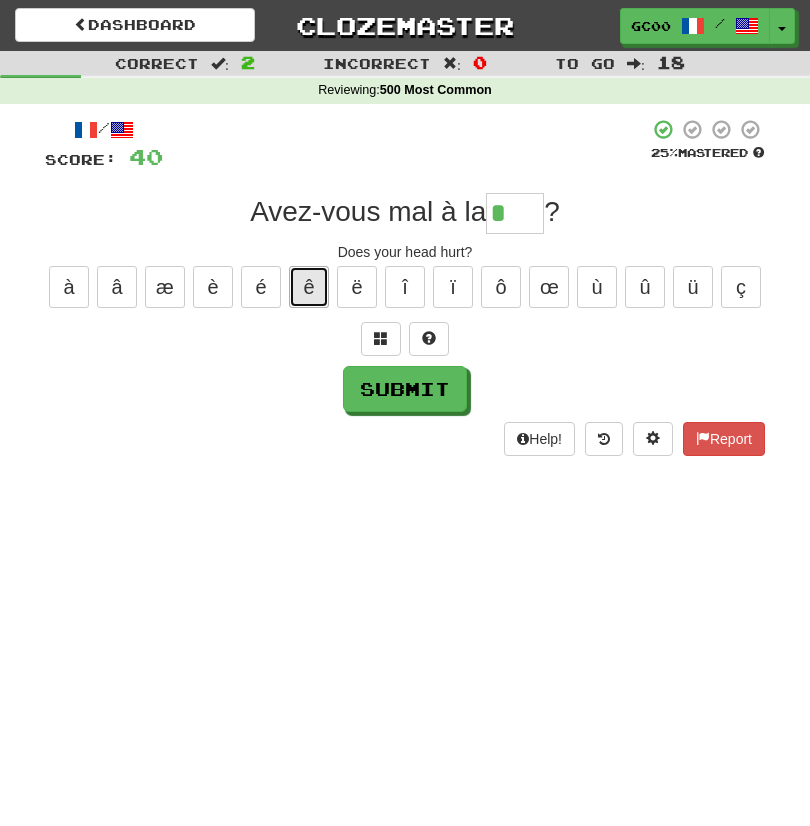 click on "ê" at bounding box center (309, 287) 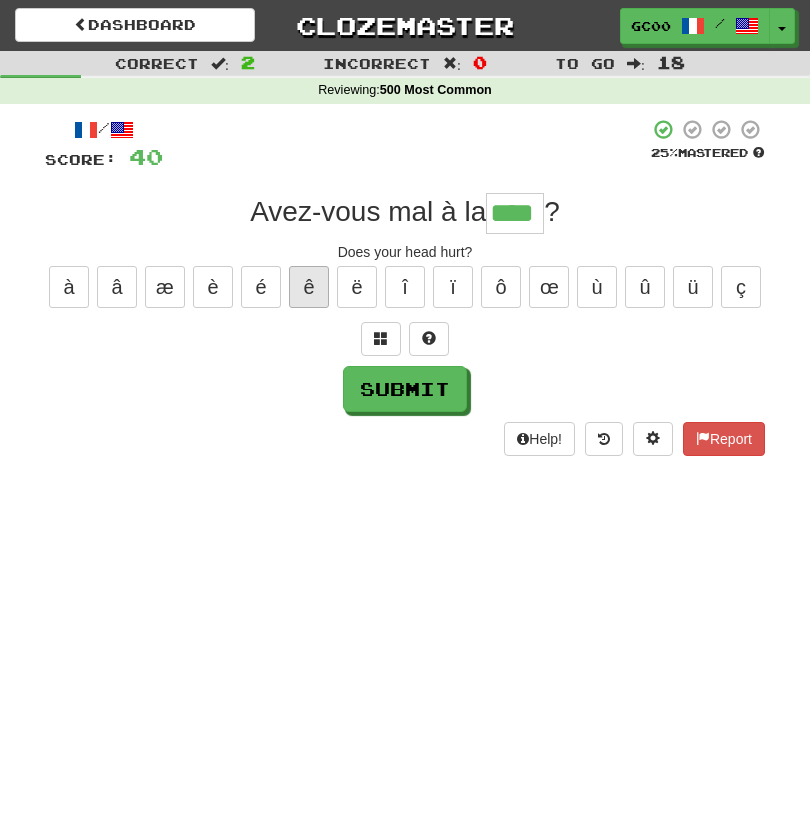 type on "****" 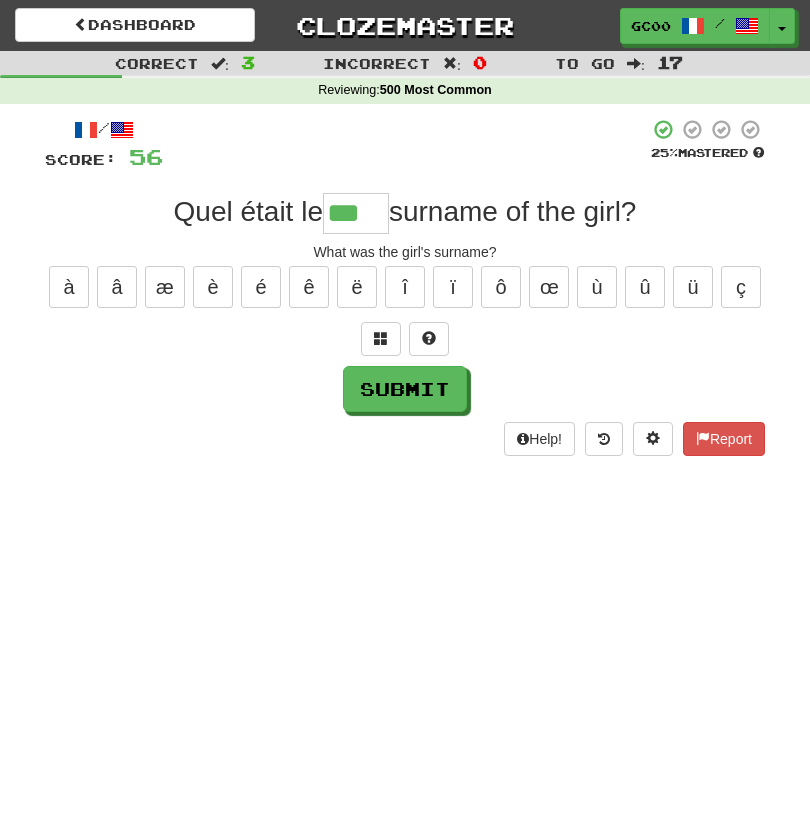 type on "***" 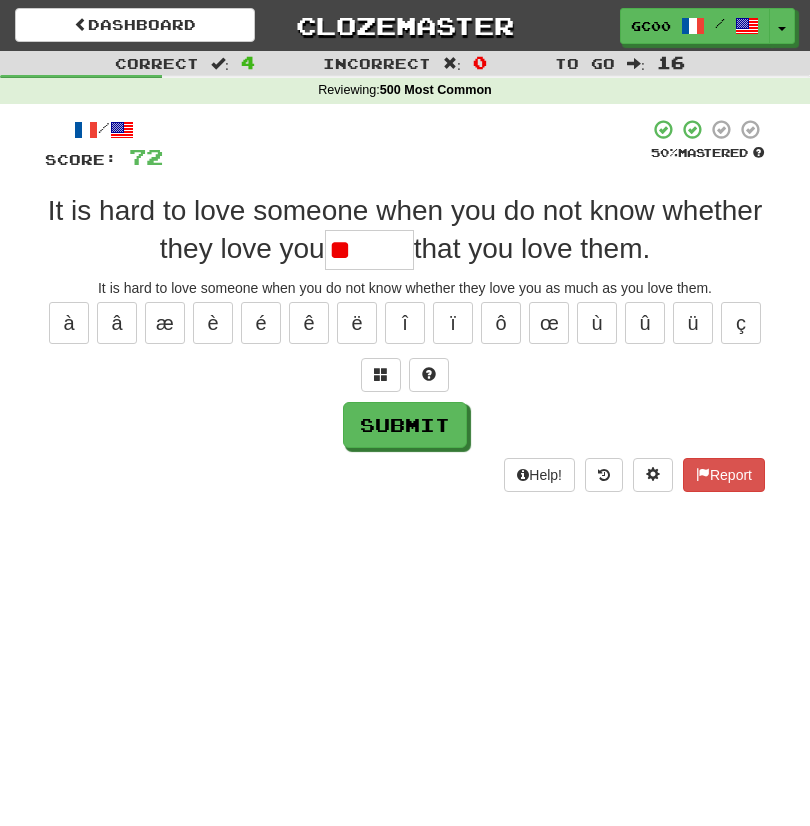 type on "*" 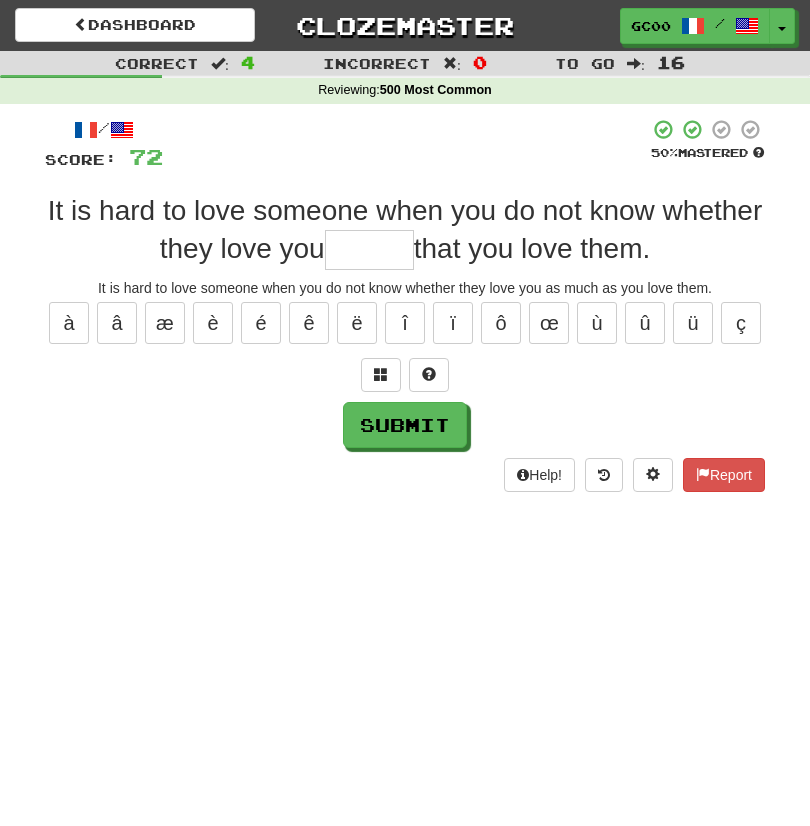 type on "*" 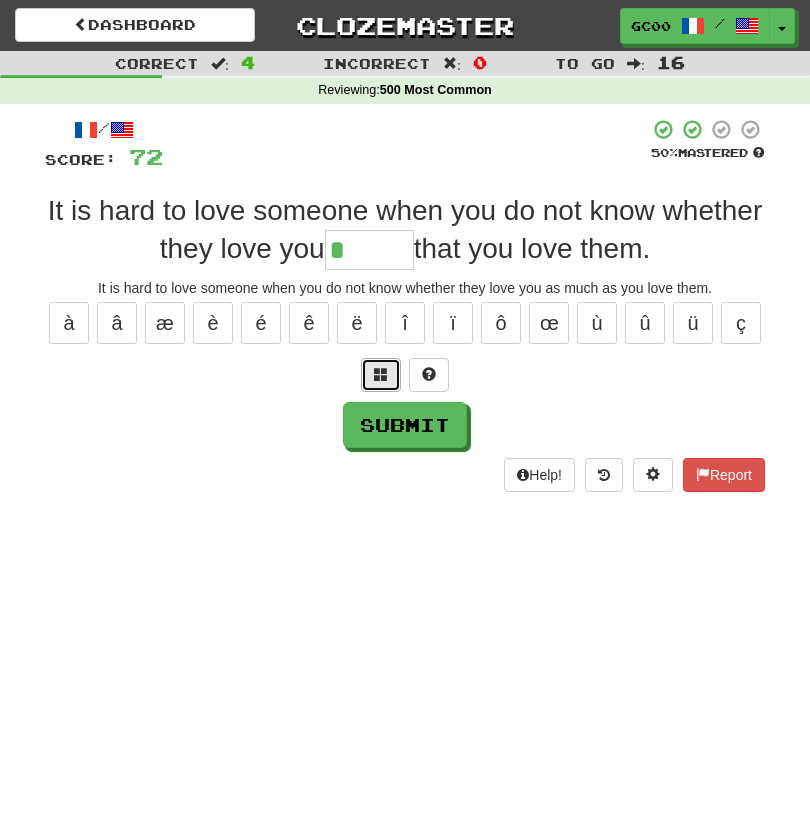 click at bounding box center (381, 375) 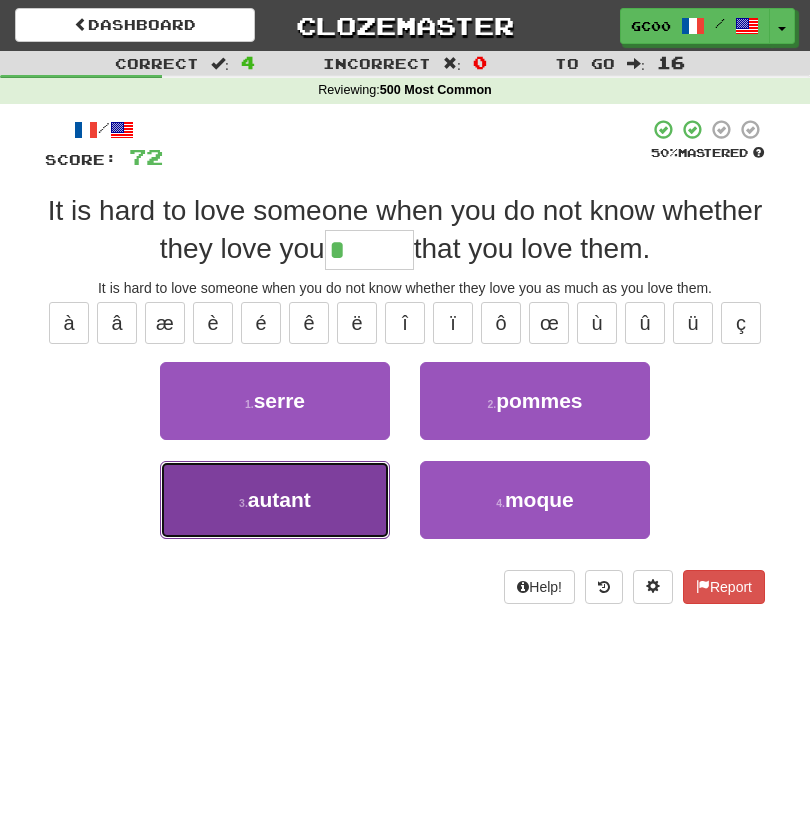click on "3 .  autant" at bounding box center [275, 500] 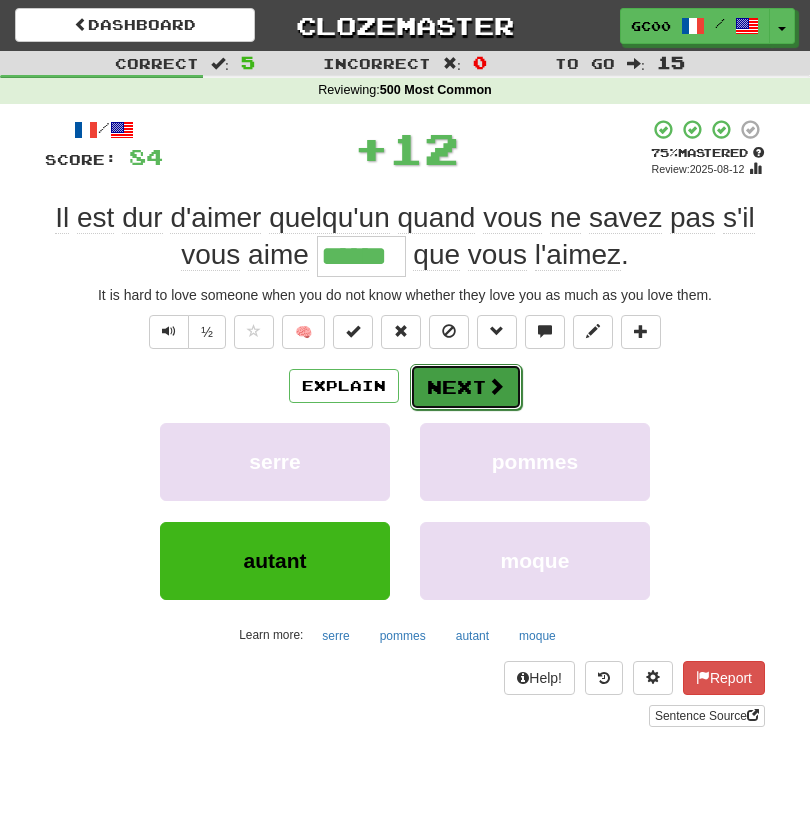 click on "Next" at bounding box center (466, 387) 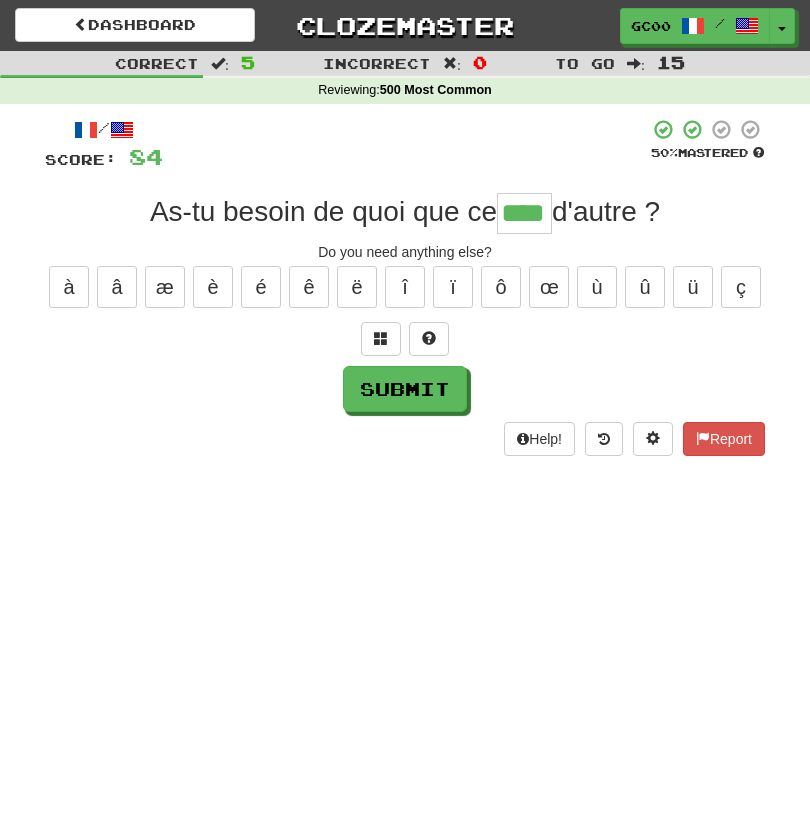 type on "****" 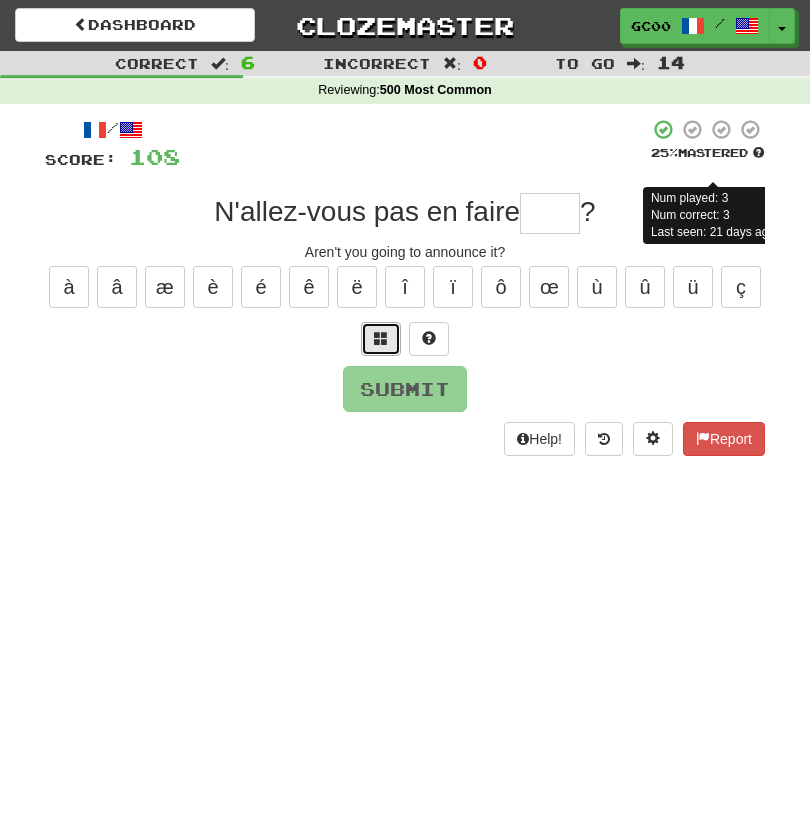 click at bounding box center [381, 339] 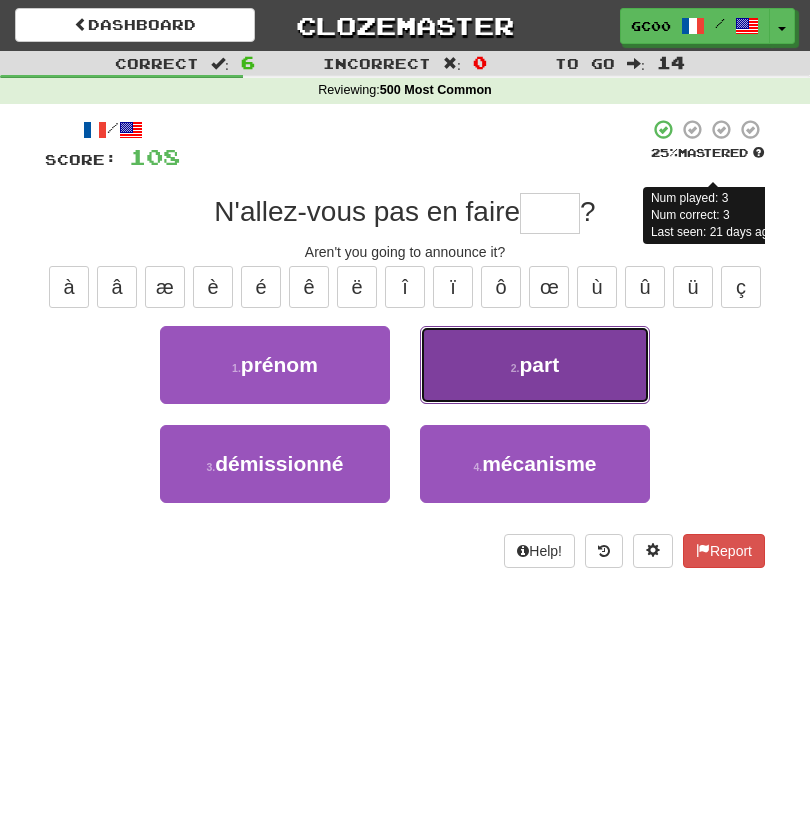 click on "2 ." at bounding box center (515, 368) 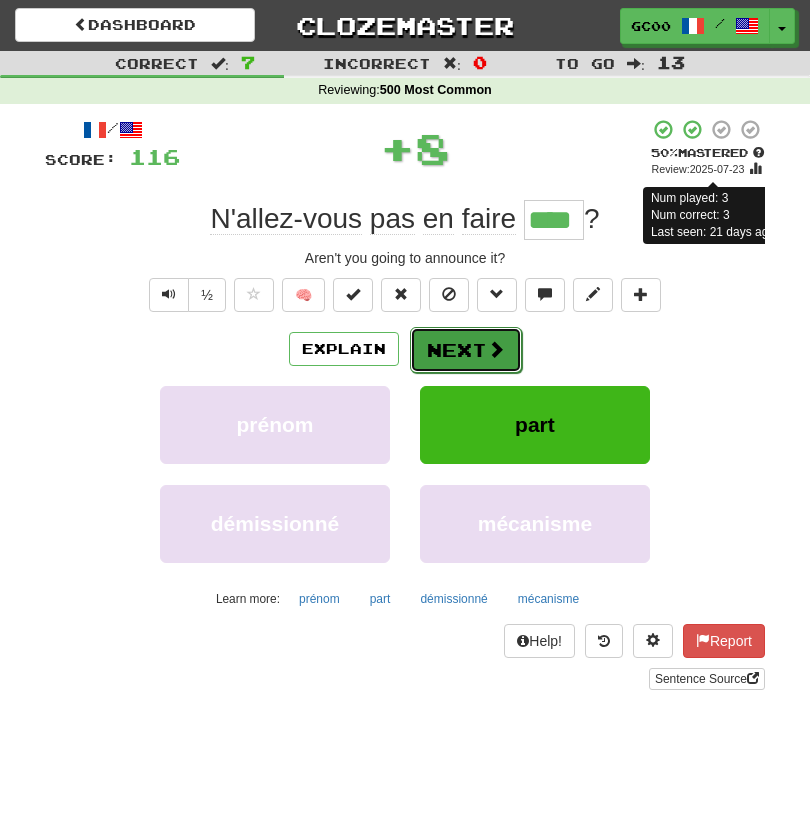 click on "Next" at bounding box center [466, 350] 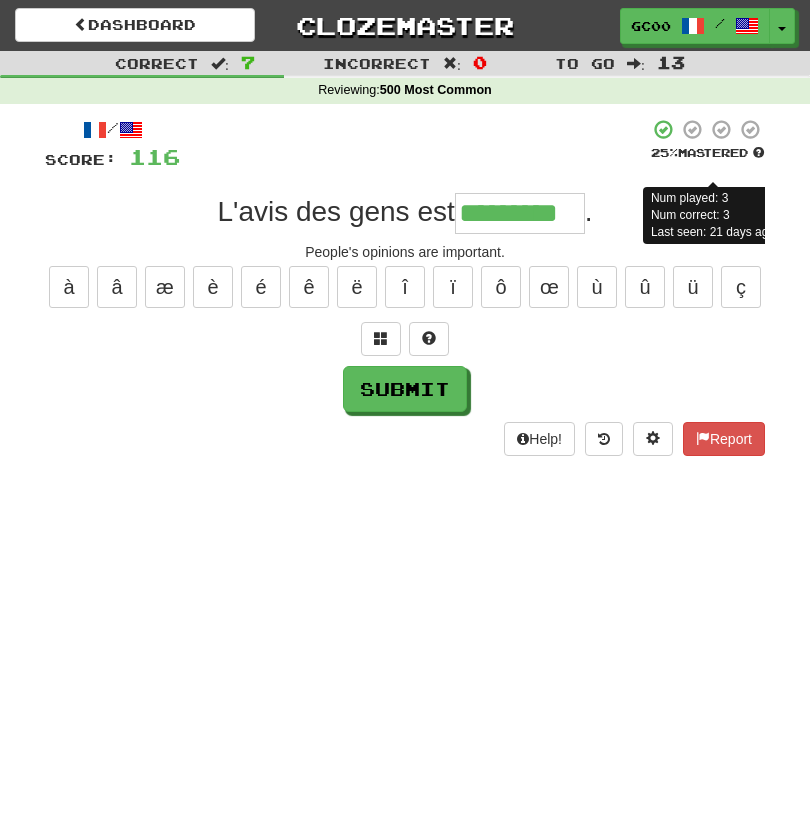 type on "*********" 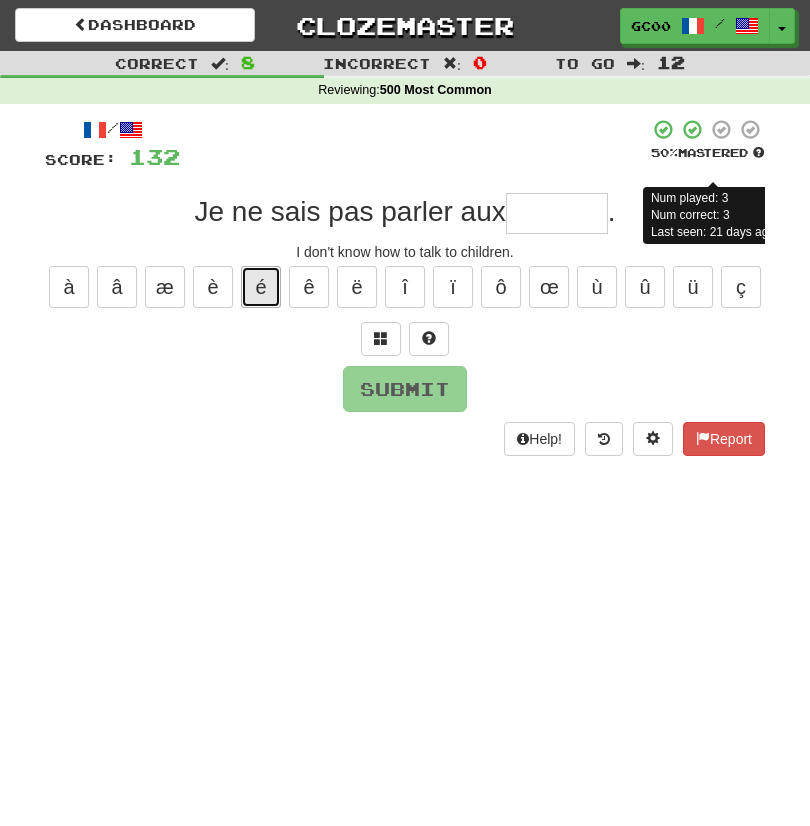 click on "é" at bounding box center (261, 287) 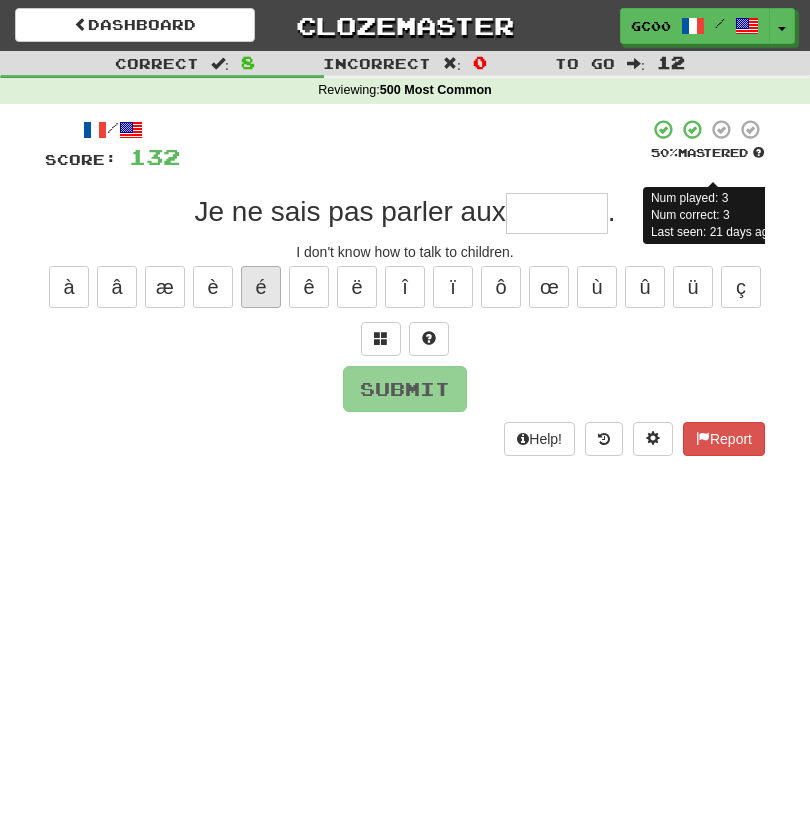 type on "*" 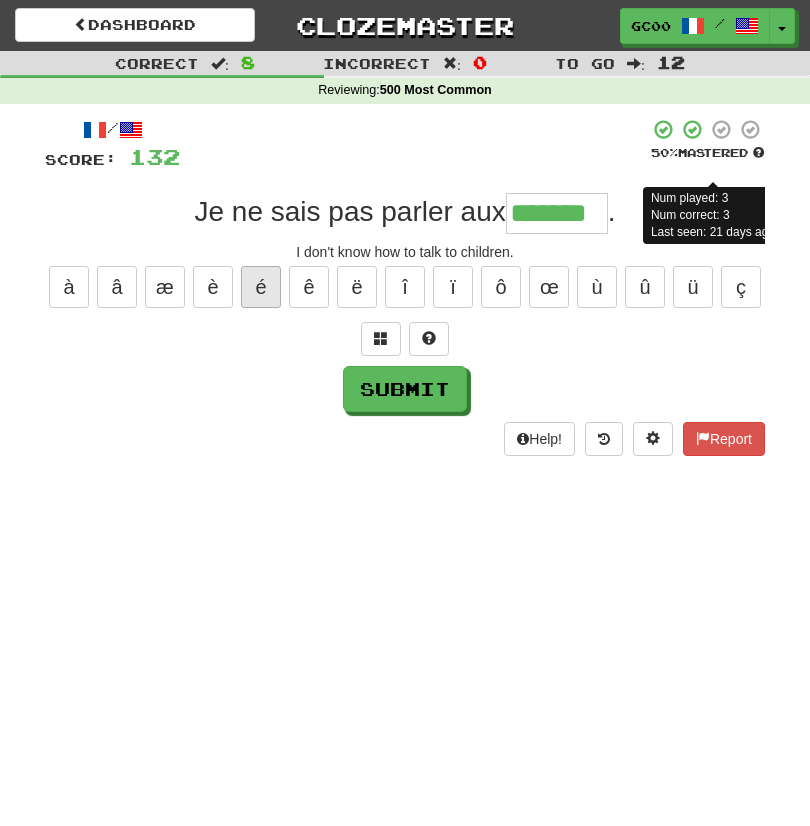 type on "*******" 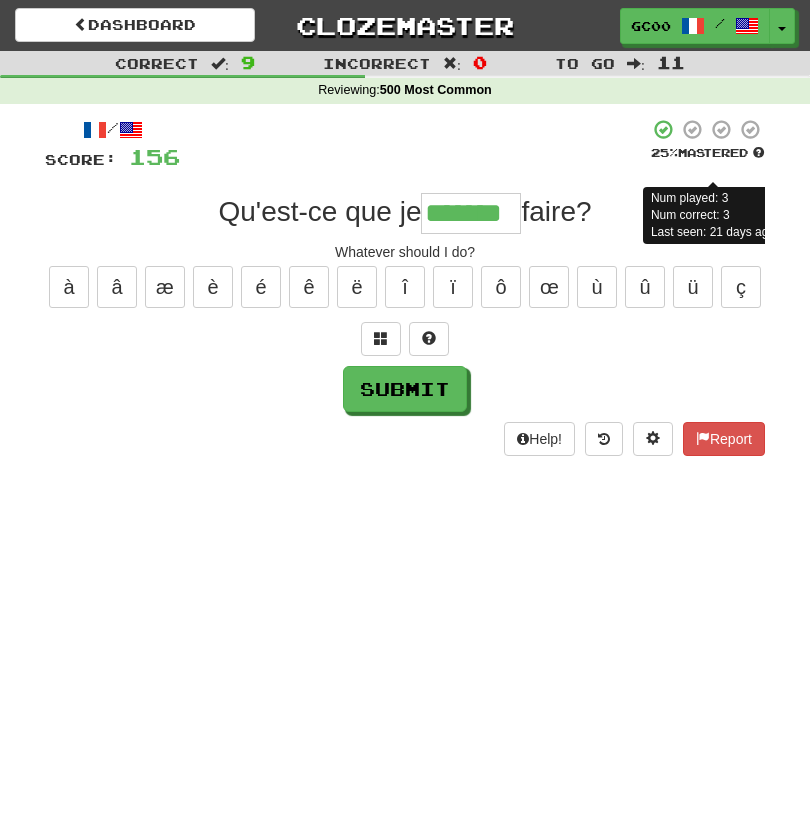 type on "*******" 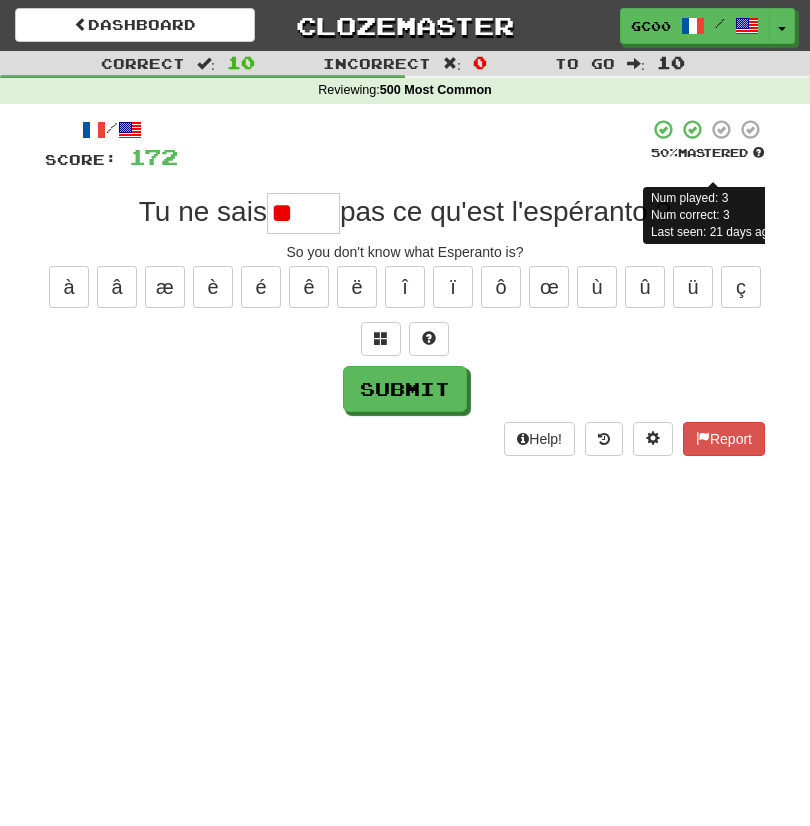 type on "*" 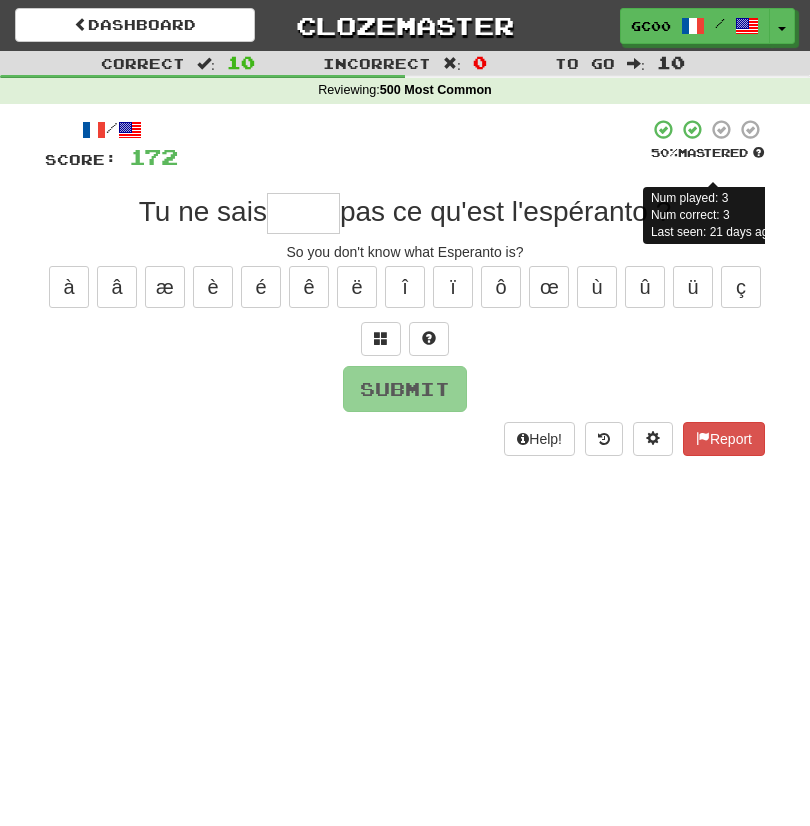 type on "*" 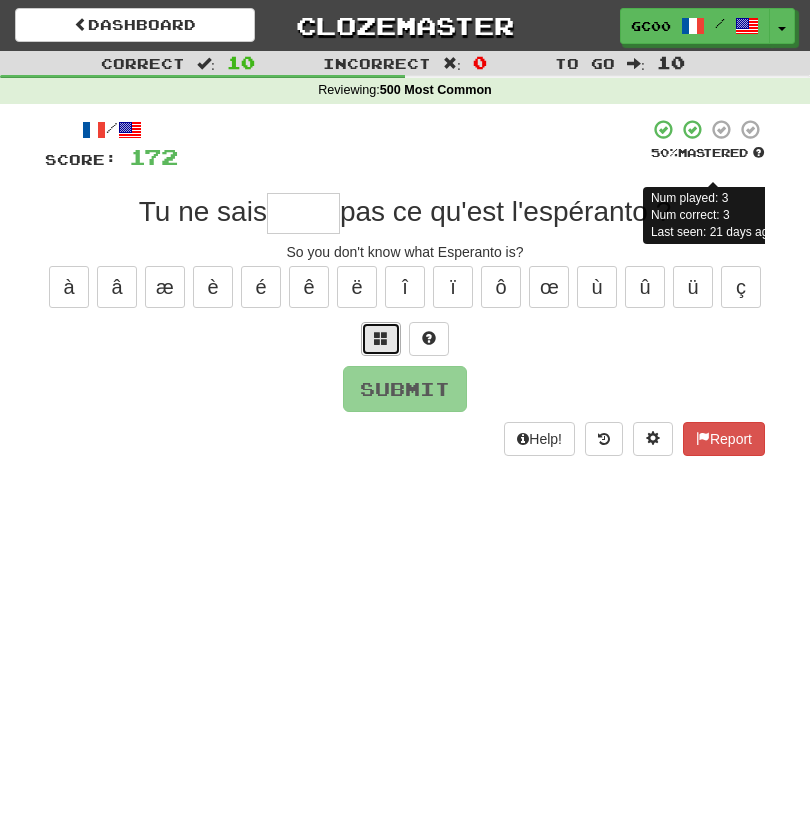 click at bounding box center [381, 338] 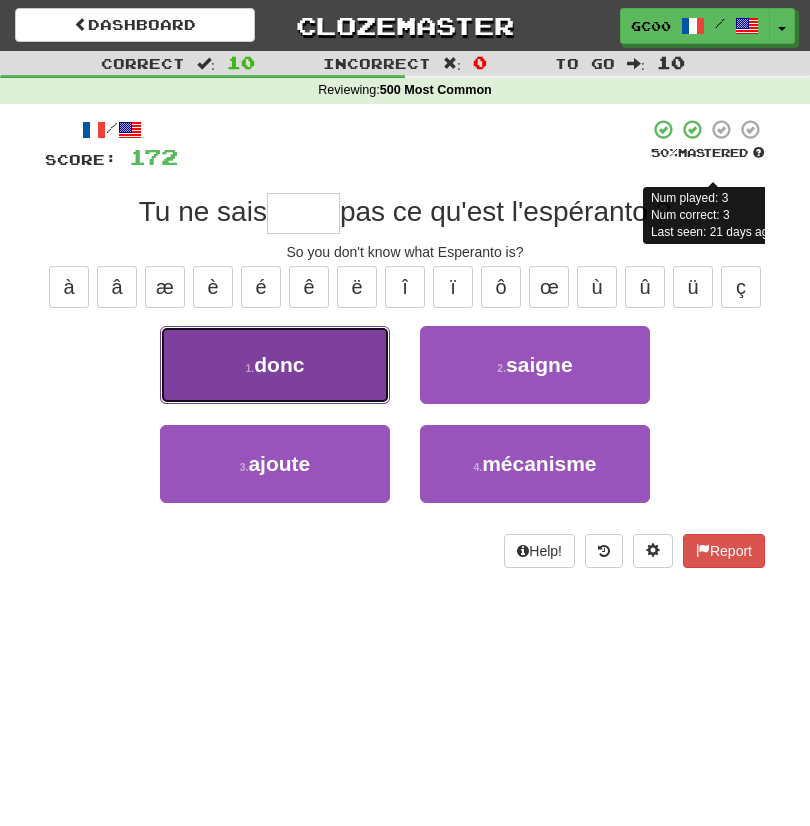 click on "1 .  donc" at bounding box center [275, 365] 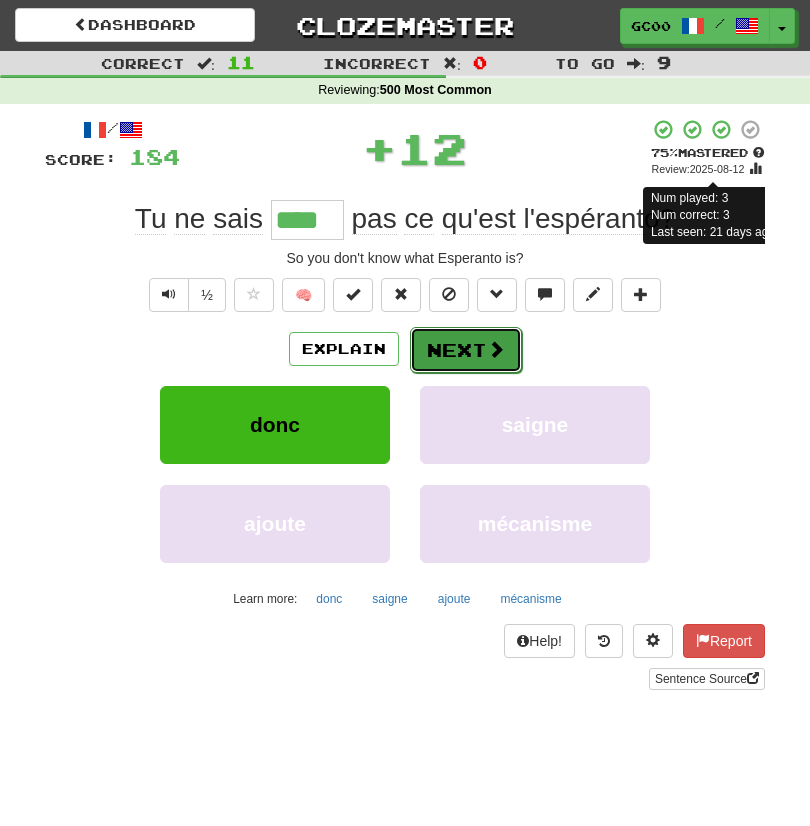 click on "Next" at bounding box center [466, 350] 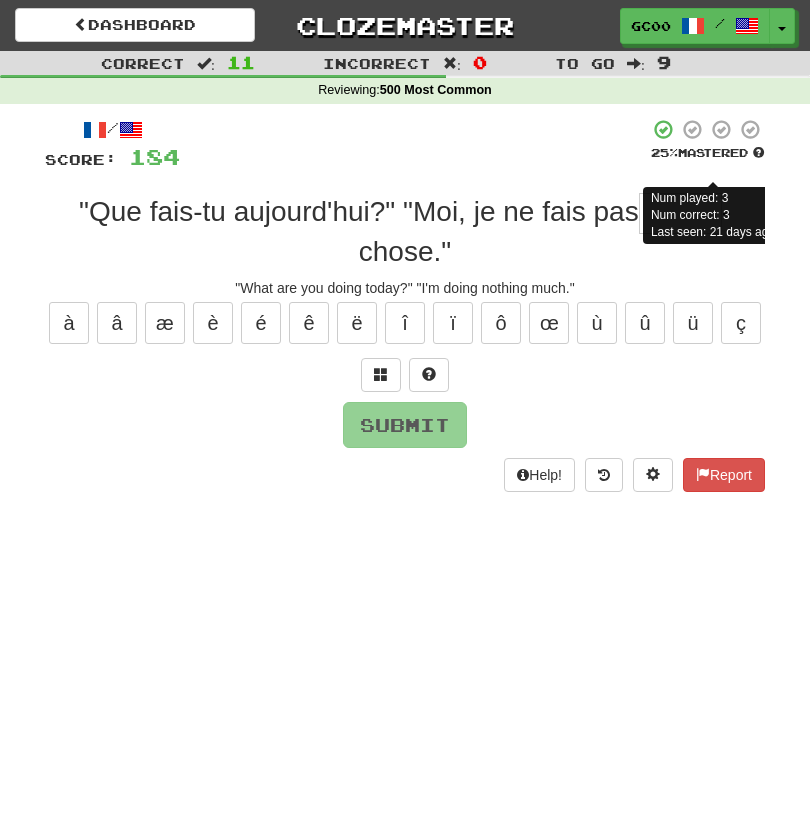 click at bounding box center [414, 145] 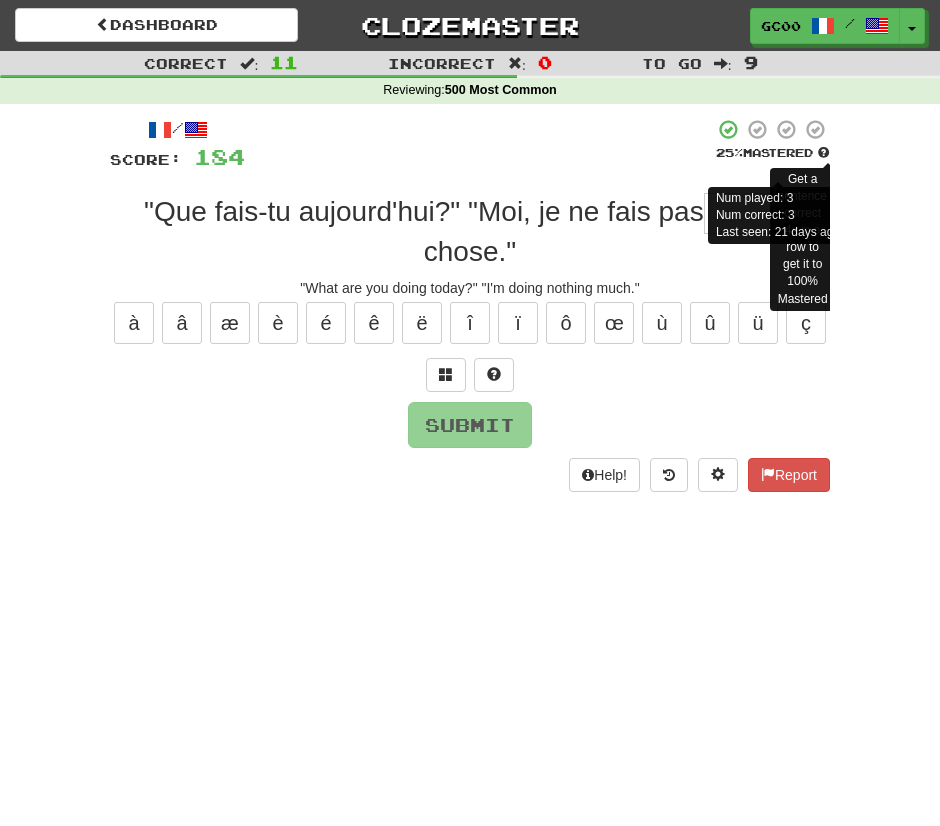 click at bounding box center (823, 152) 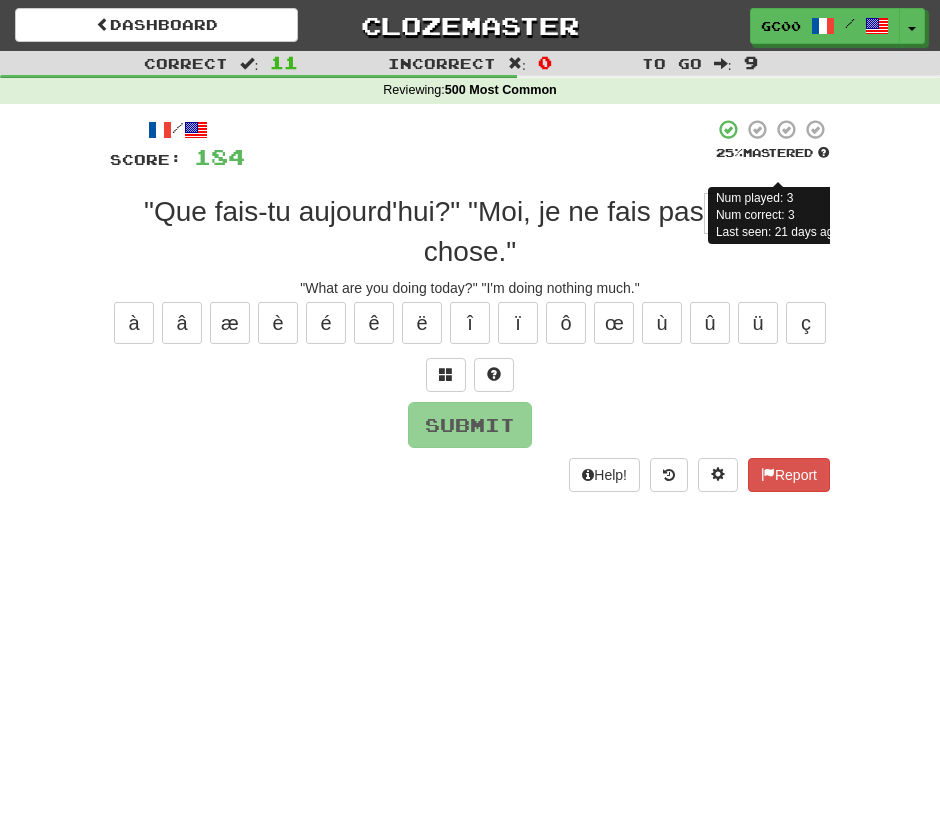 click on "Num played: 3" at bounding box center (754, 198) 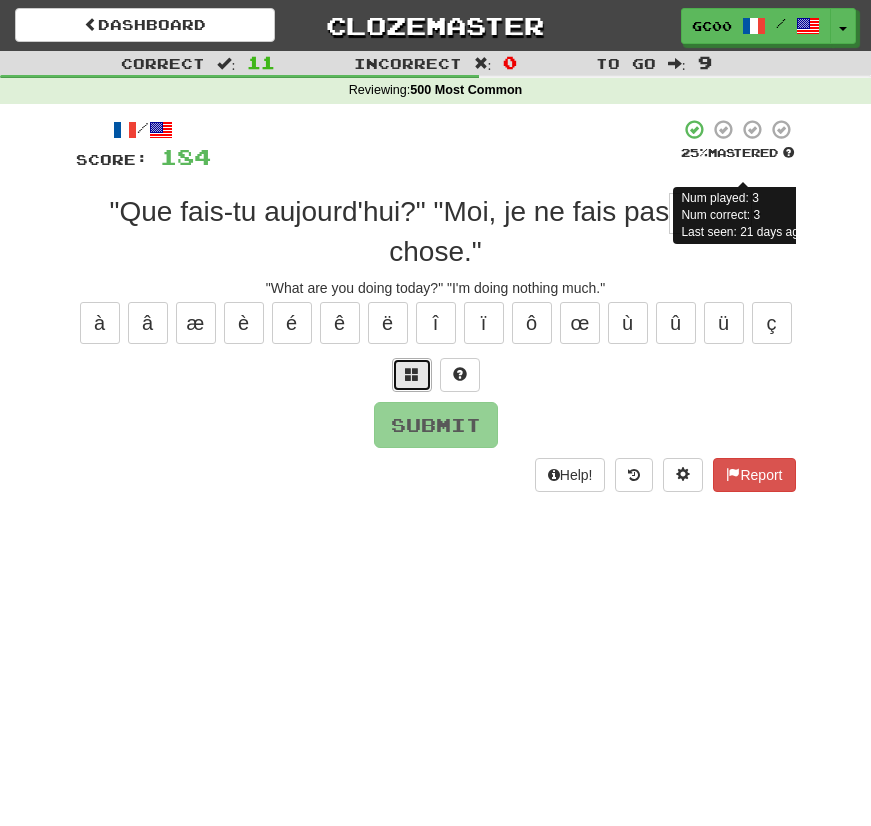 click at bounding box center (412, 375) 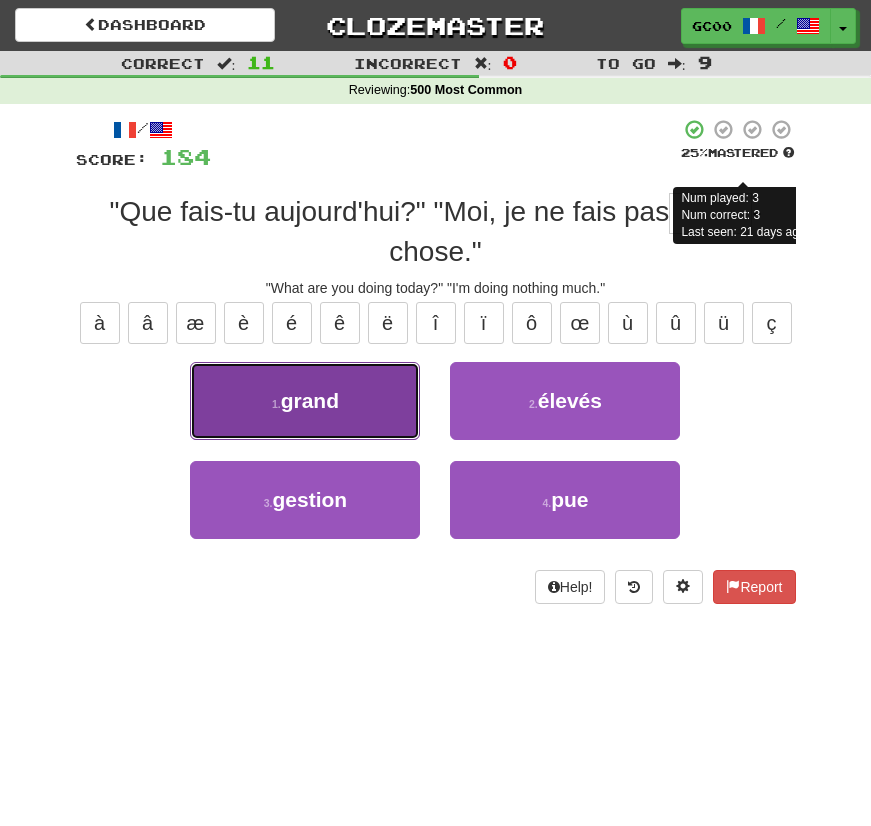 click on "1 .  grand" at bounding box center [305, 401] 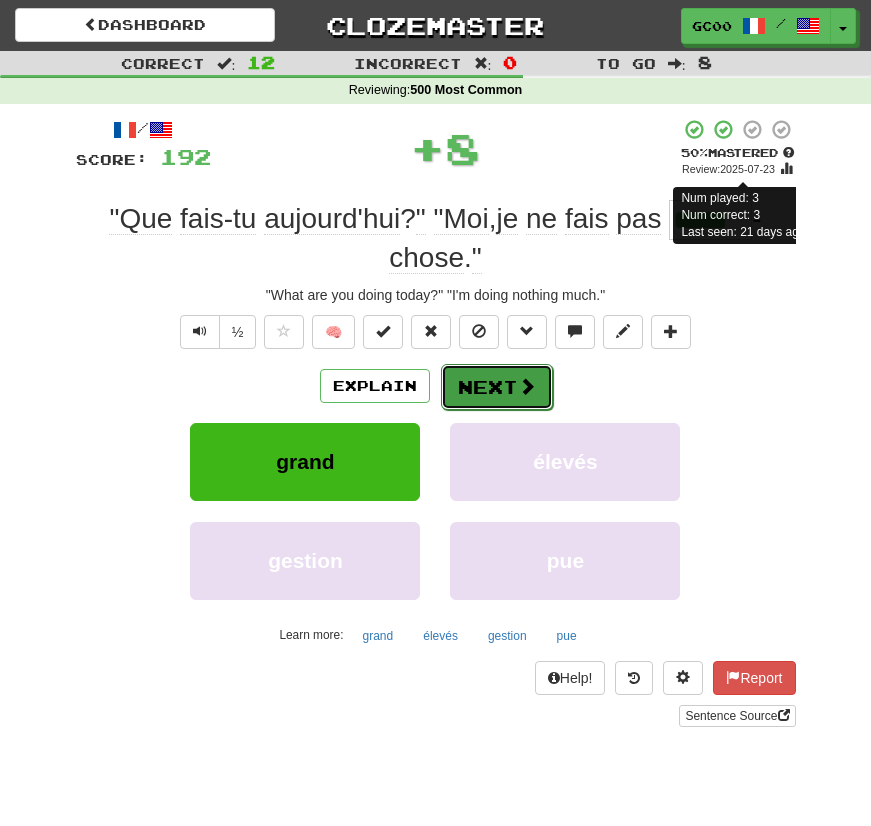 click on "Next" at bounding box center [497, 387] 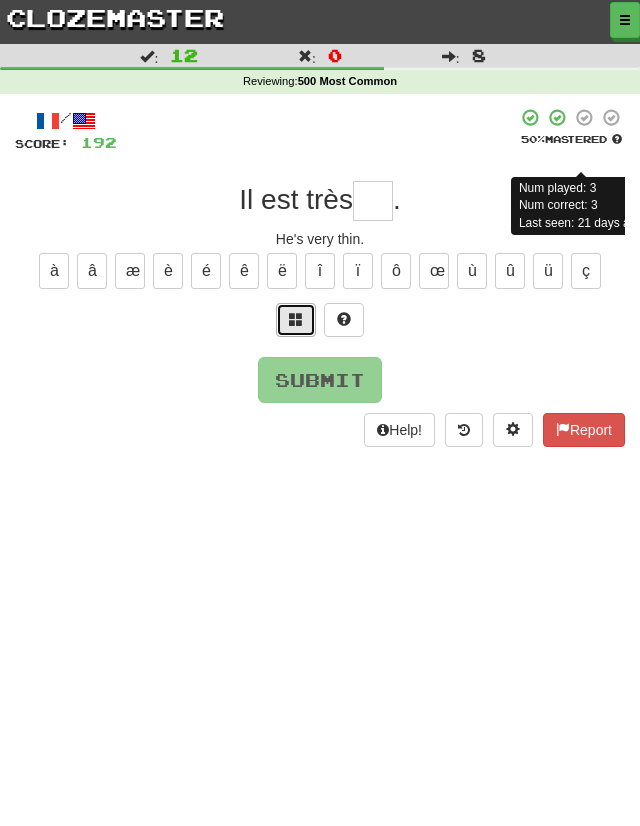 click at bounding box center (296, 319) 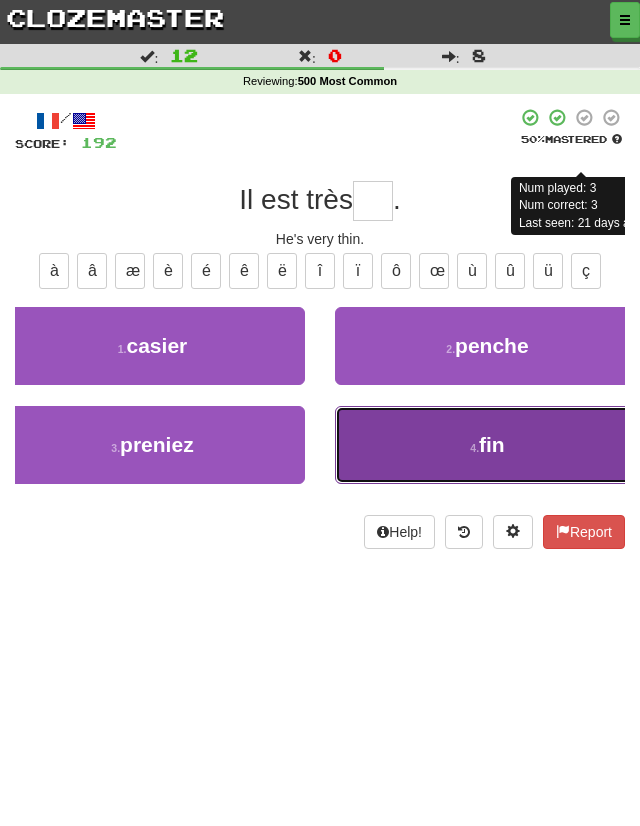 click on "4 .  fin" at bounding box center (487, 445) 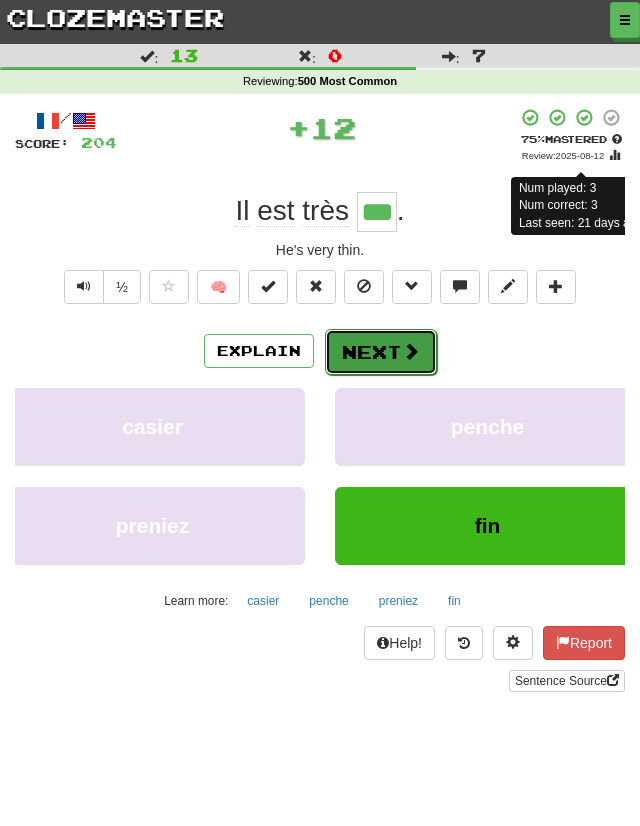 click on "Next" at bounding box center (381, 352) 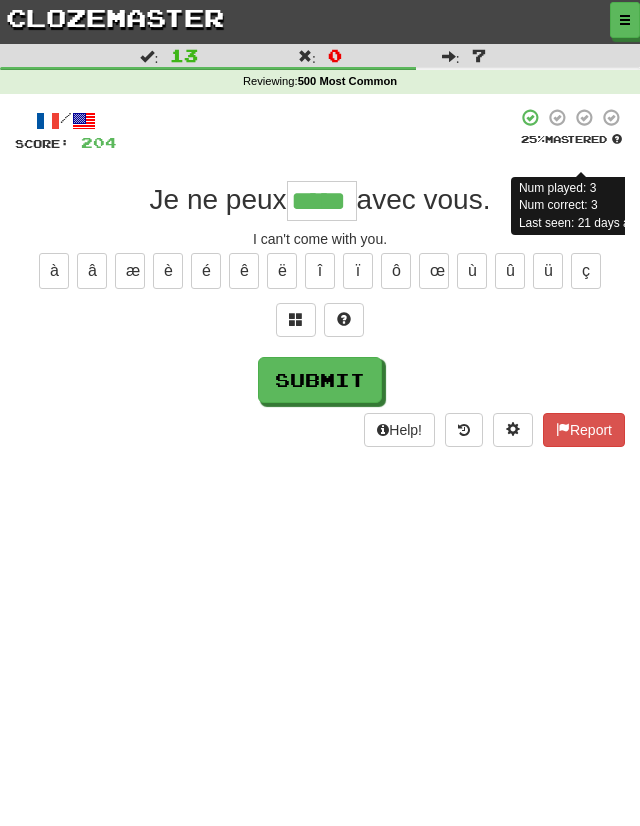 type on "*****" 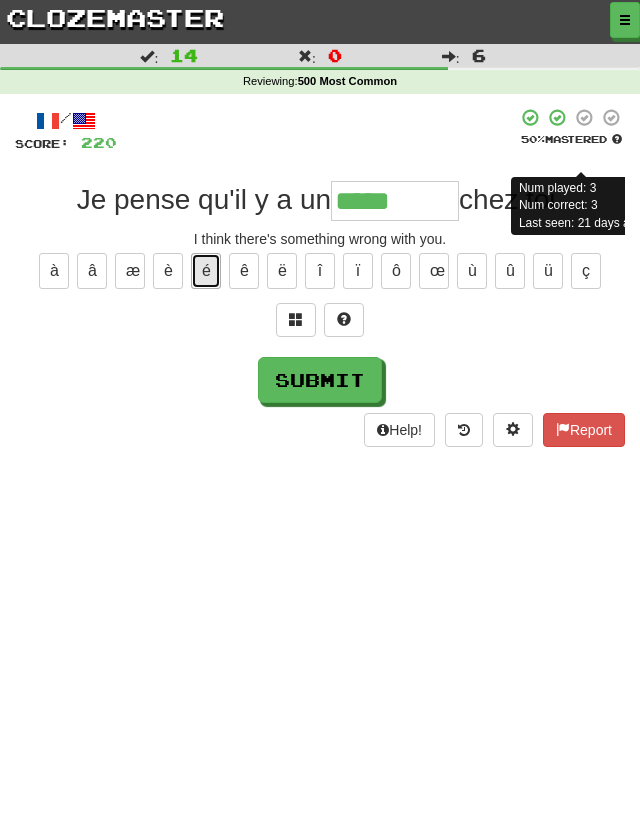 click on "é" at bounding box center [206, 271] 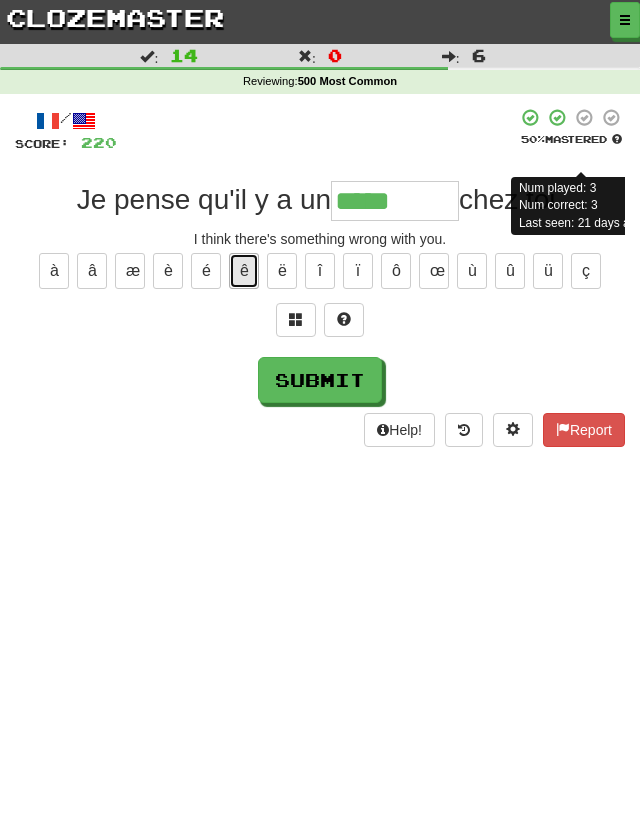 click on "ê" at bounding box center (244, 271) 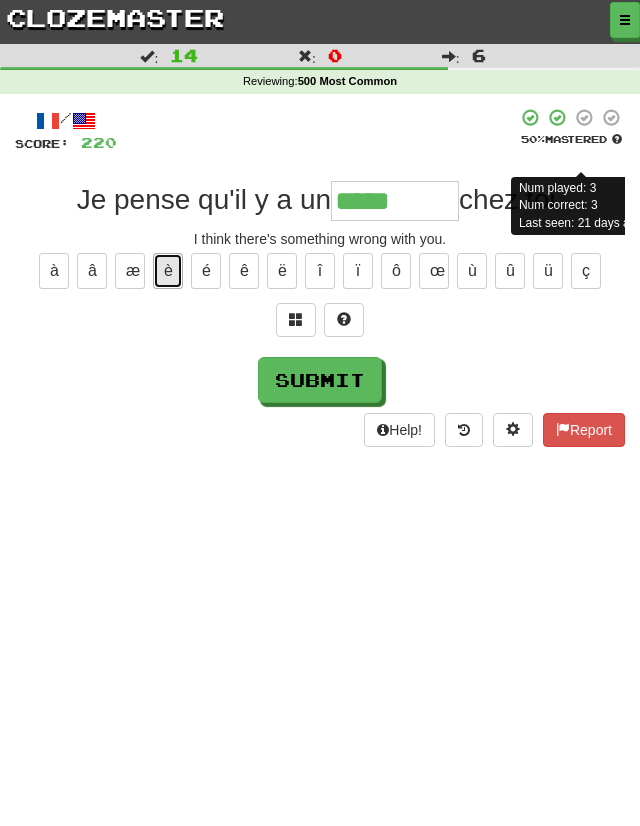 click on "è" at bounding box center (168, 271) 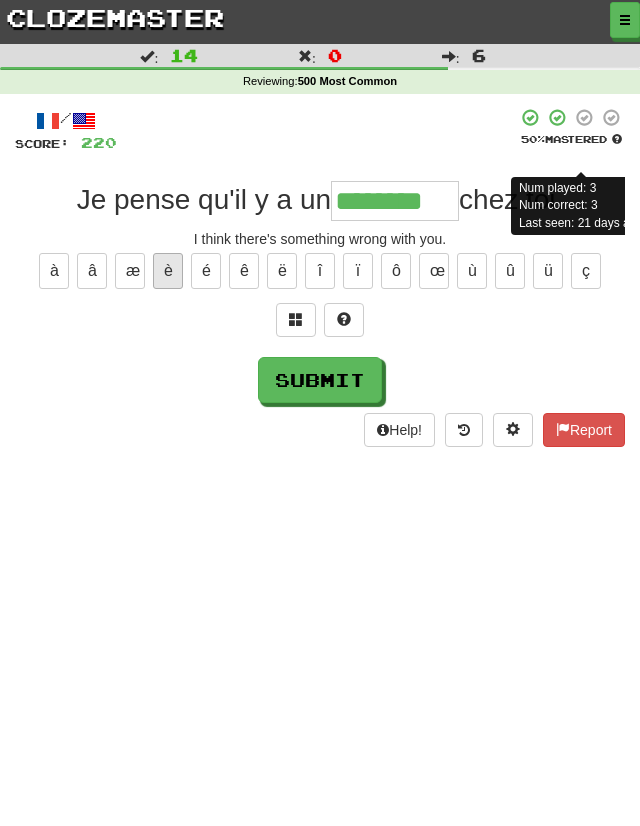 type on "********" 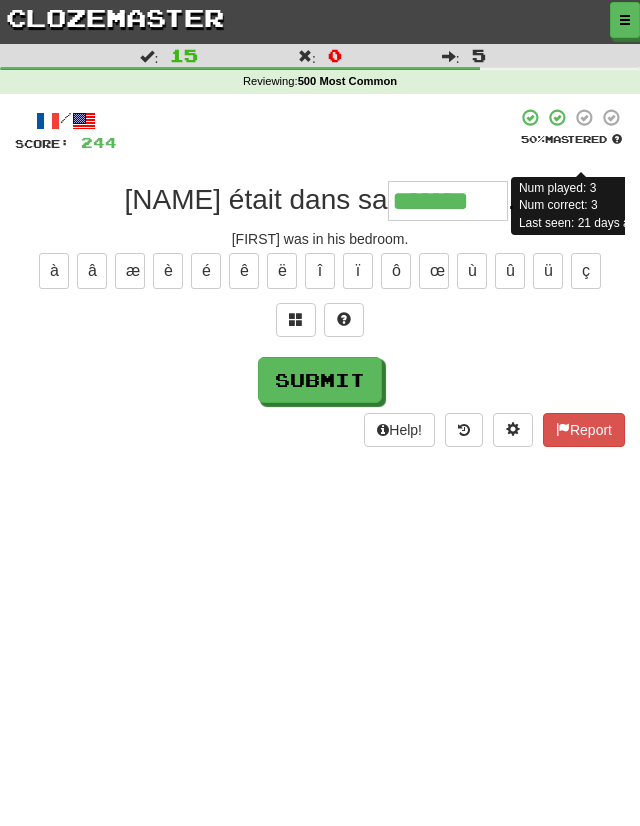 type on "*******" 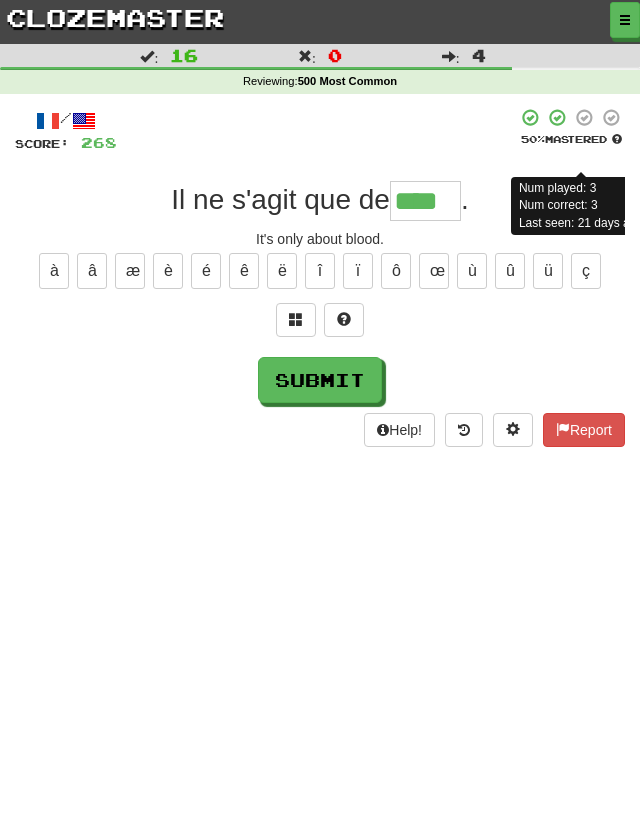type on "****" 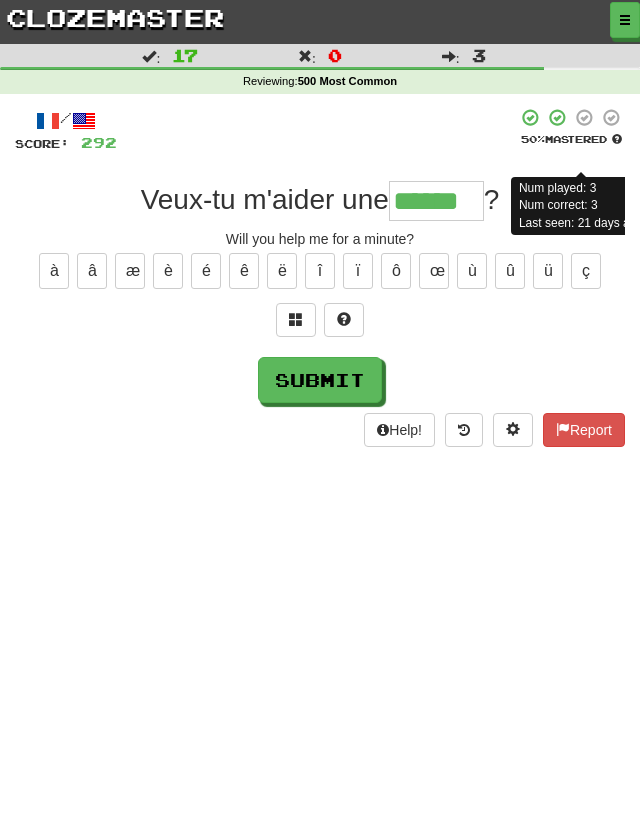 type on "******" 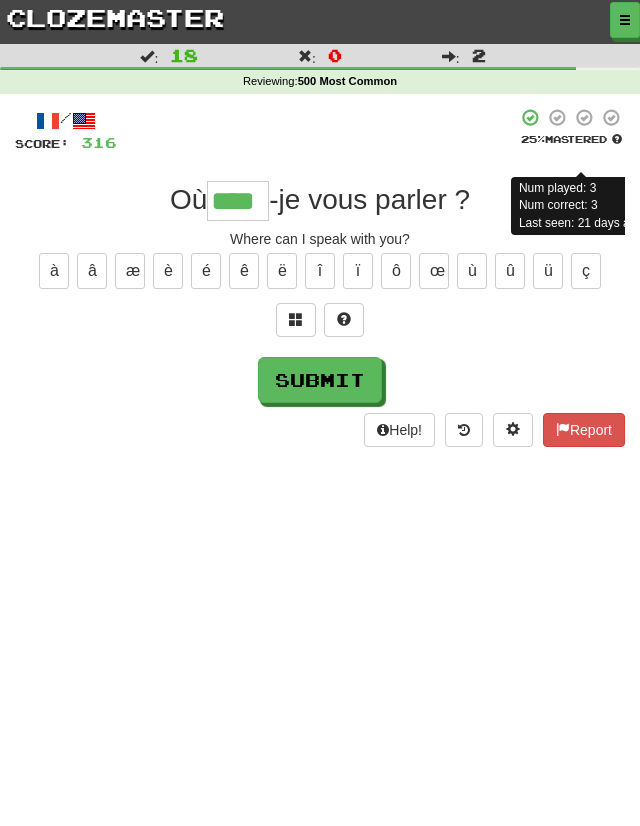 type on "****" 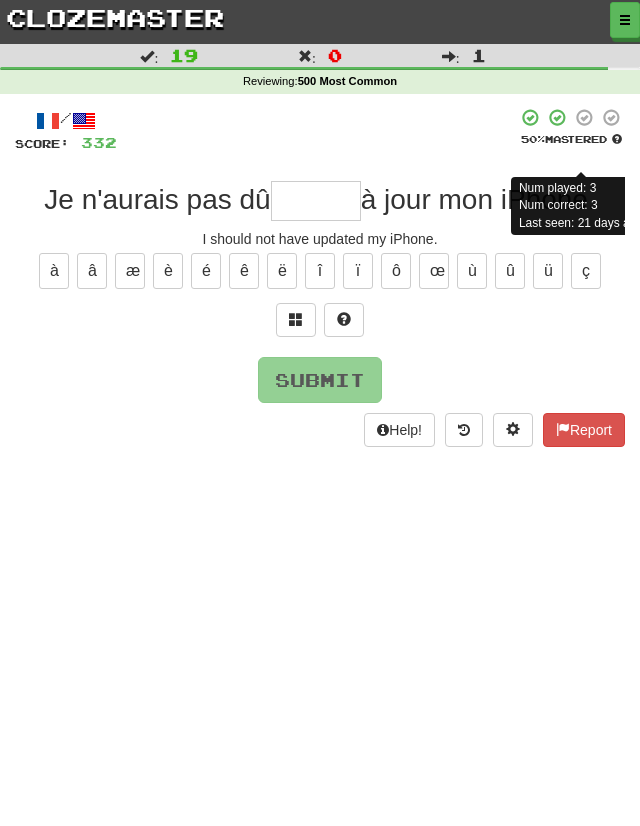 type on "*" 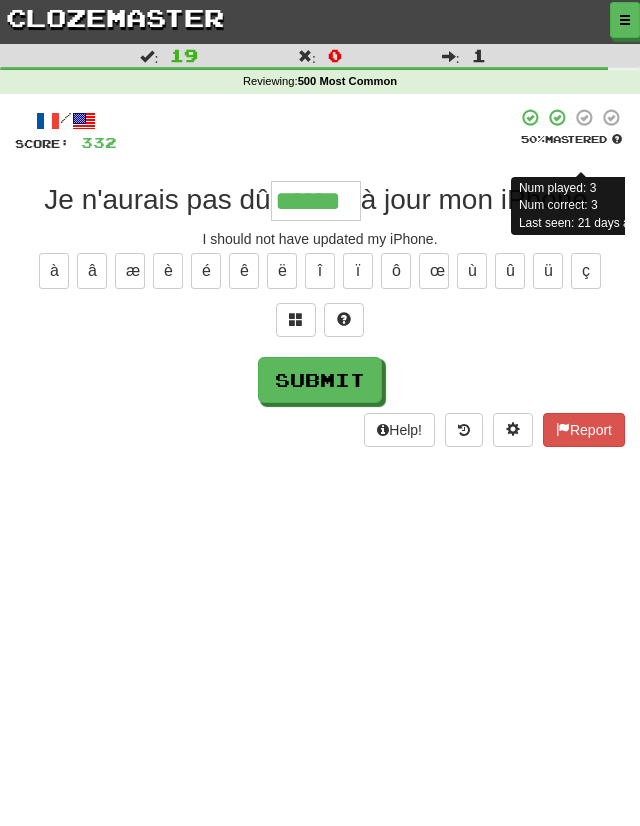 type on "******" 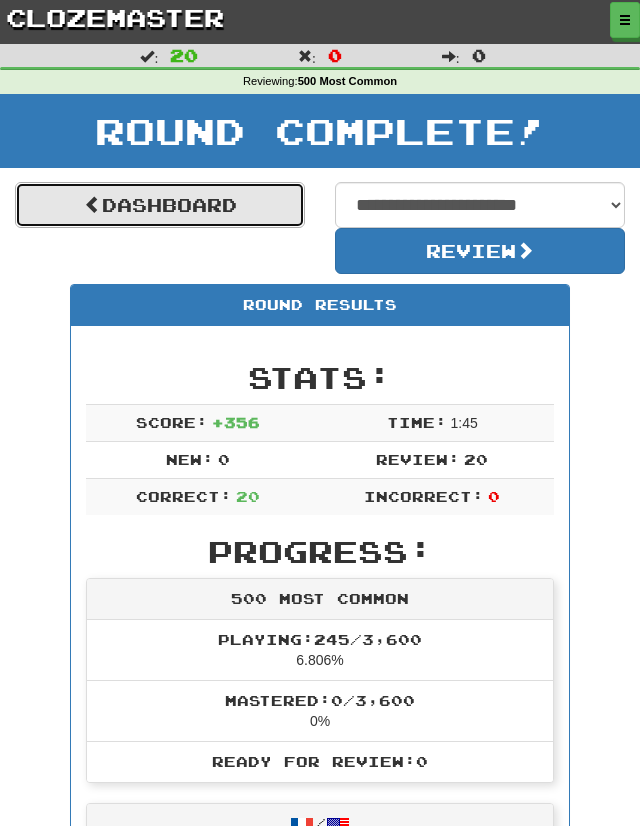 click on "Dashboard" at bounding box center [160, 205] 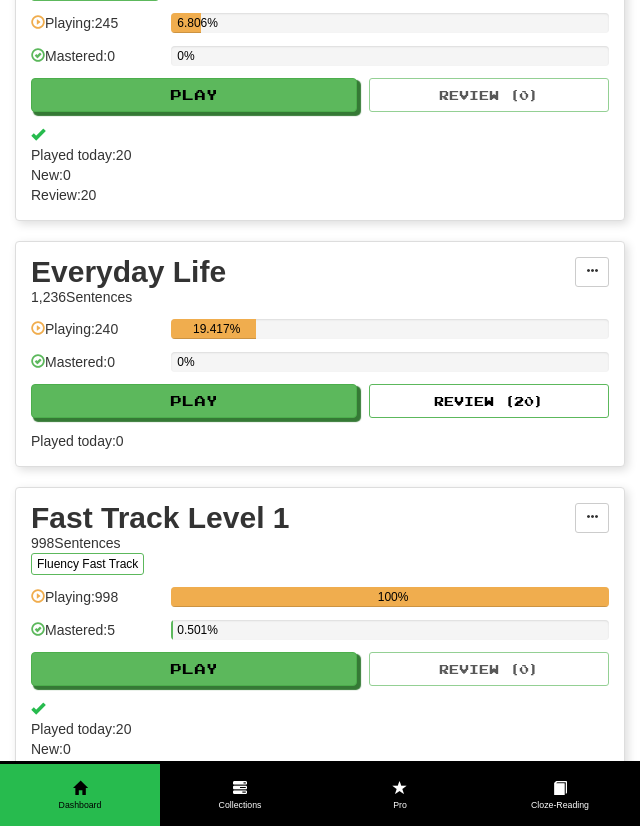 scroll, scrollTop: 789, scrollLeft: 0, axis: vertical 